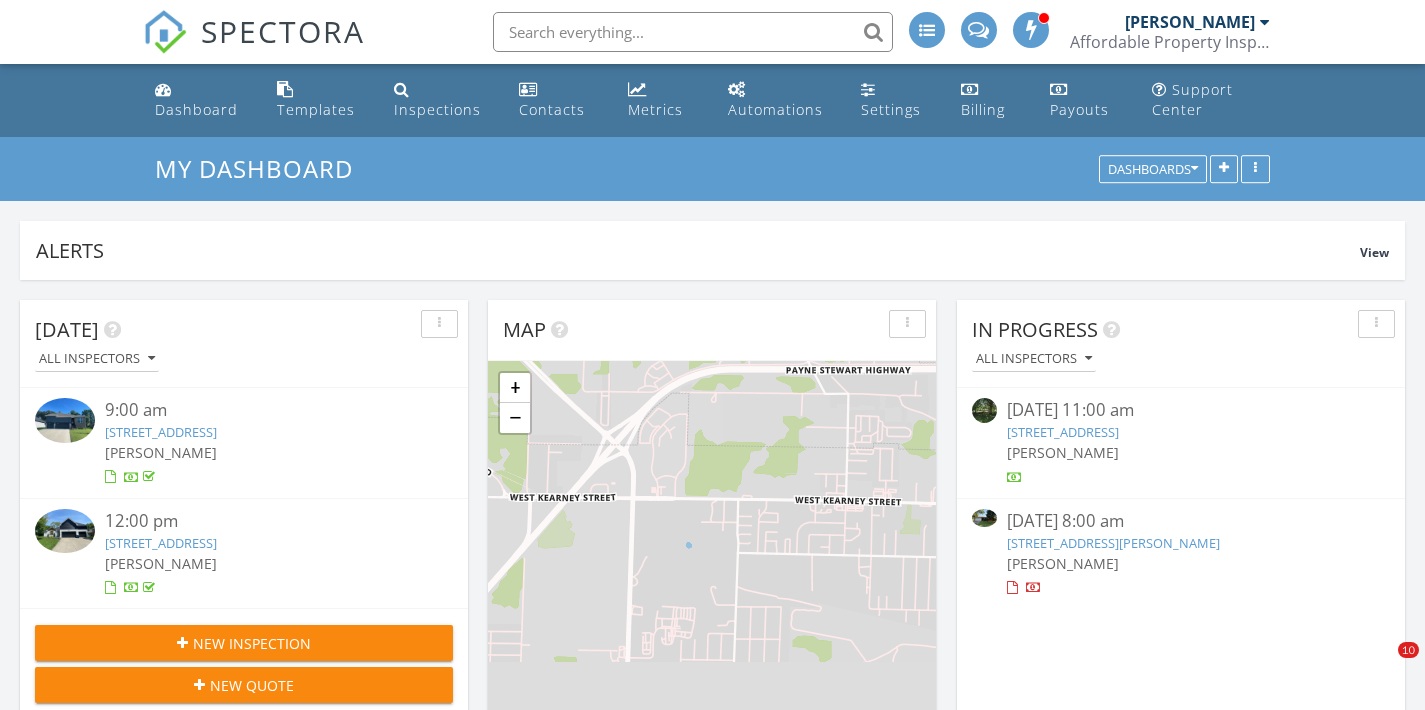 scroll, scrollTop: 0, scrollLeft: 0, axis: both 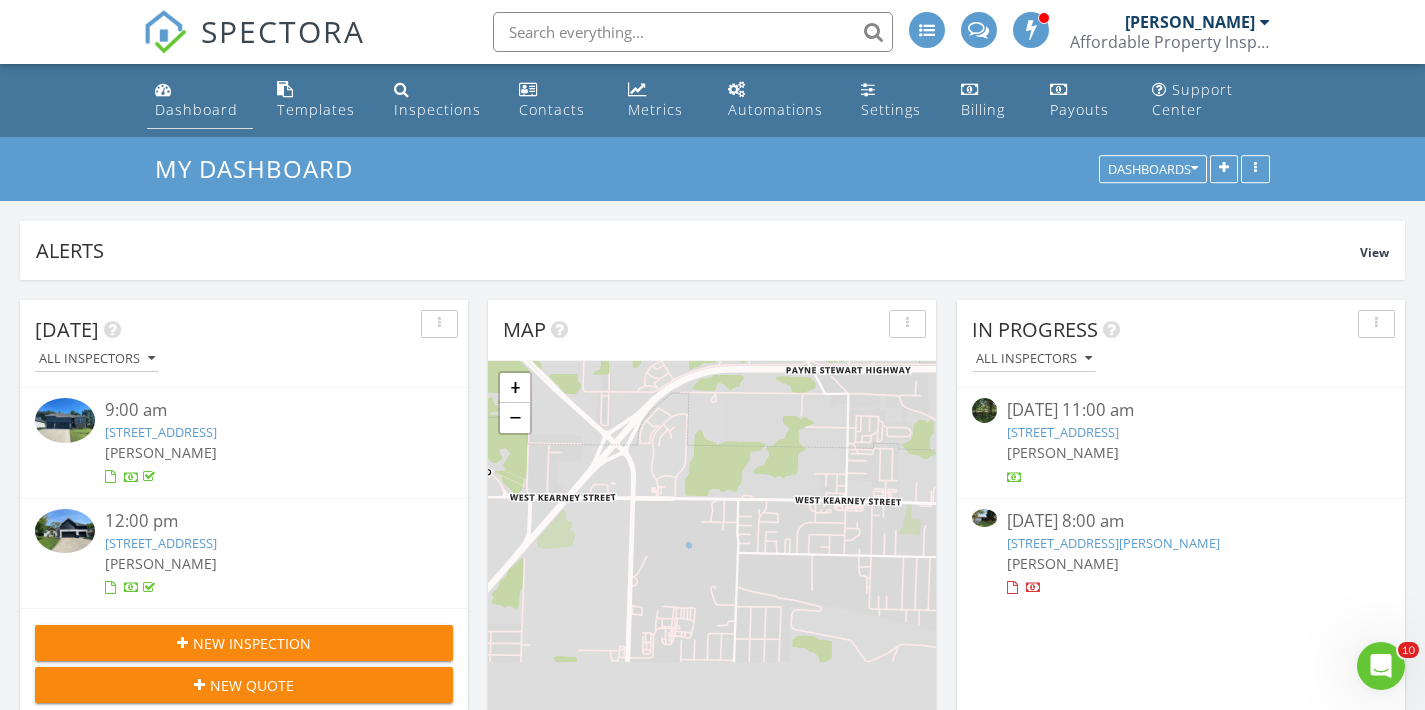click on "Dashboard" at bounding box center (200, 100) 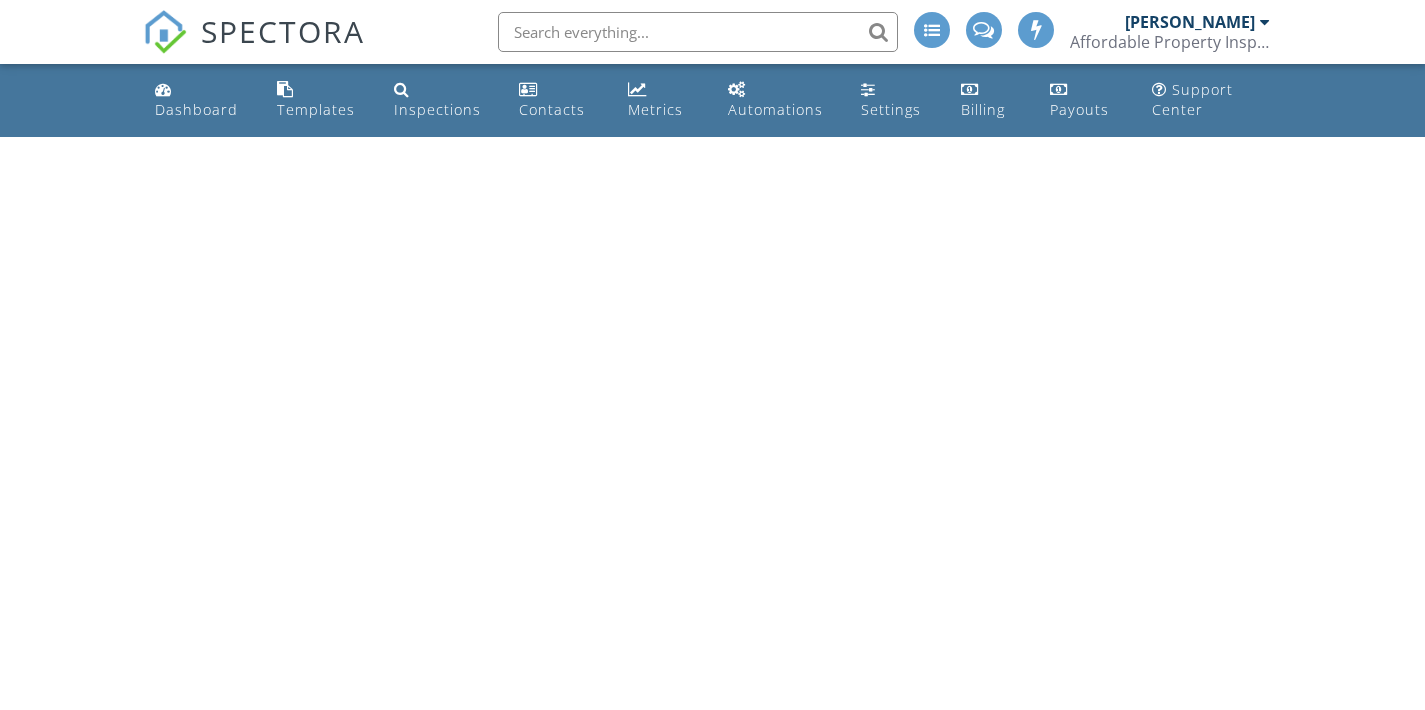 scroll, scrollTop: 0, scrollLeft: 0, axis: both 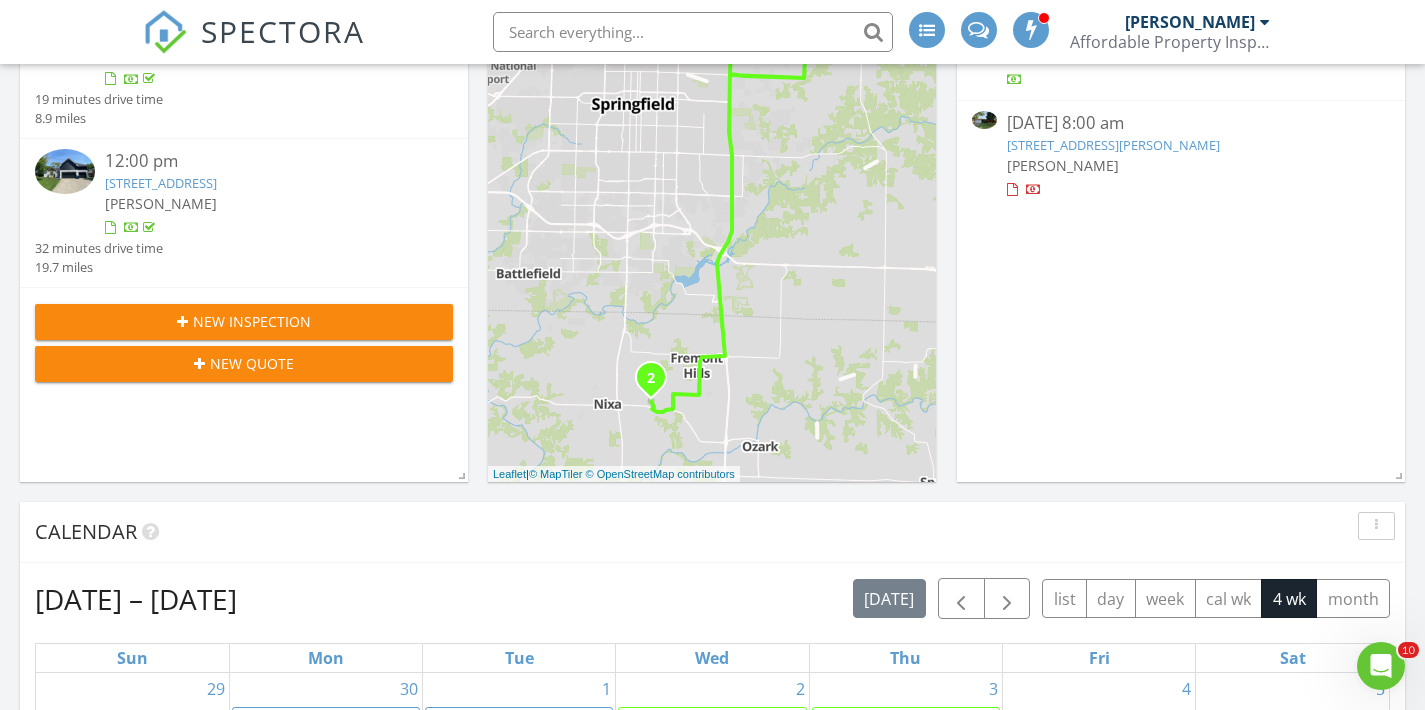 click on "2215 E Sharon, Springfield, MO 65803" at bounding box center (1113, 145) 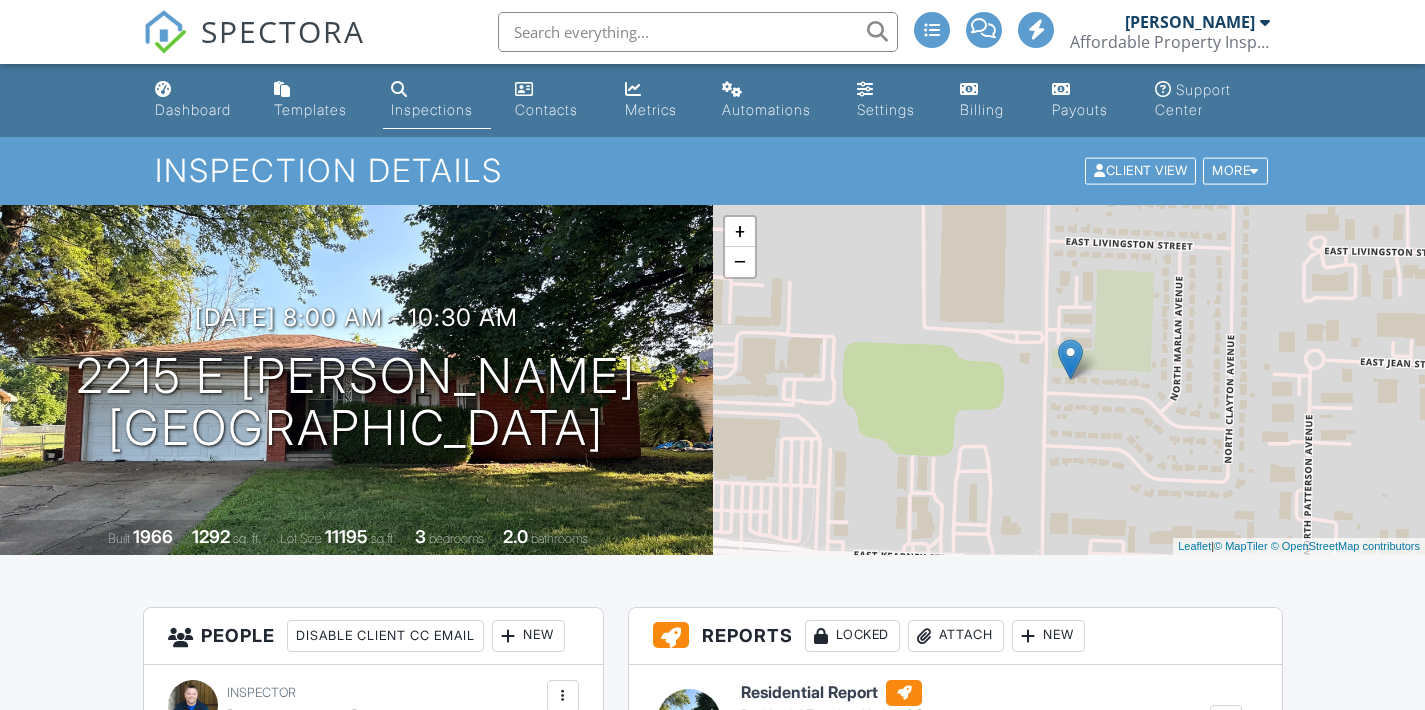 scroll, scrollTop: 0, scrollLeft: 0, axis: both 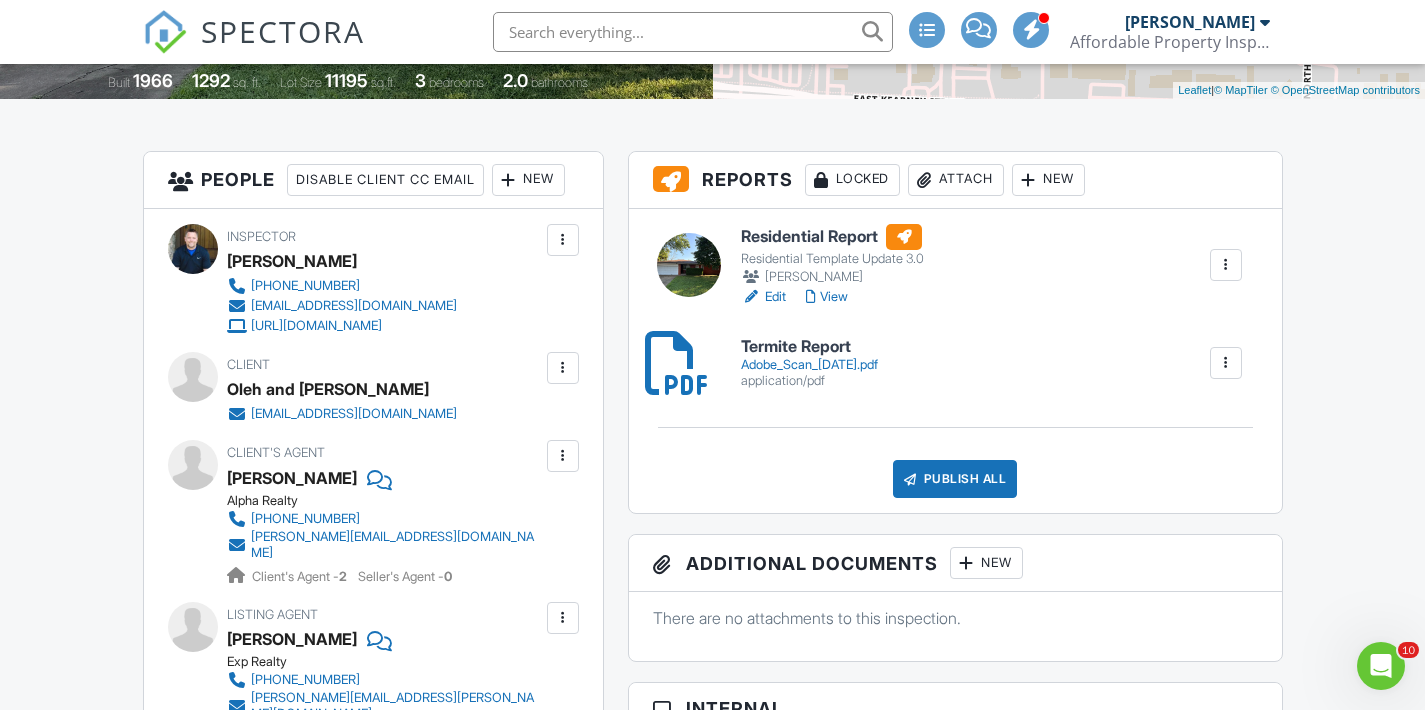 click on "View" at bounding box center [827, 297] 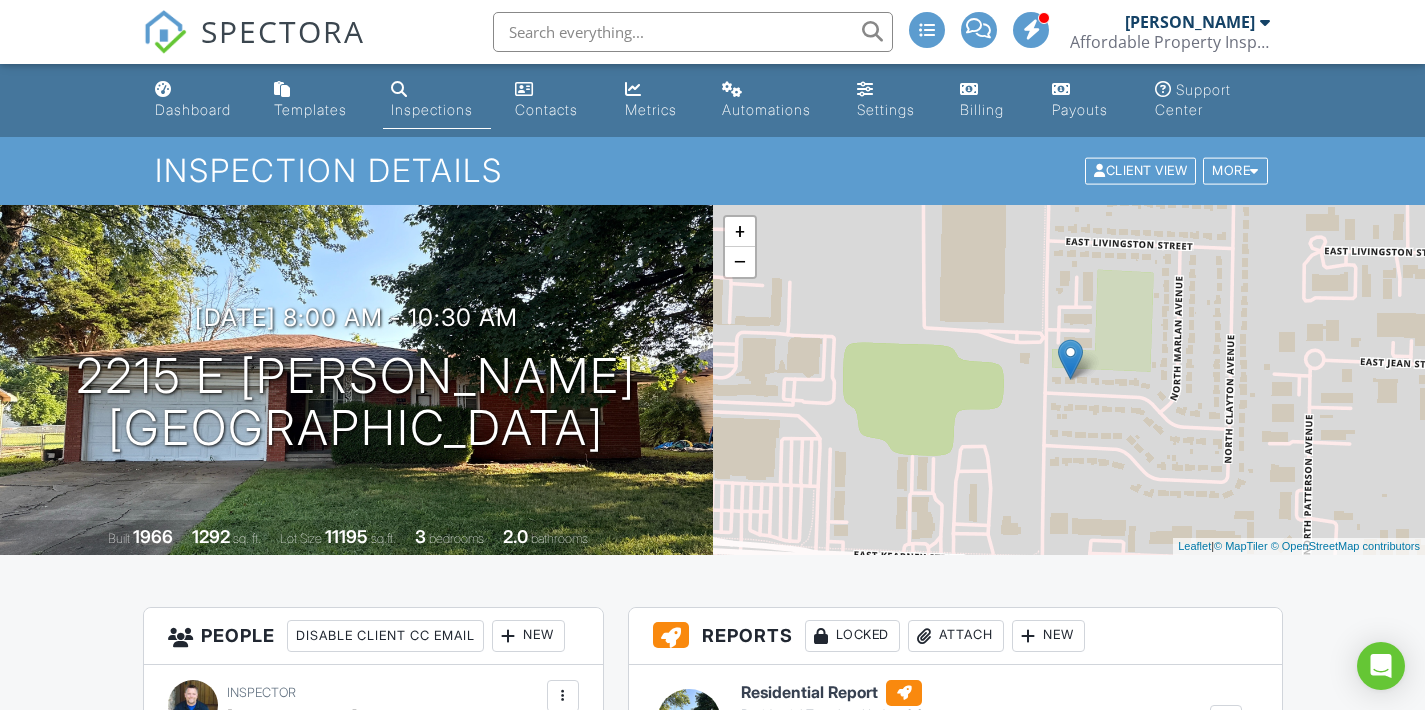 scroll, scrollTop: 332, scrollLeft: 0, axis: vertical 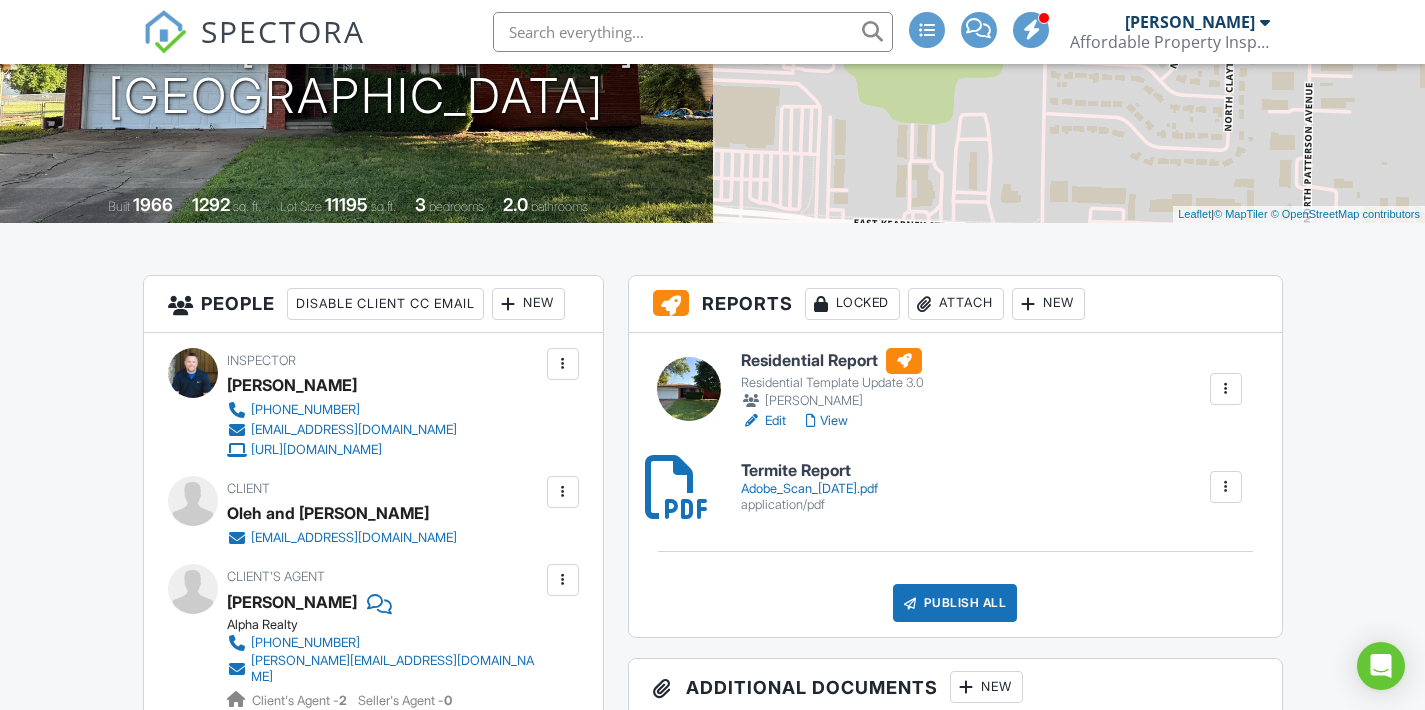click on "Publish All" at bounding box center [955, 603] 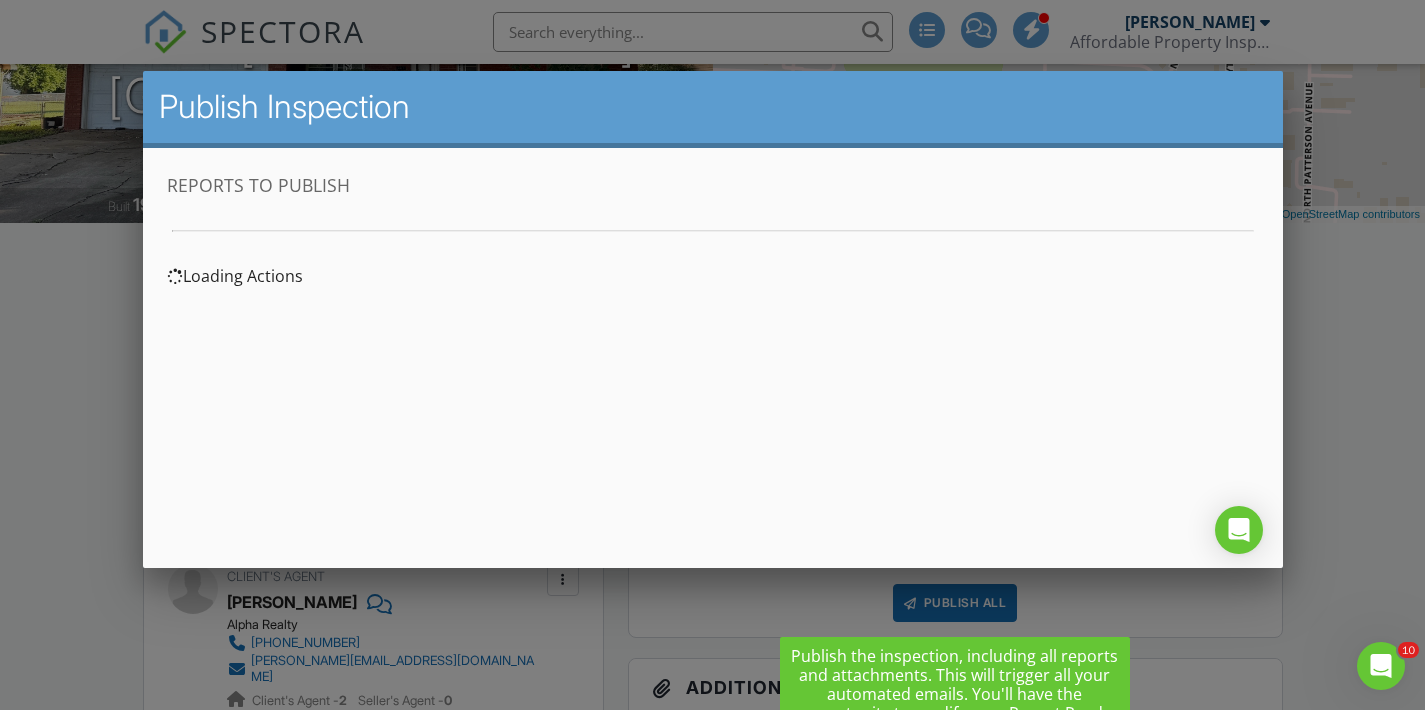 scroll, scrollTop: 0, scrollLeft: 0, axis: both 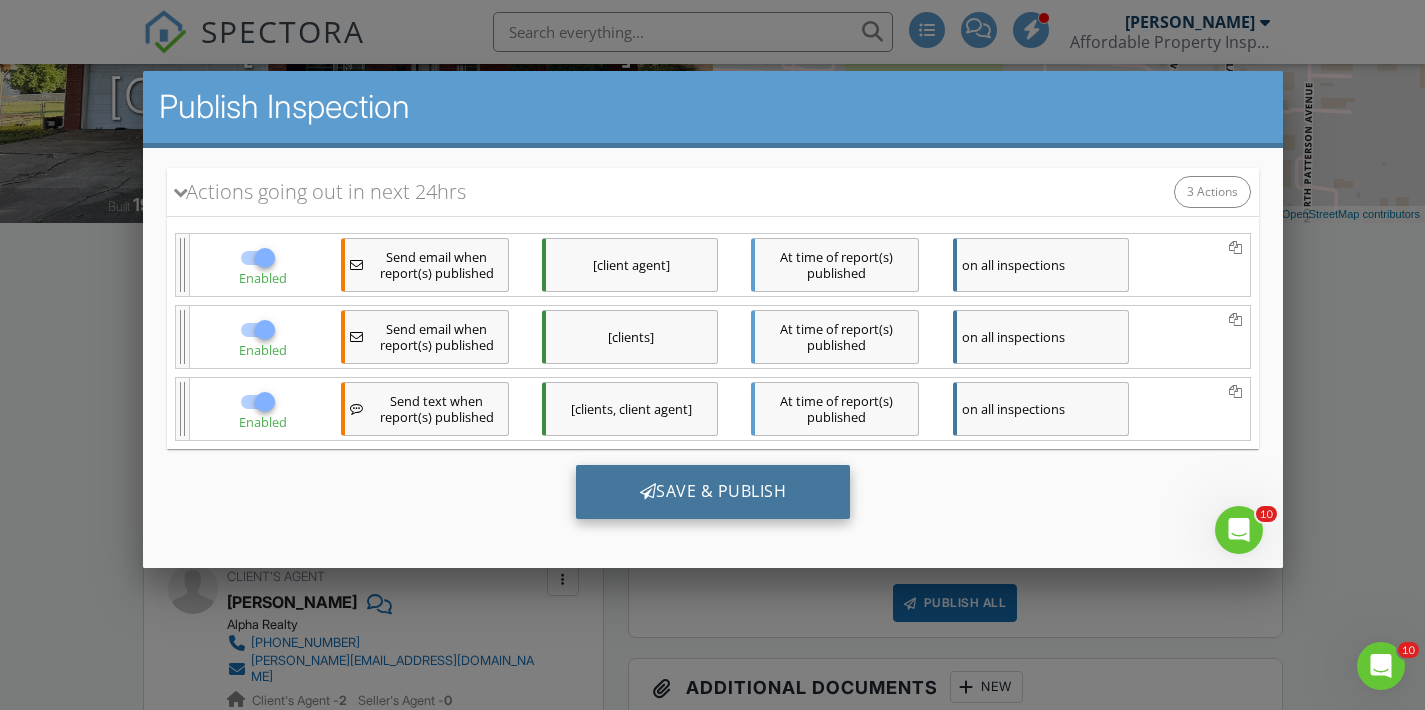 click on "Save & Publish" at bounding box center (712, 492) 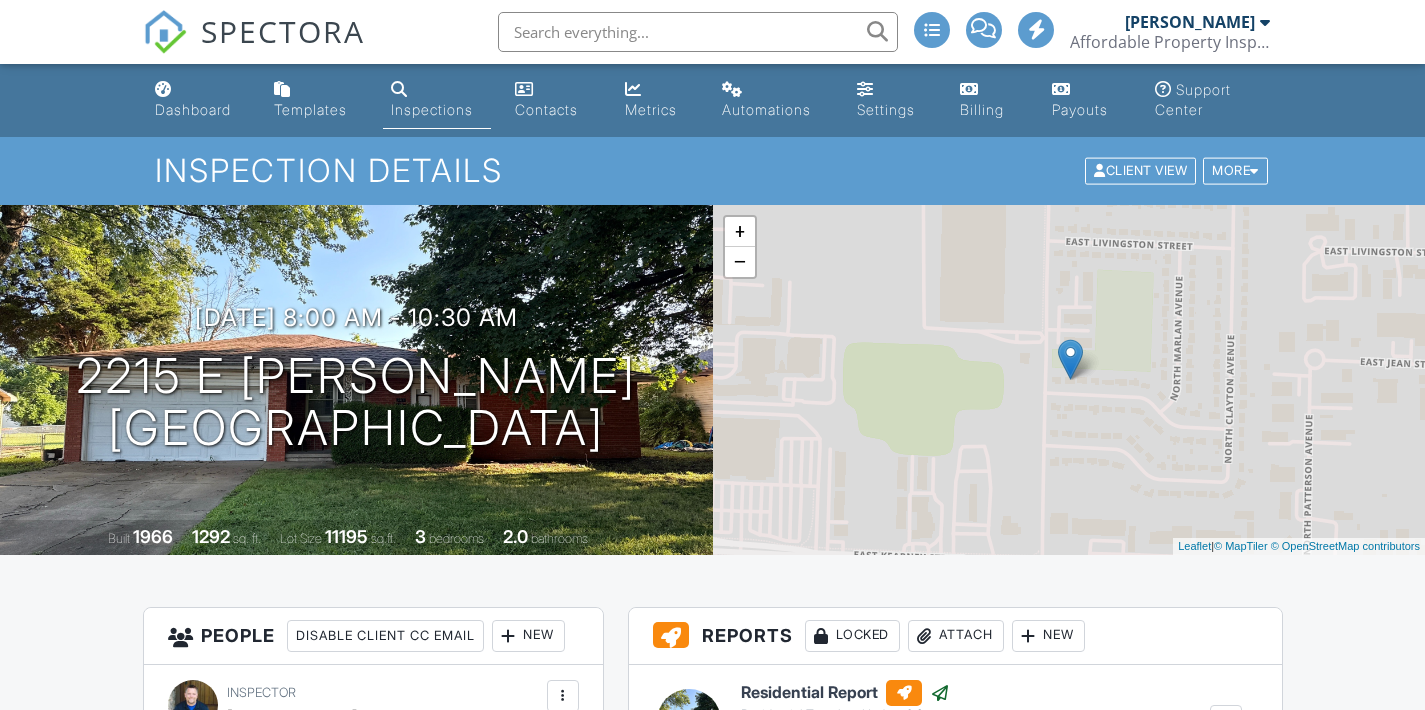 scroll, scrollTop: 0, scrollLeft: 0, axis: both 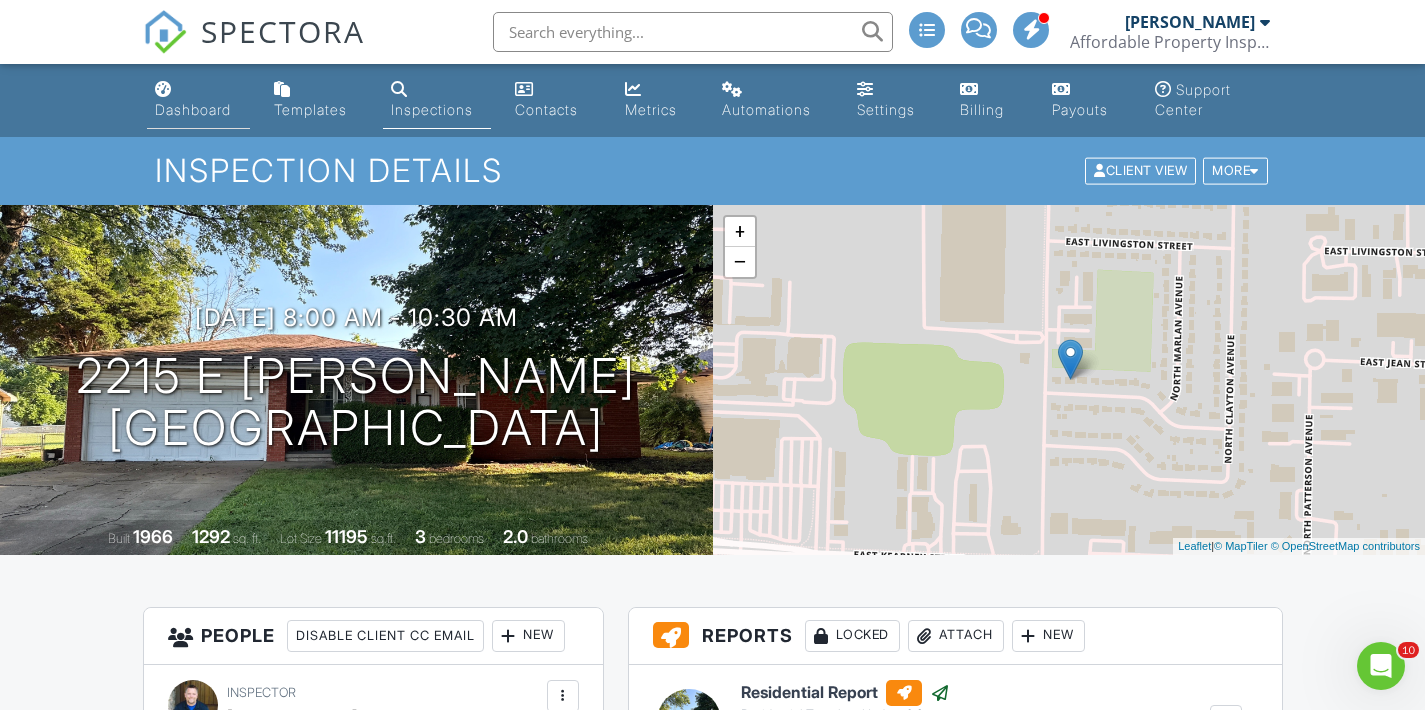 click on "Dashboard" at bounding box center [193, 109] 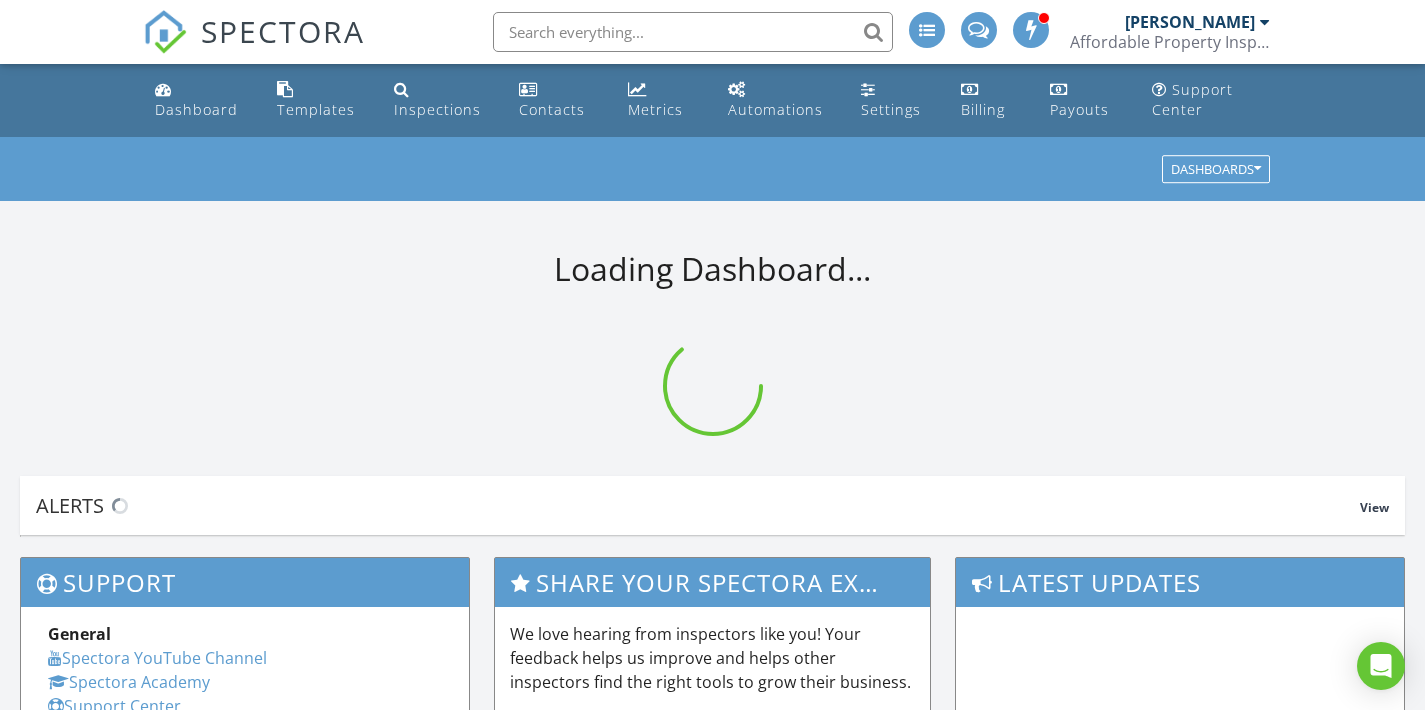scroll, scrollTop: 0, scrollLeft: 0, axis: both 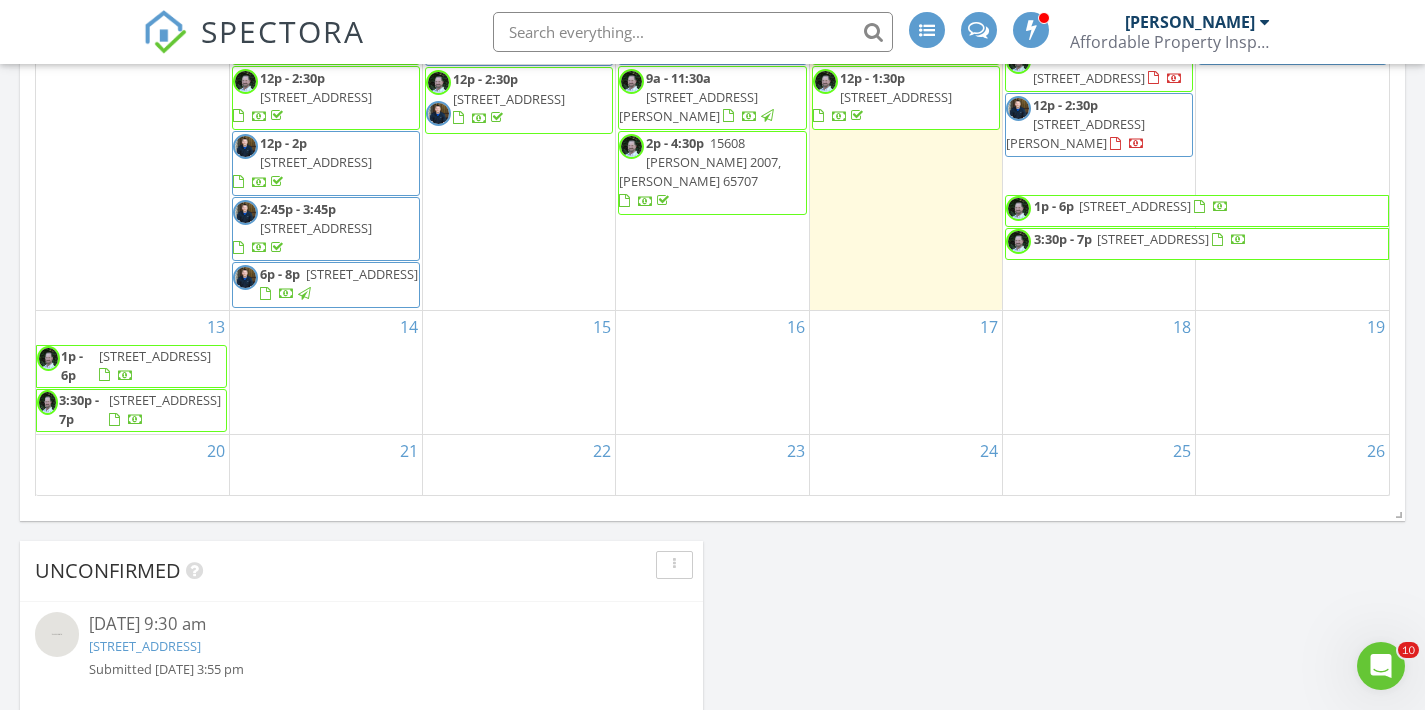 click on "Today
All Inspectors
9:00 am
5461 E Wild Horse Dr, Springfield, MO 65802
Tim Shaw
19 minutes drive time   8.9 miles       12:00 pm
835 E Country Ridge St, Nixa, MO 65714
Tim Shaw
32 minutes drive time   19.7 miles       New Inspection     New Quote         Map               1 2 + − East Kearney Street, East Division Street/ Route 66, East Division Street/ Route 66, Schoolcraft Freeway 46.1 km, 51 min Head north on North Douglas Avenue 15 m Turn right onto West Kearney Street (MO 744) 7 km Take the ramp on the right 400 m Merge left onto Schoolcraft Freeway (US 65) 800 m Take the ramp 400 m Keep left at the fork 25 m Turn left onto East Division Street (MO YY) 4.5 km Turn left onto North Farm Road 203 1 km Turn left 350 m Make a U-turn 80 m You have arrived at your 1st destination, on the right 0 m 250 m" at bounding box center [712, 56] 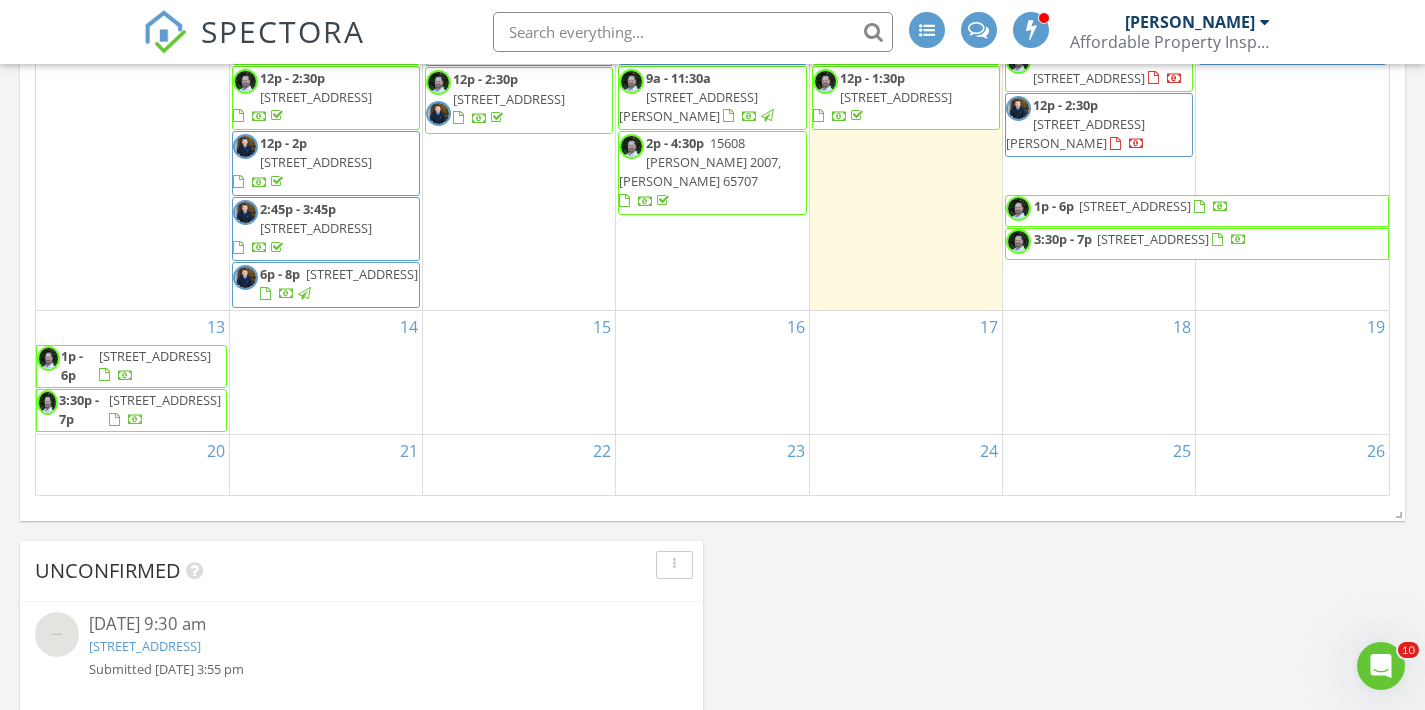 click on "14" at bounding box center (326, 373) 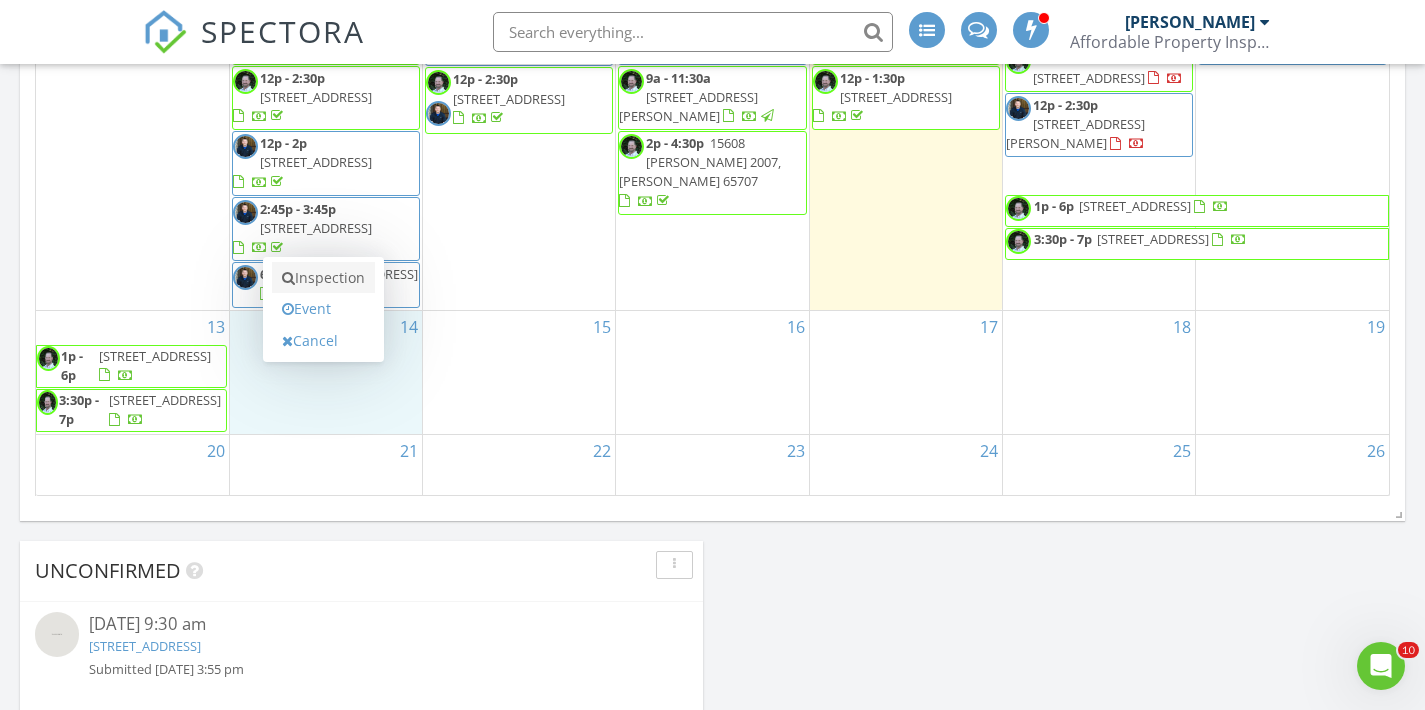 click on "Inspection" at bounding box center [323, 278] 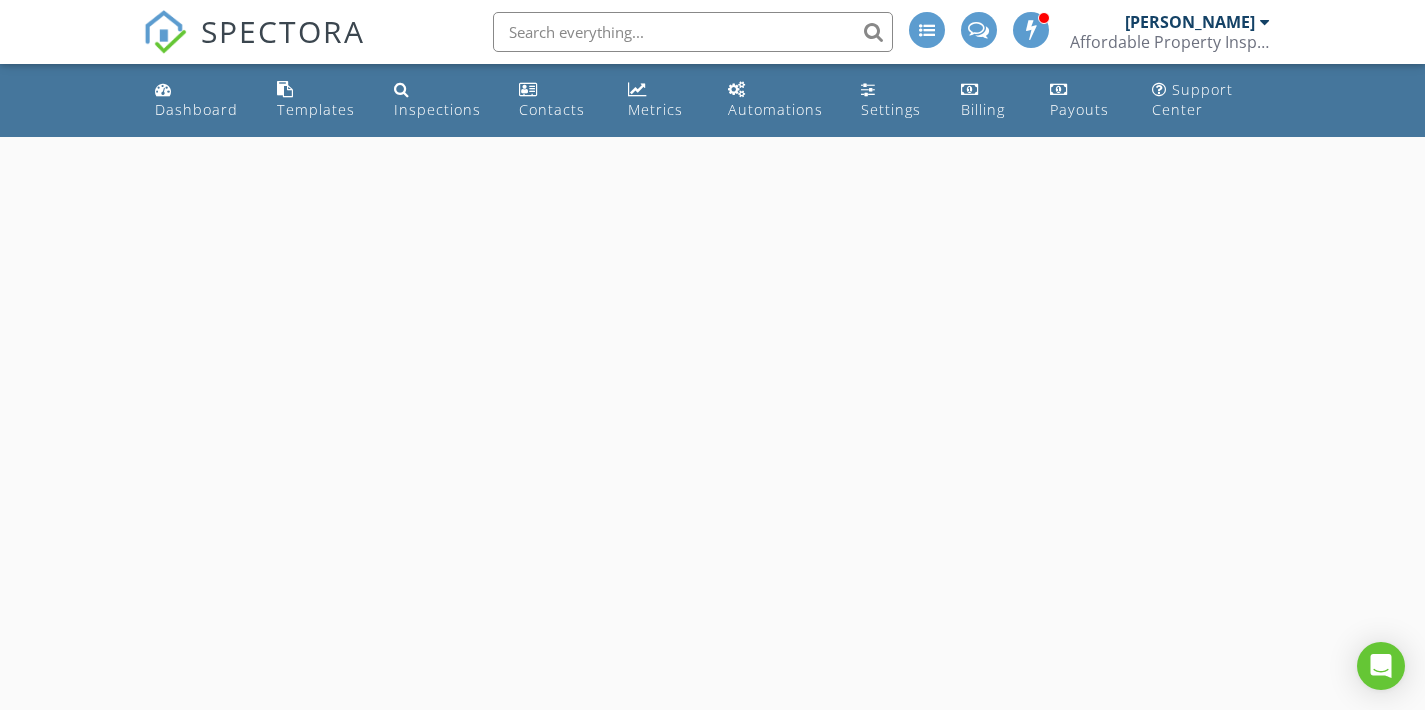 scroll, scrollTop: 0, scrollLeft: 0, axis: both 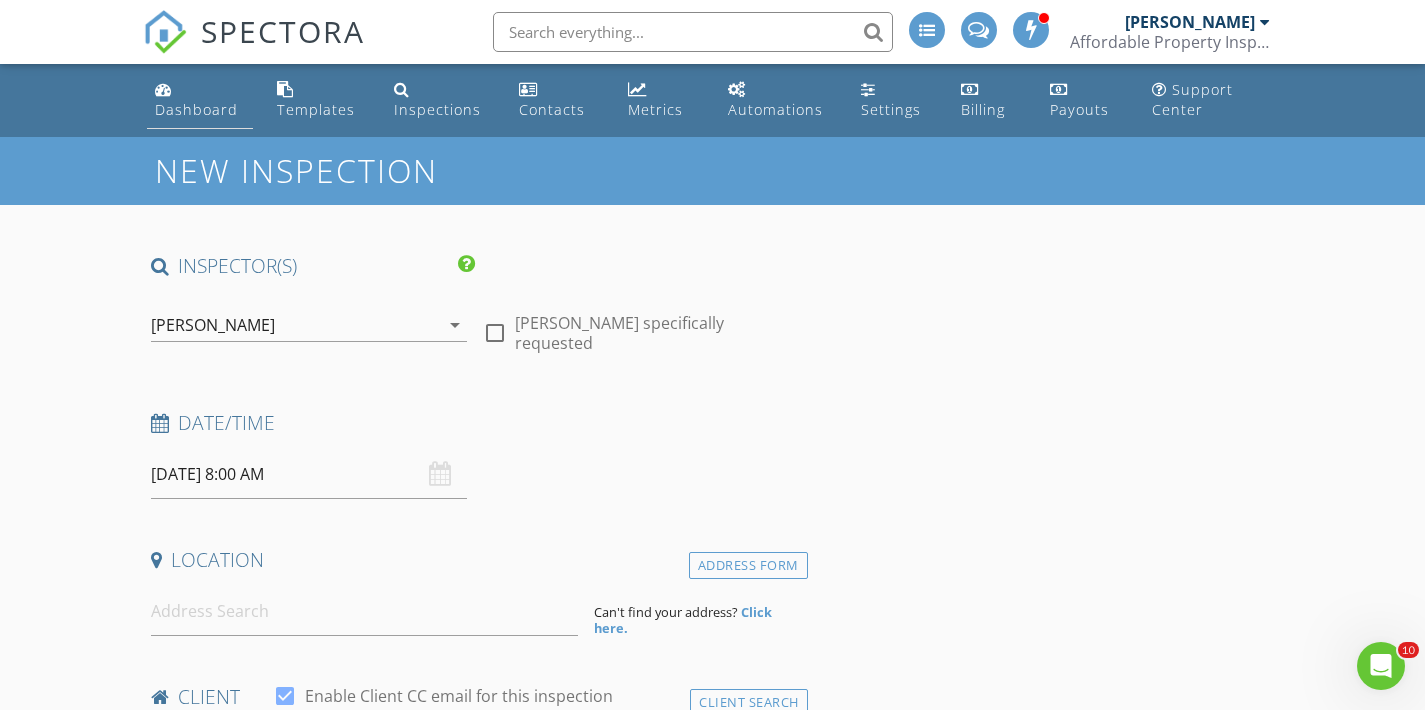click on "Dashboard" at bounding box center (200, 100) 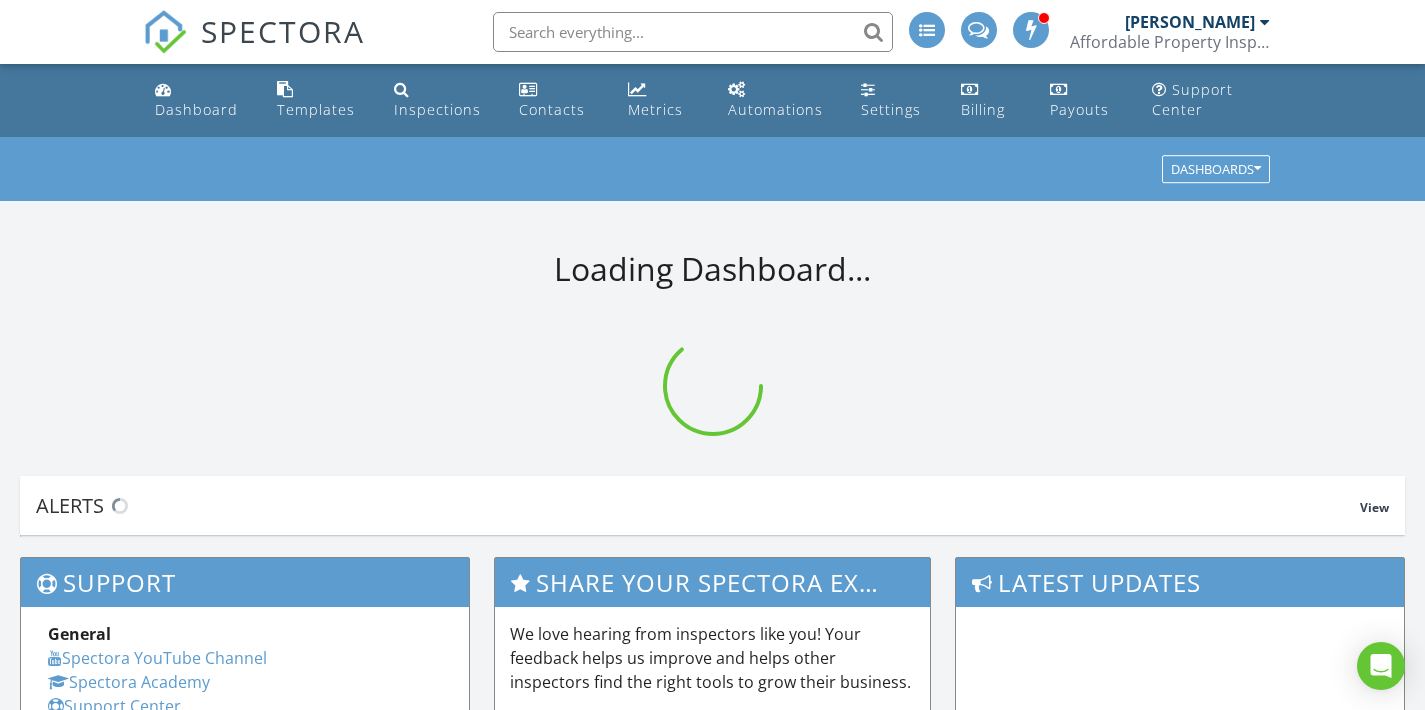 scroll, scrollTop: 0, scrollLeft: 0, axis: both 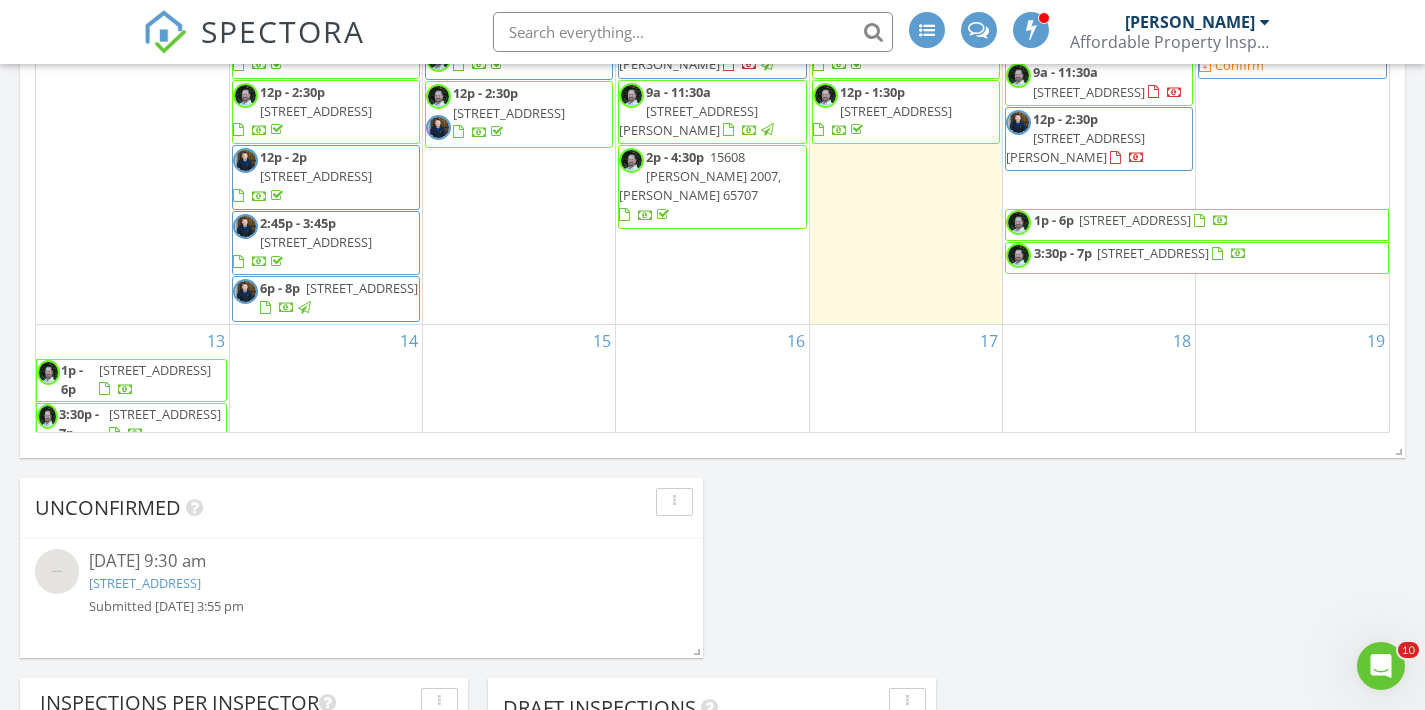click on "14" at bounding box center [326, 387] 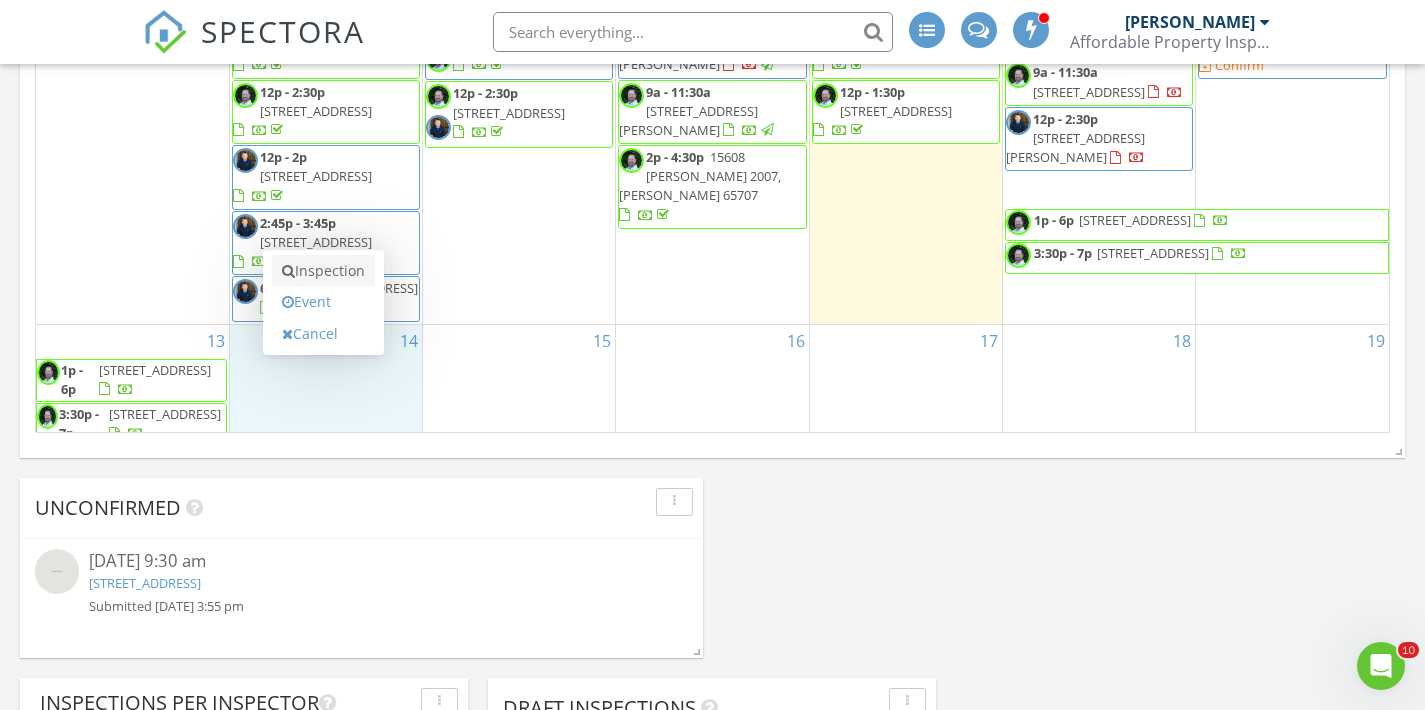 click on "Inspection" at bounding box center (323, 271) 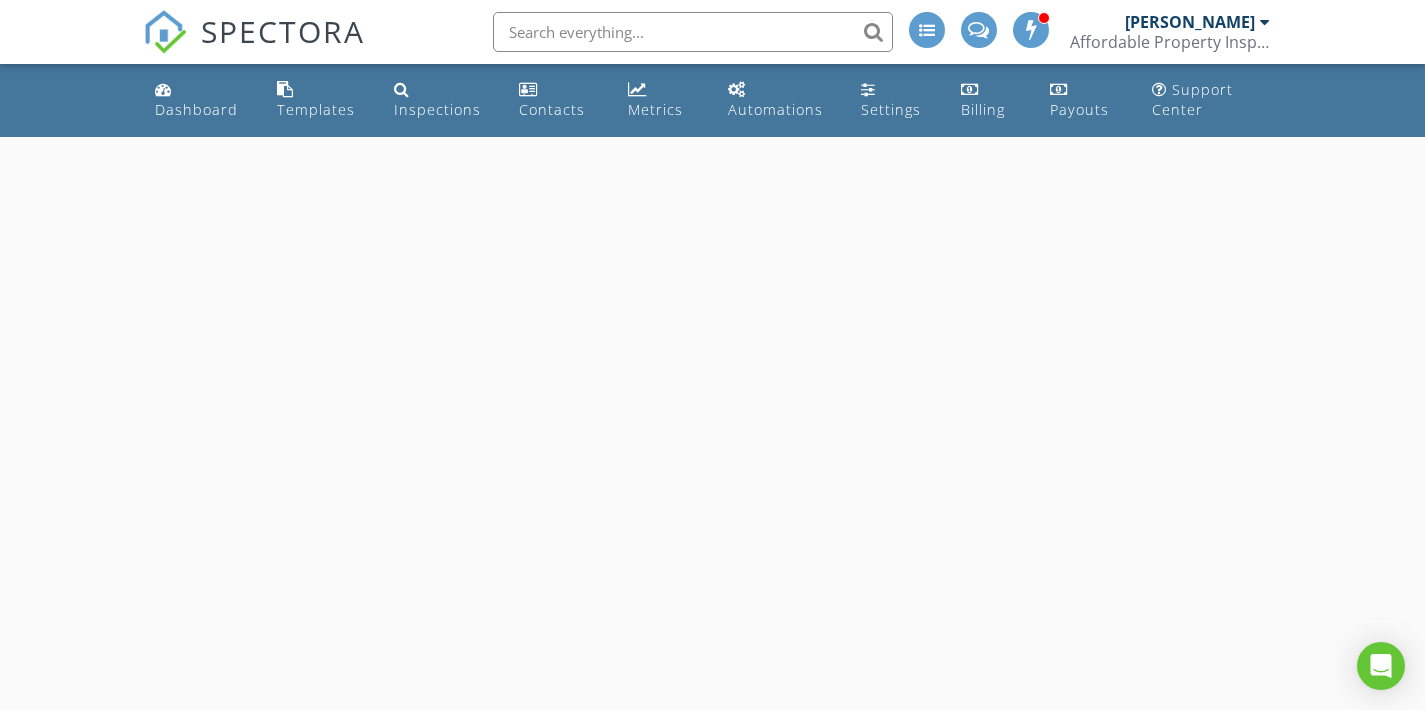 scroll, scrollTop: 0, scrollLeft: 0, axis: both 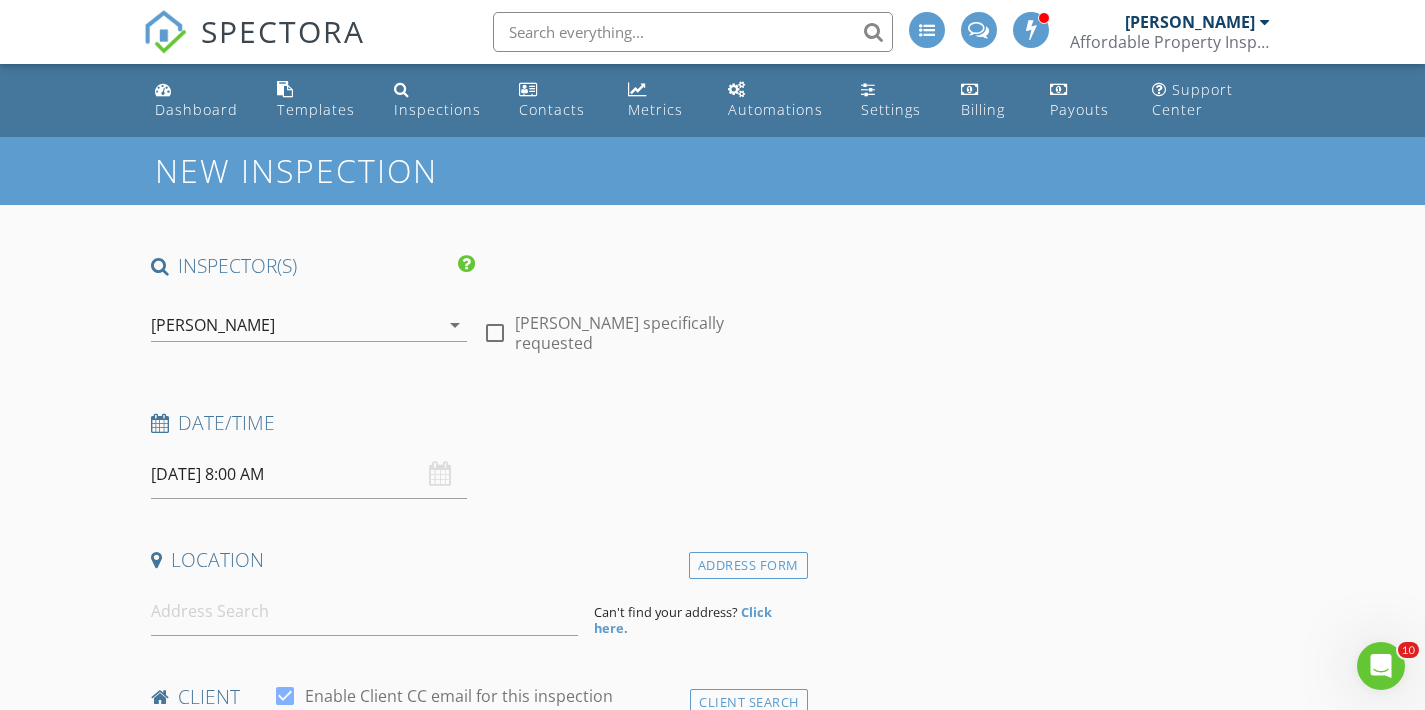 click on "07/14/2025 8:00 AM" at bounding box center (309, 474) 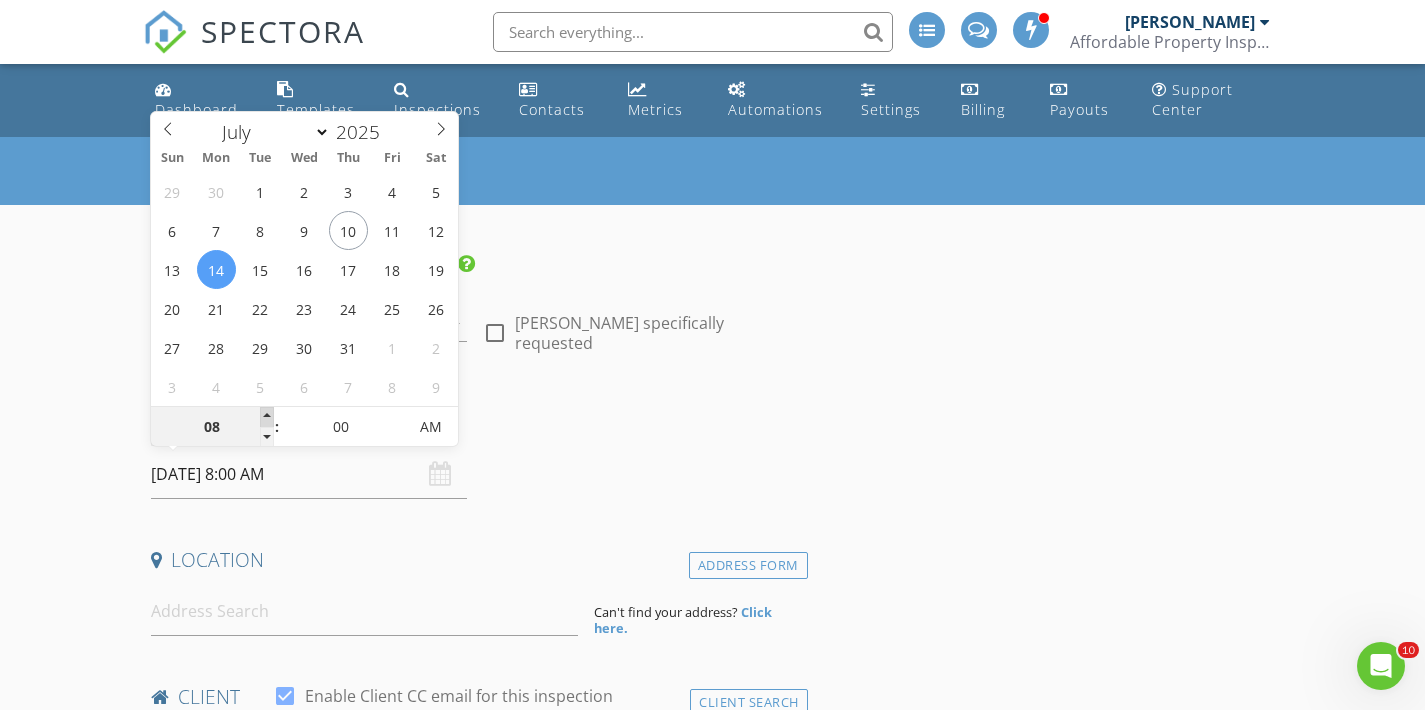 type on "09" 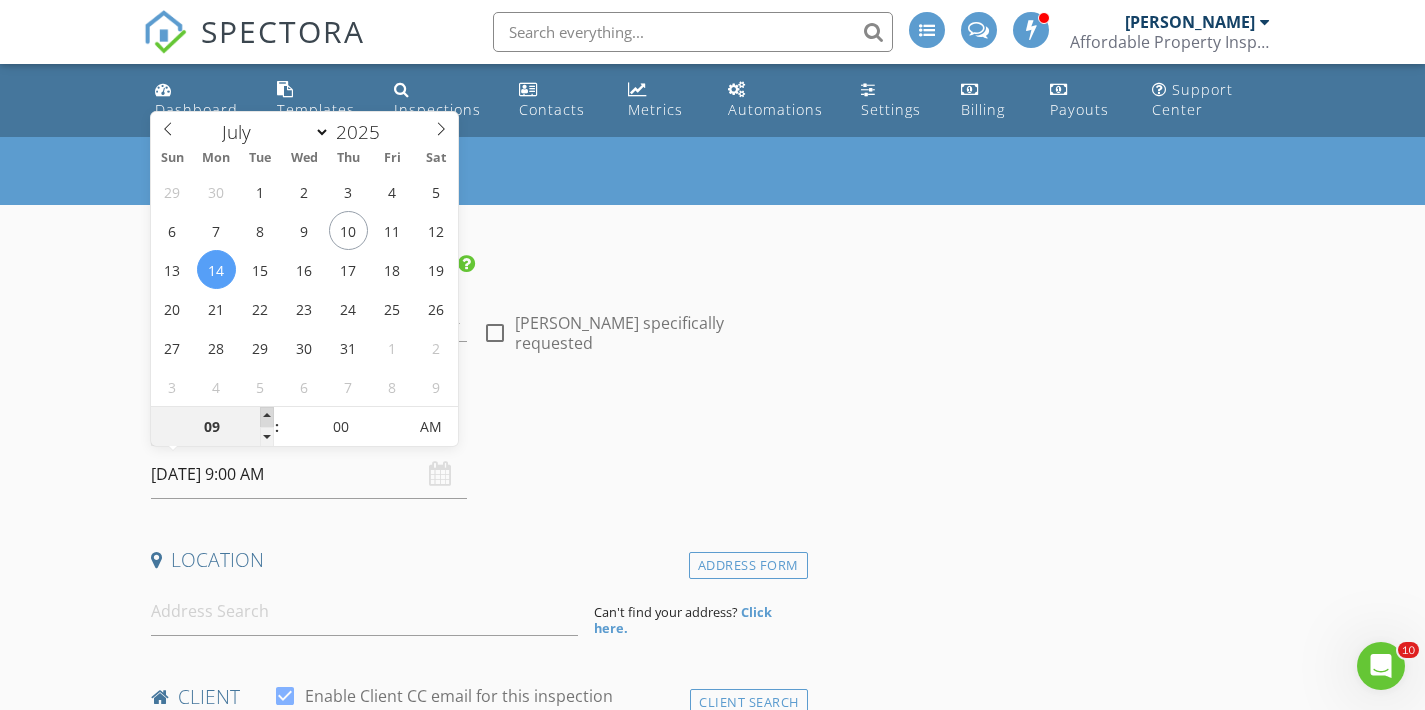 click at bounding box center (267, 417) 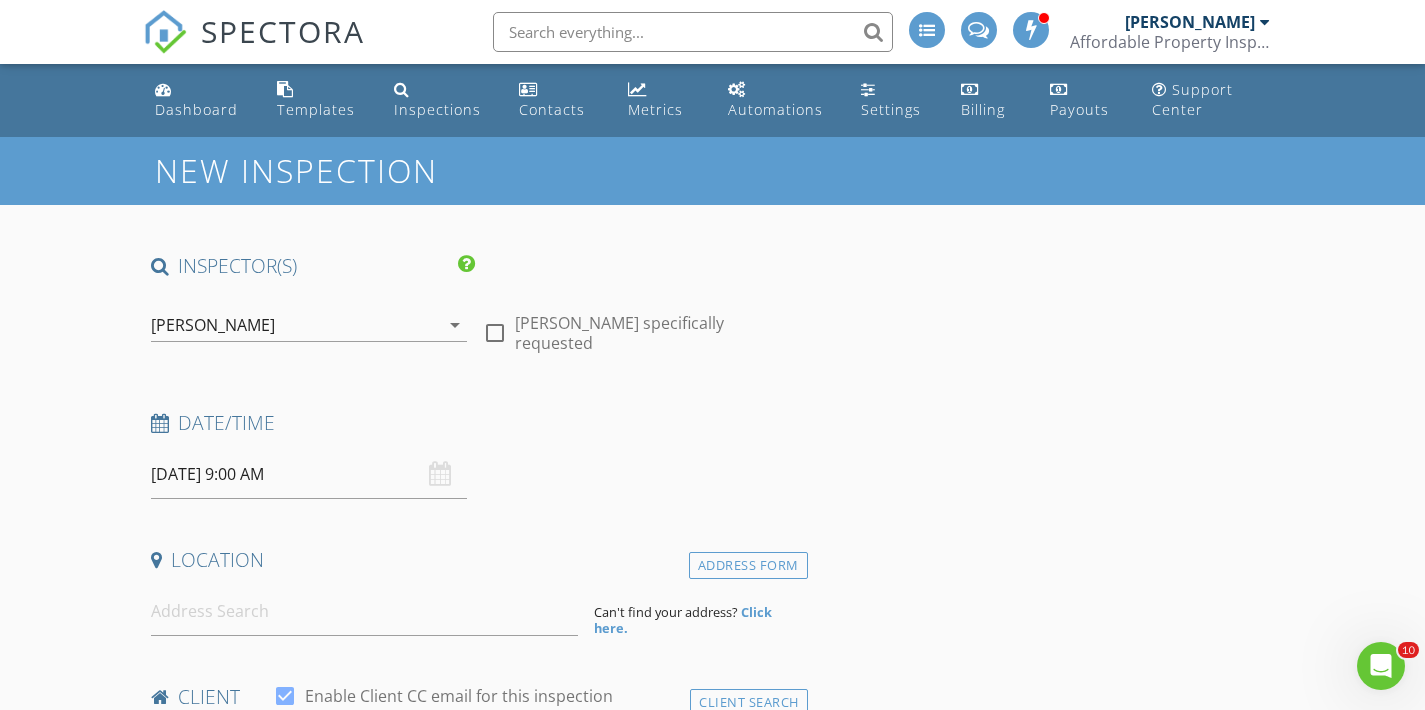 click on "Location" at bounding box center [475, 567] 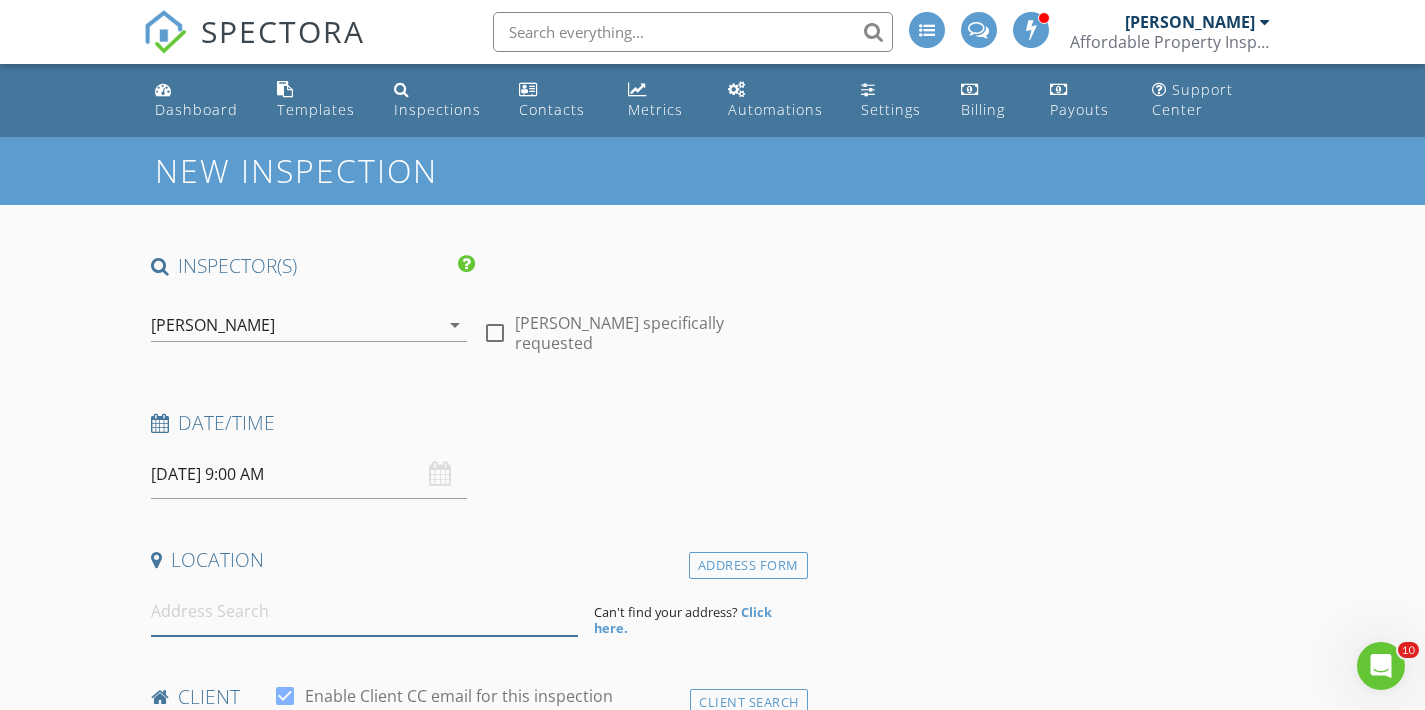 click at bounding box center (364, 611) 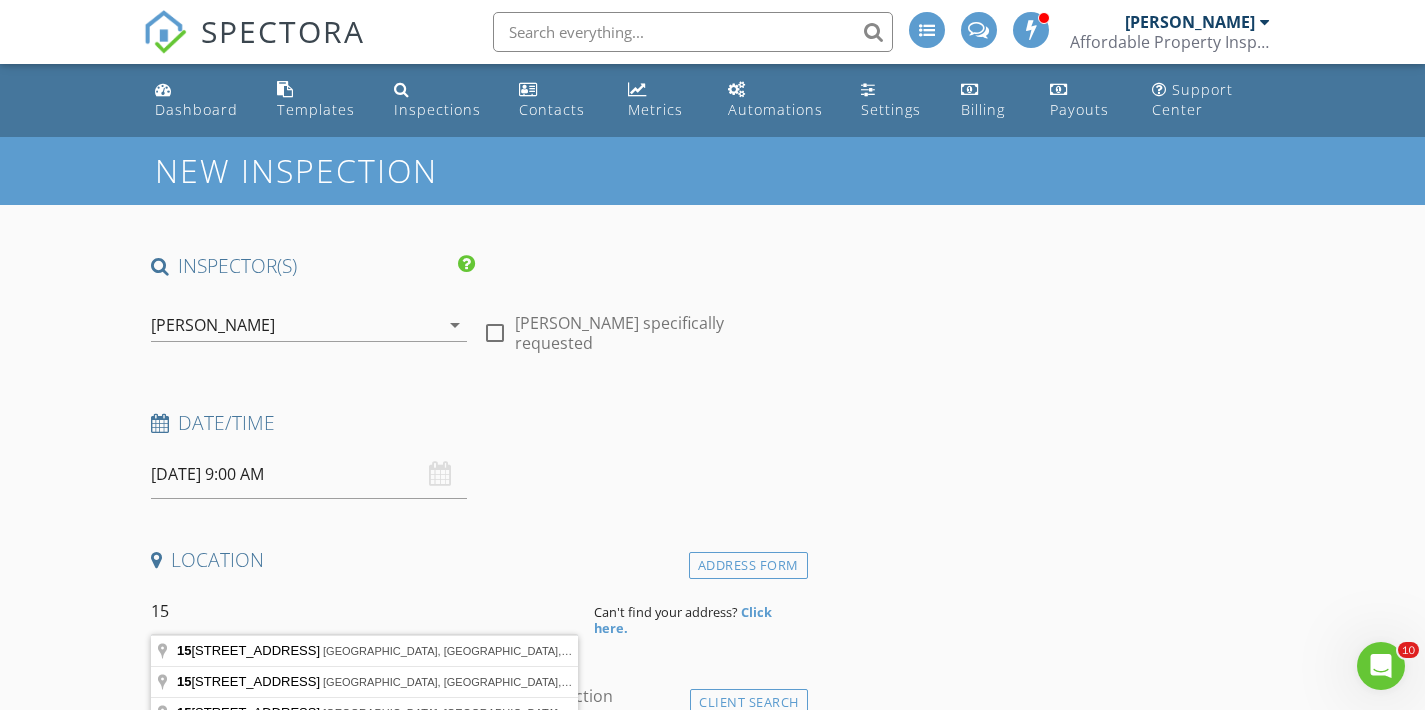 type on "1" 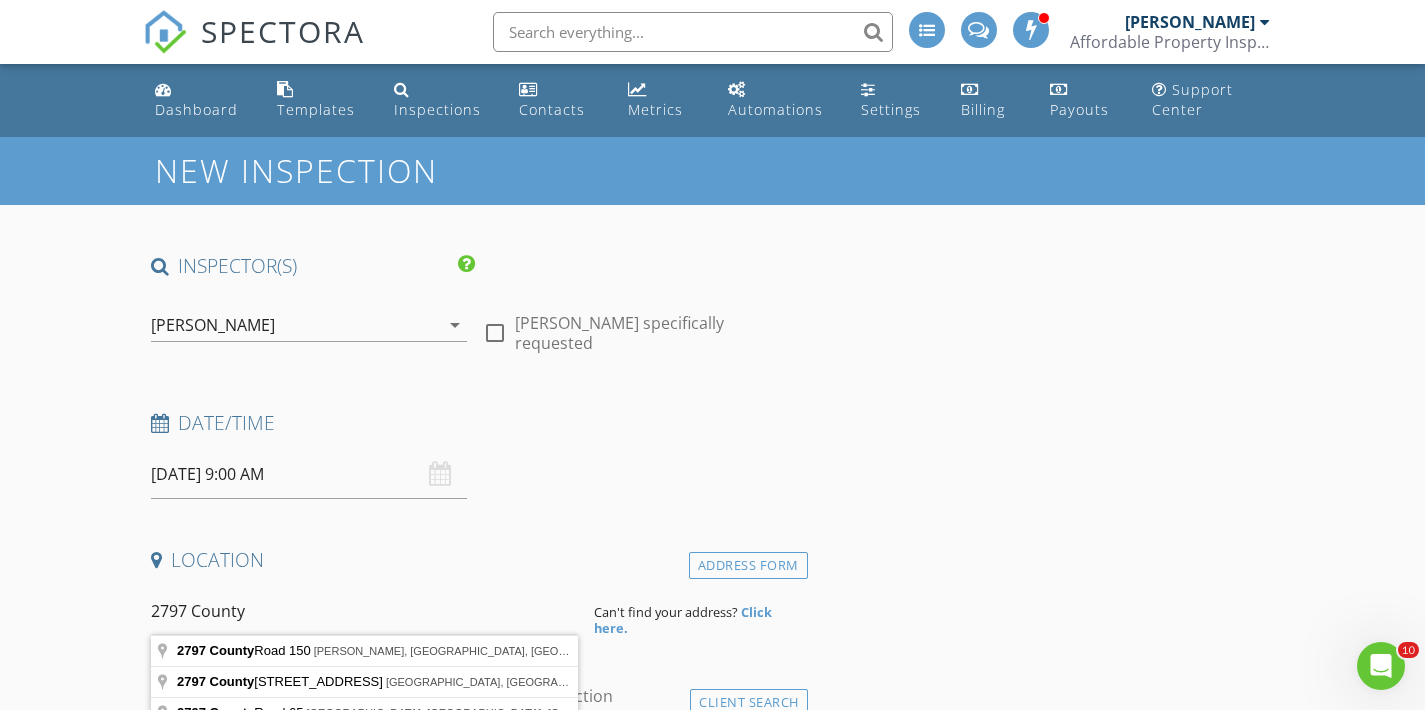 type on "2797 County Road 150, Brixey, MO, USA" 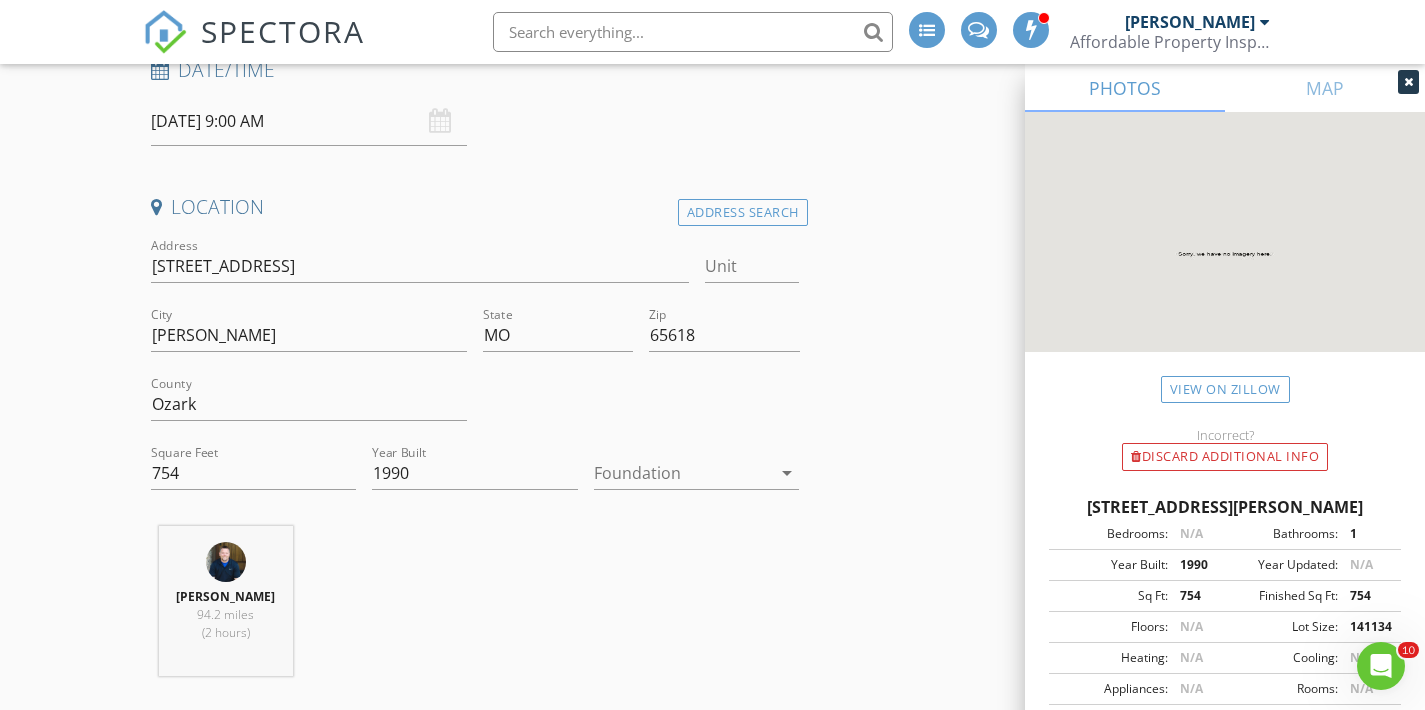 scroll, scrollTop: 370, scrollLeft: 0, axis: vertical 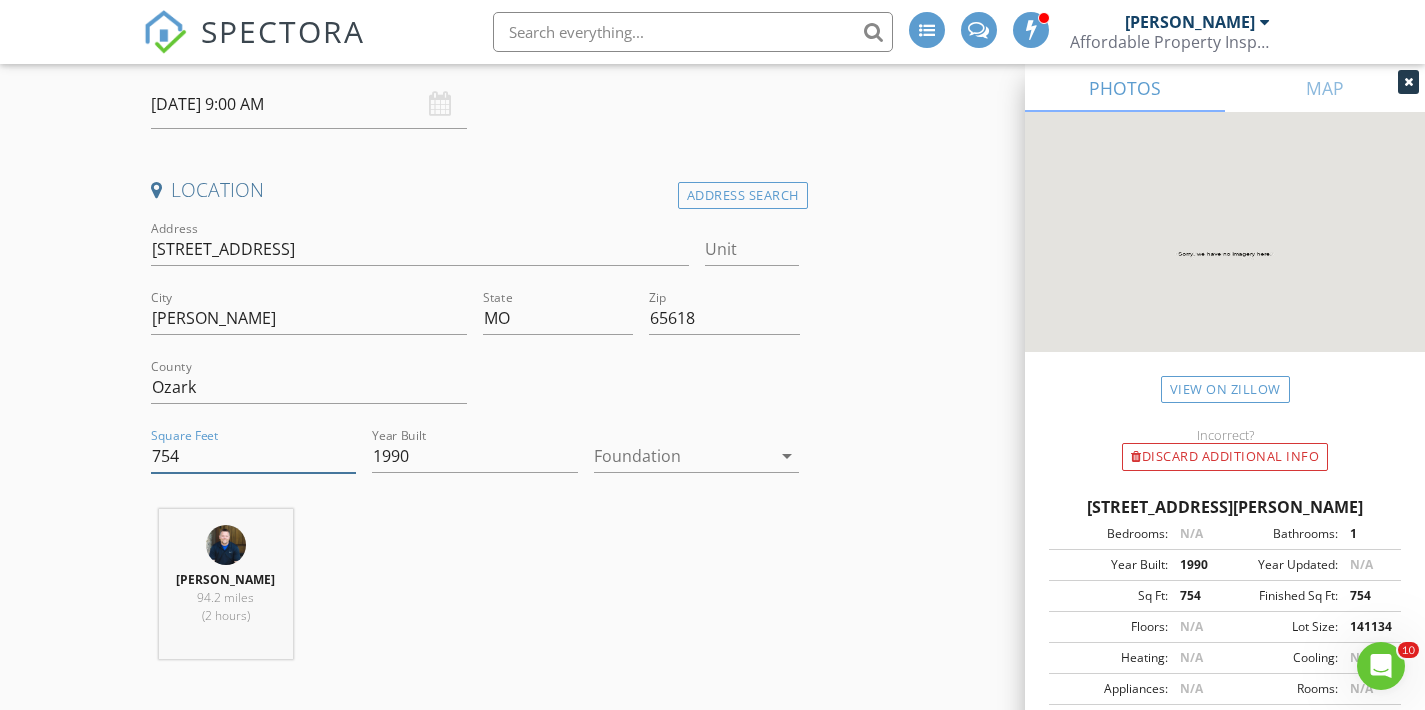 click on "754" at bounding box center [254, 456] 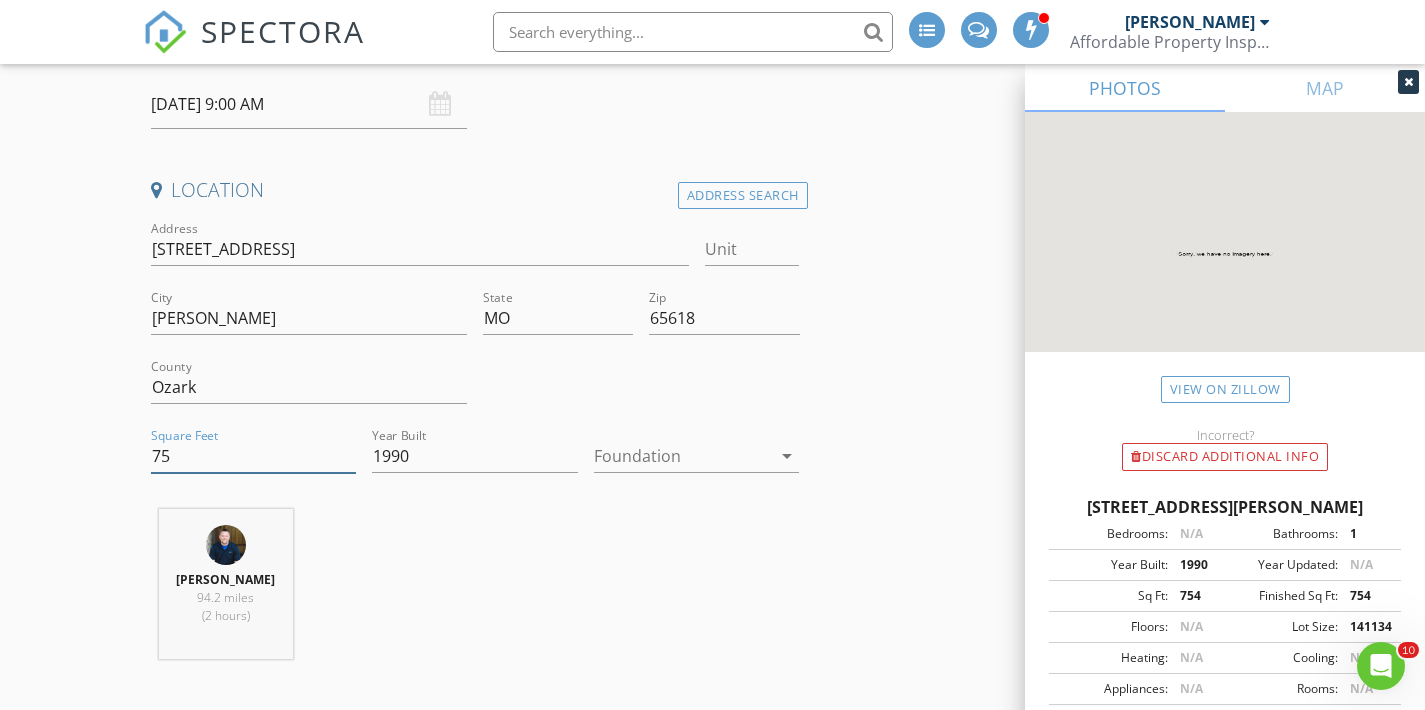 type on "7" 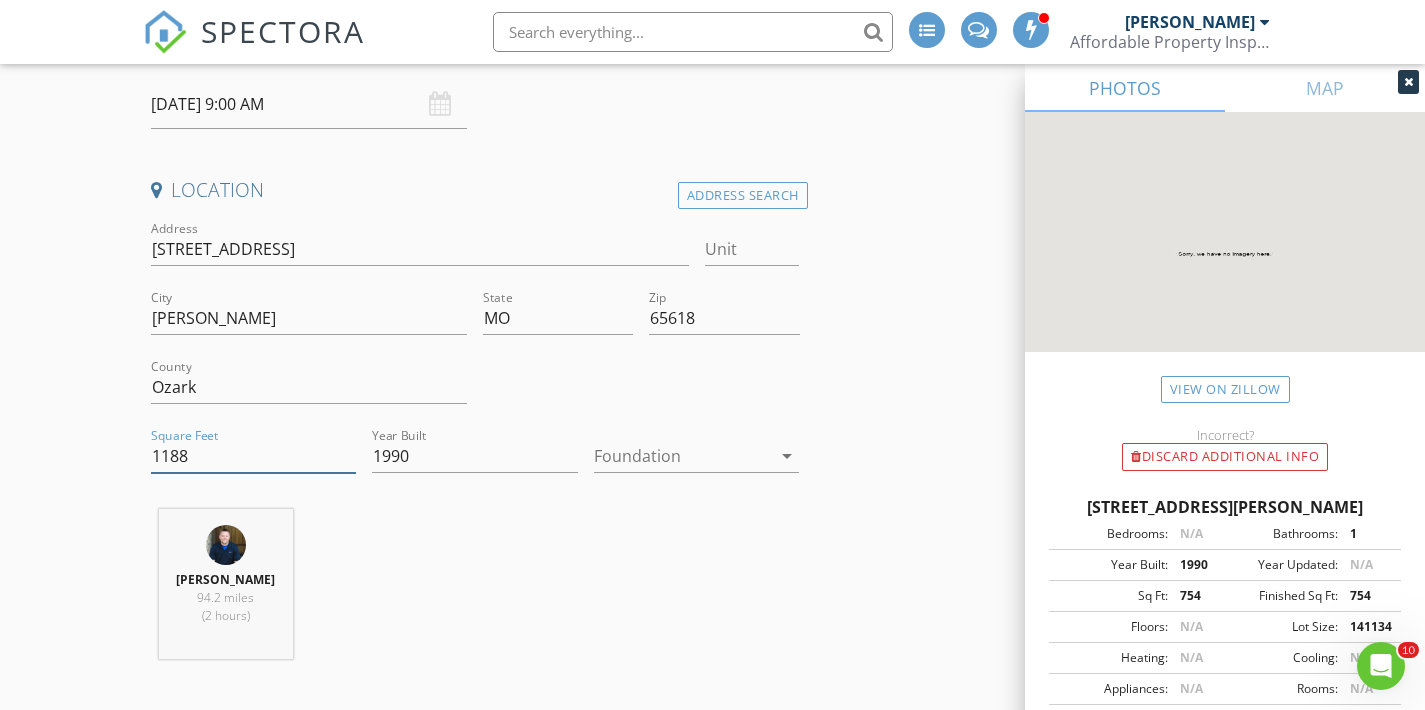 type on "1188" 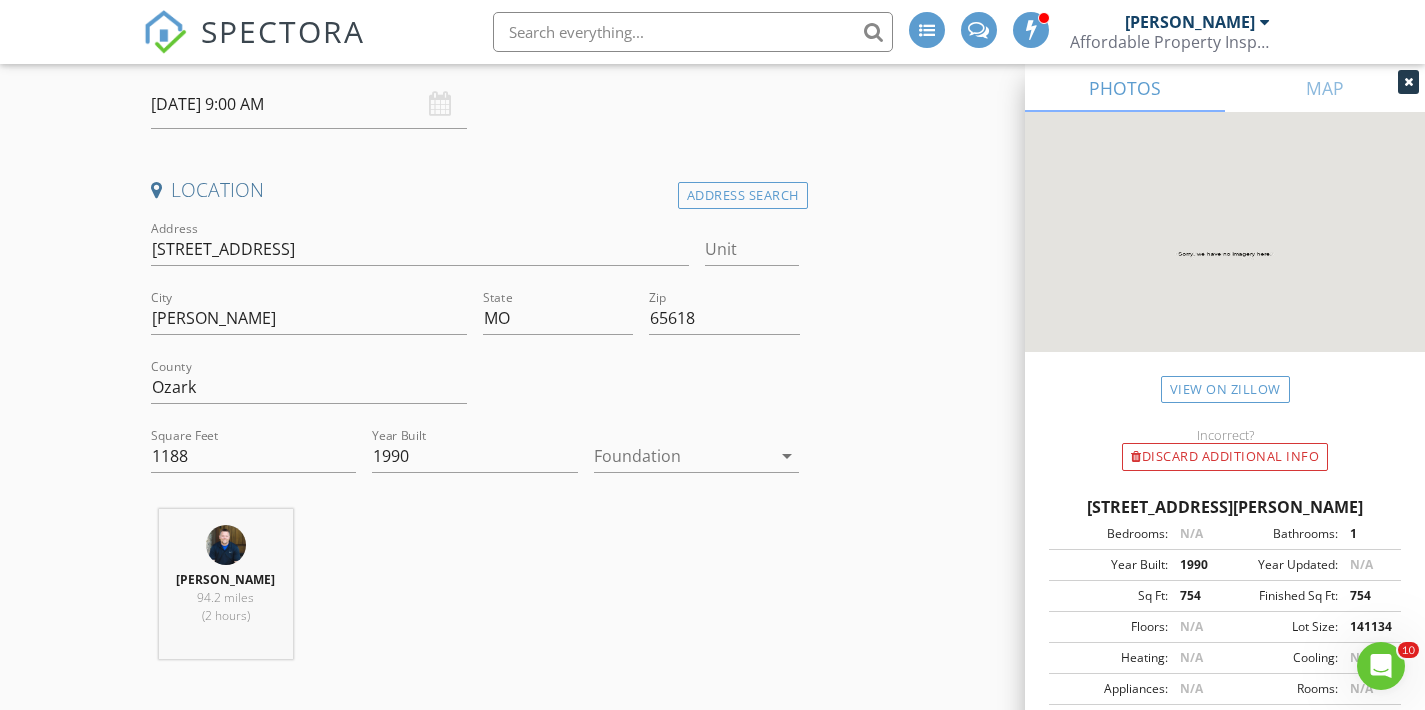 click on "William McIntosh     94.2 miles     (2 hours)" at bounding box center (475, 592) 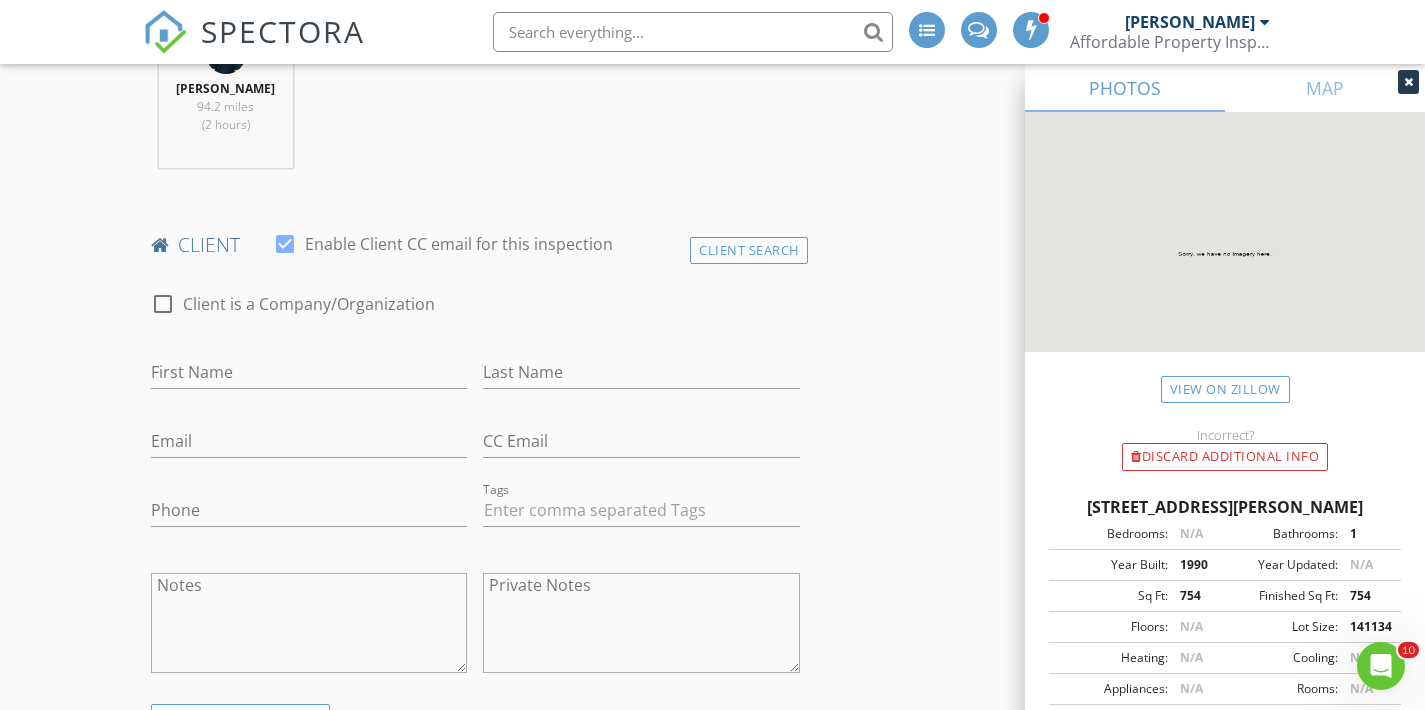 scroll, scrollTop: 868, scrollLeft: 0, axis: vertical 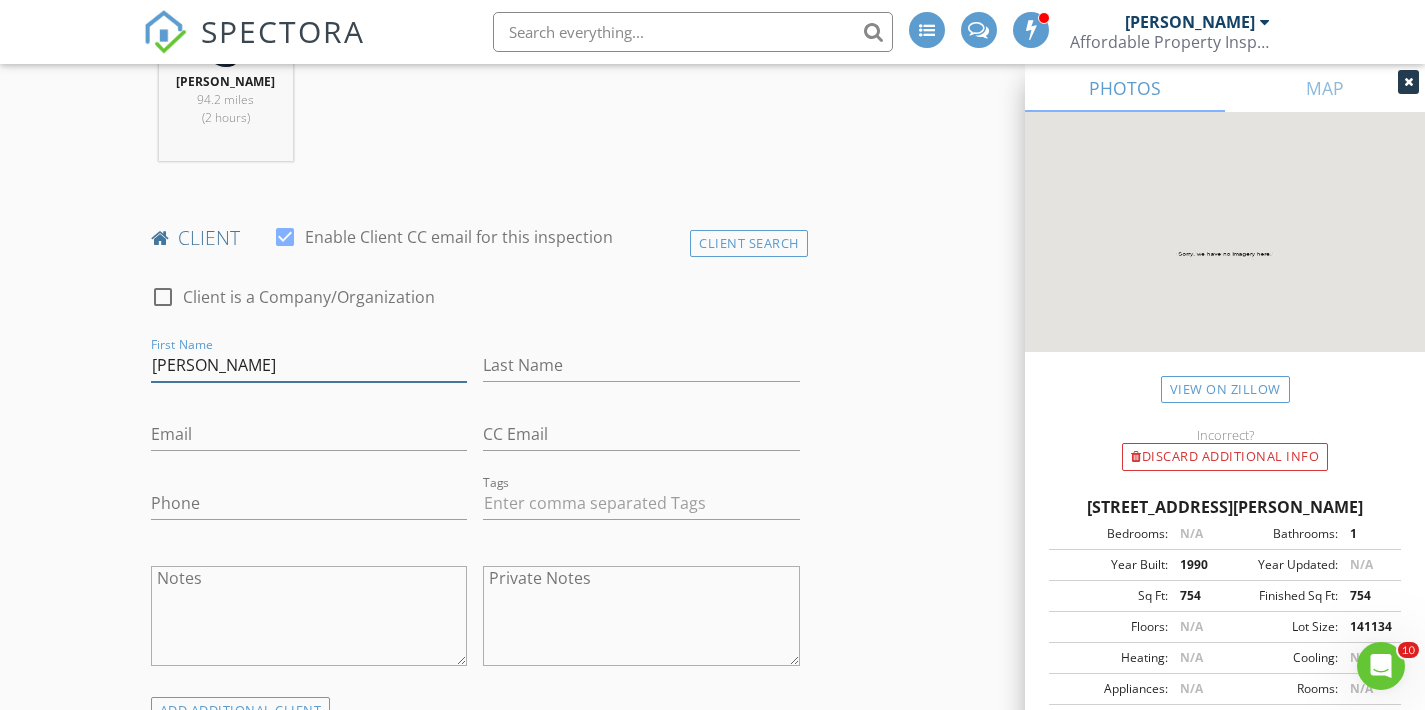 type on "Richard" 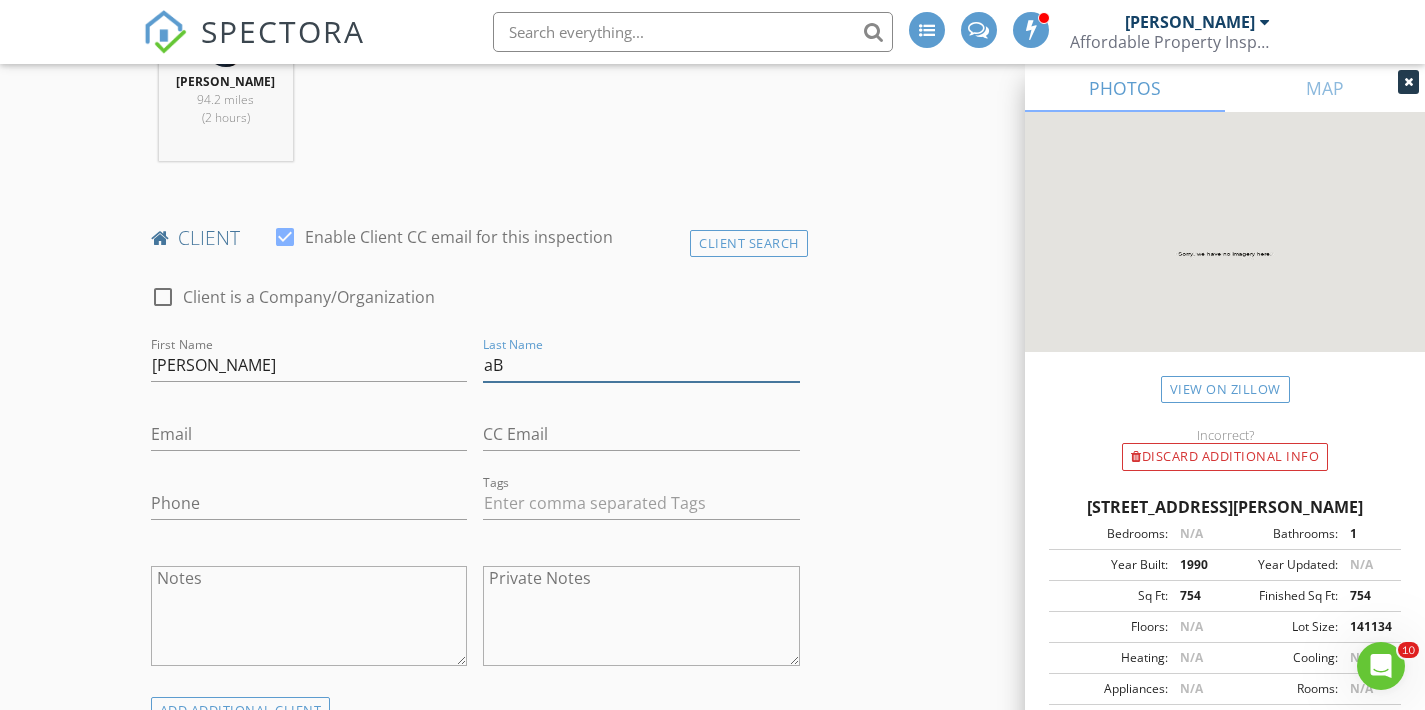 type on "a" 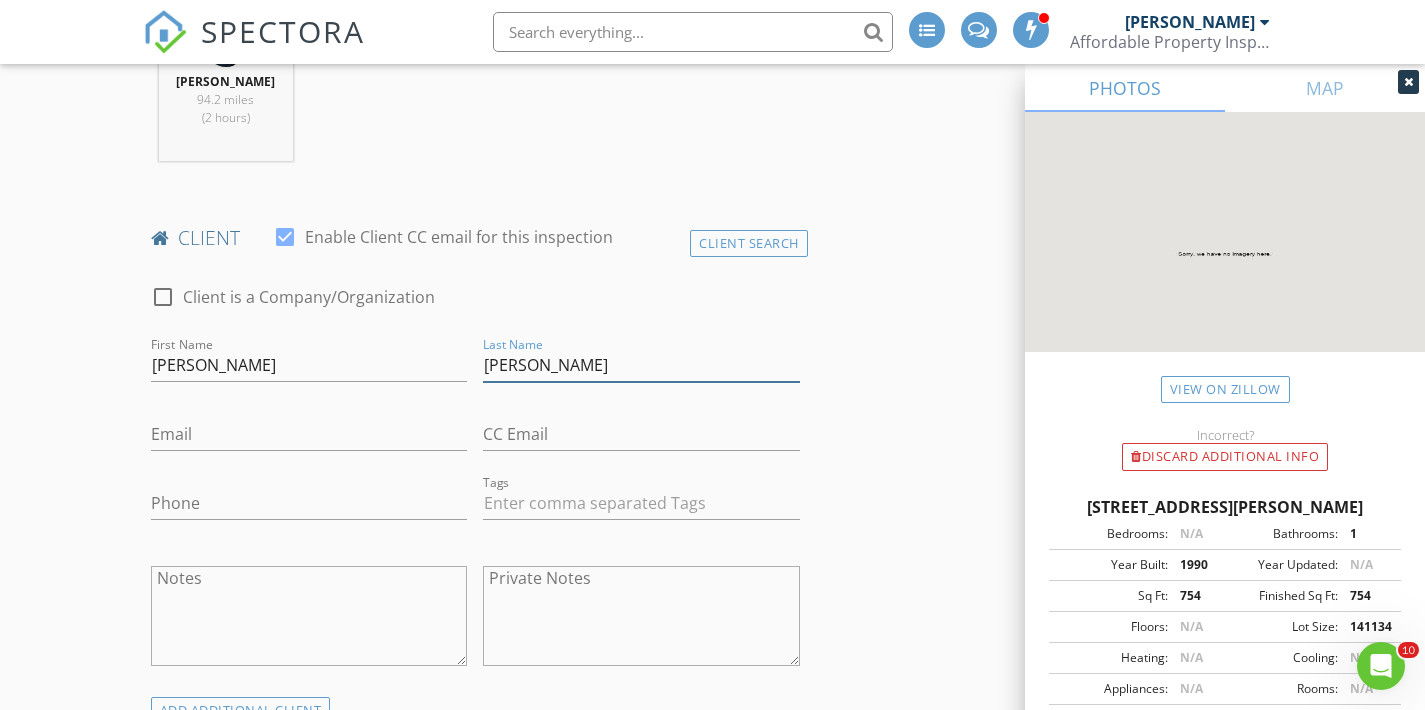 type on "Barcus" 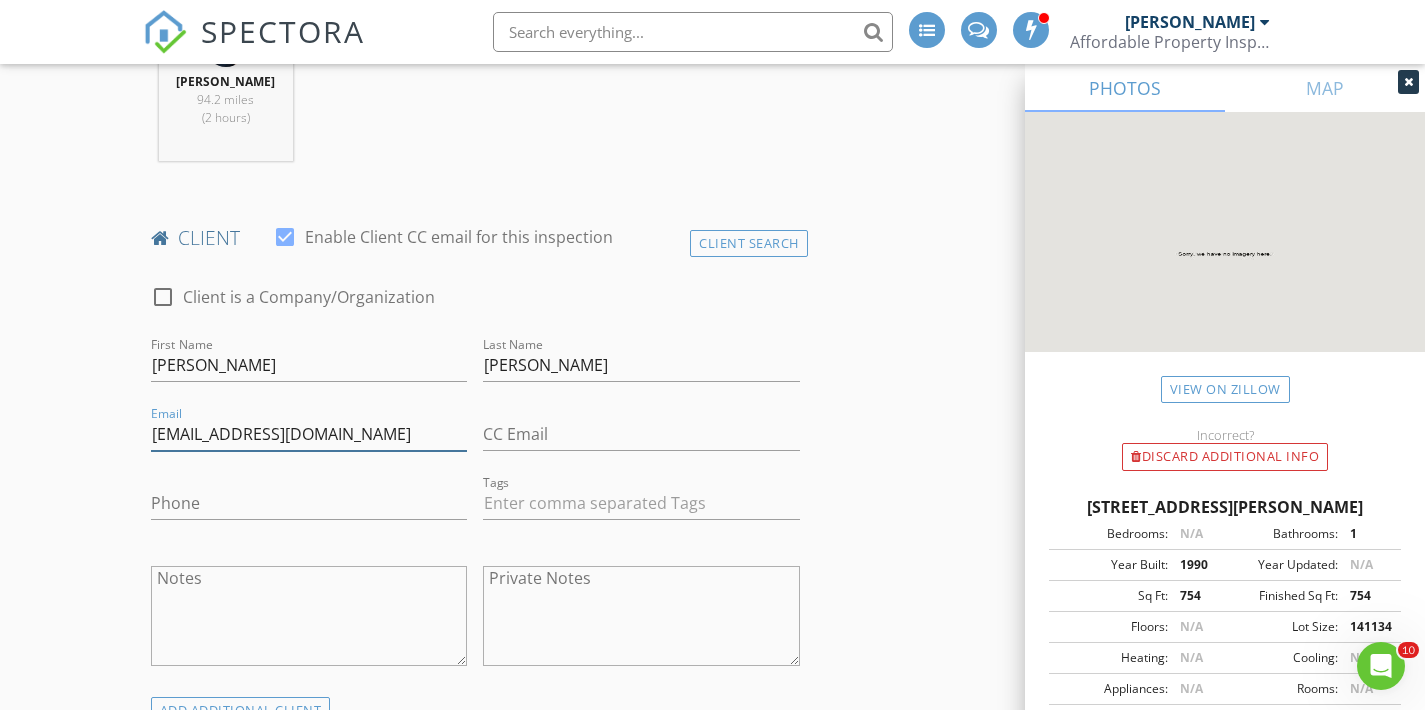 type on "1966barcus@gmail.com" 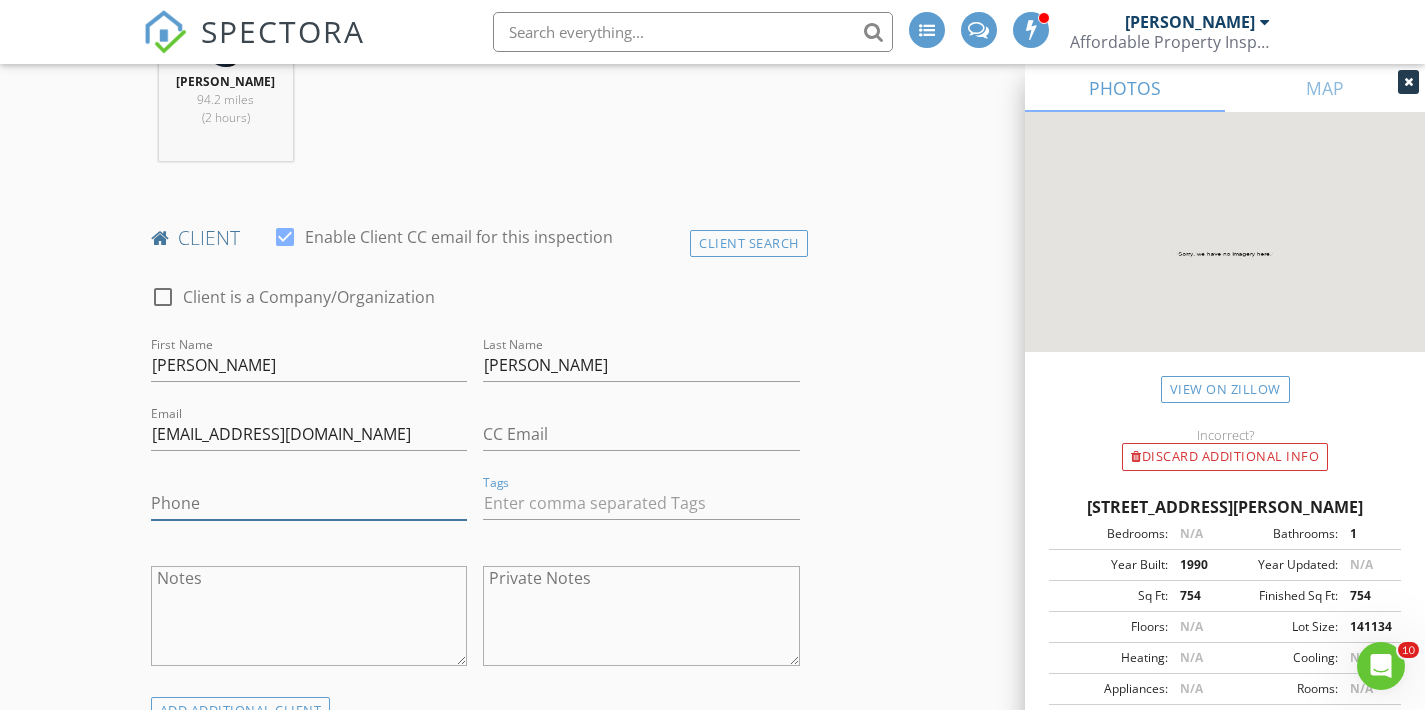 click on "Phone" at bounding box center [309, 503] 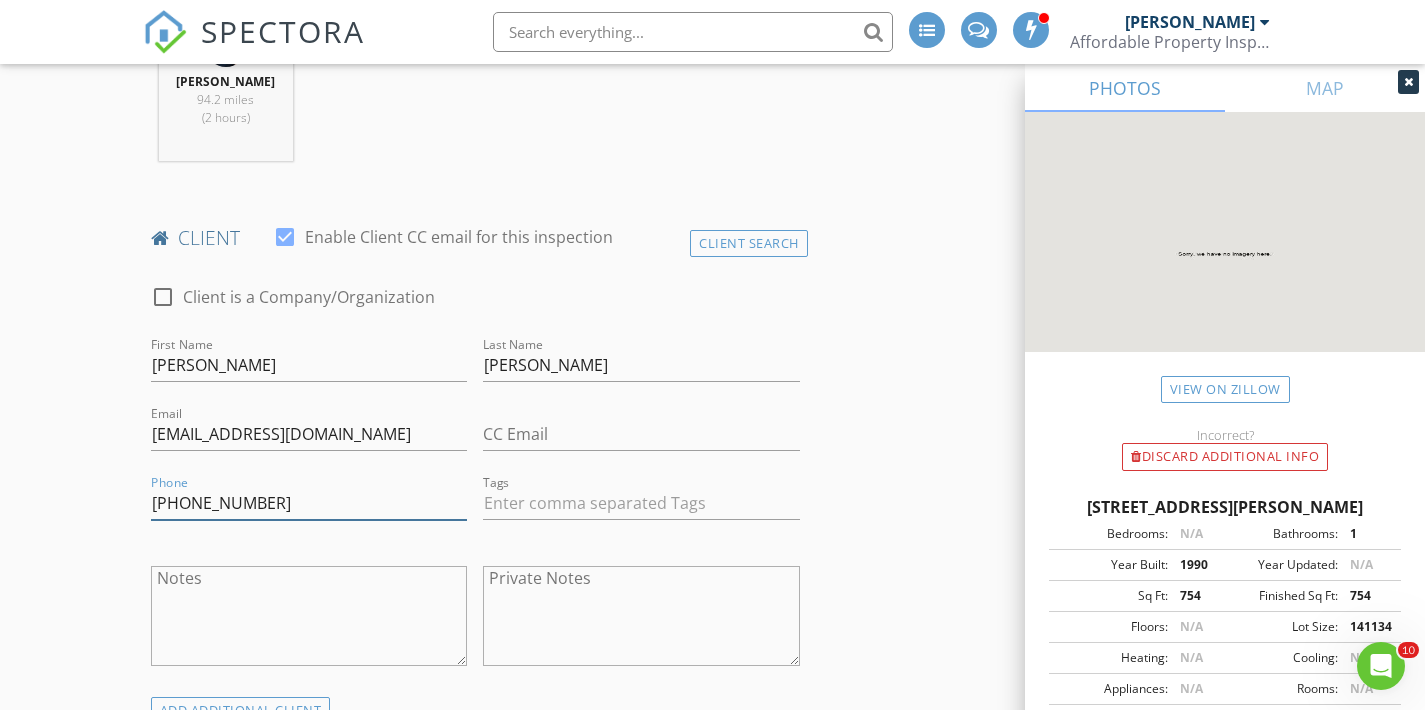 type on "817-757-5565" 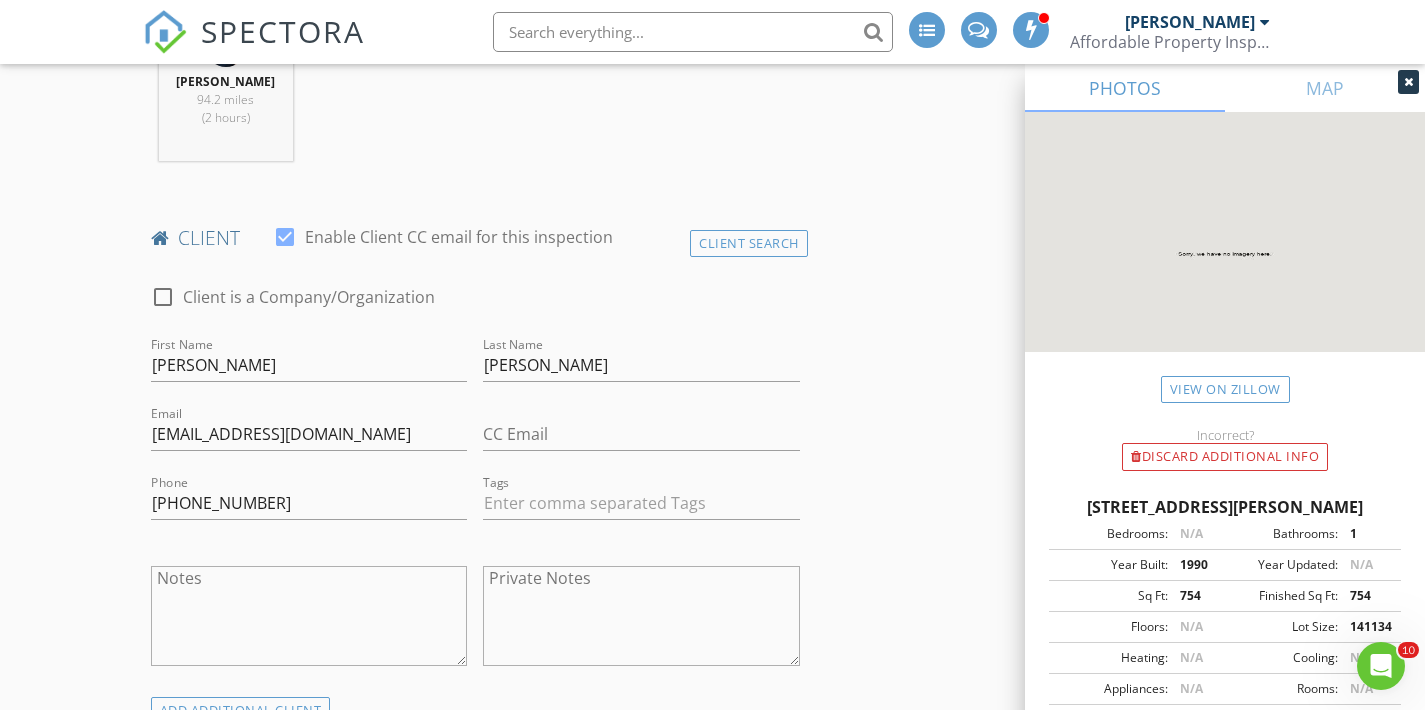 click on "New Inspection
INSPECTOR(S)
check_box   William McIntosh   PRIMARY   check_box_outline_blank   Tim Shaw     William McIntosh arrow_drop_down   check_box_outline_blank William McIntosh specifically requested
Date/Time
07/14/2025 9:00 AM
Location
Address Search       Address 2797 Co Rd 150   Unit   City Brixey   State MO   Zip 65618   County Ozark     Square Feet 1188   Year Built 1990   Foundation arrow_drop_down     William McIntosh     94.2 miles     (2 hours)
client
check_box Enable Client CC email for this inspection   Client Search     check_box_outline_blank Client is a Company/Organization     First Name Richard   Last Name Barcus   Email 1966barcus@gmail.com   CC Email   Phone 817-757-5565         Tags         Notes   Private Notes
ADD ADDITIONAL client
SERVICES" at bounding box center [712, 1212] 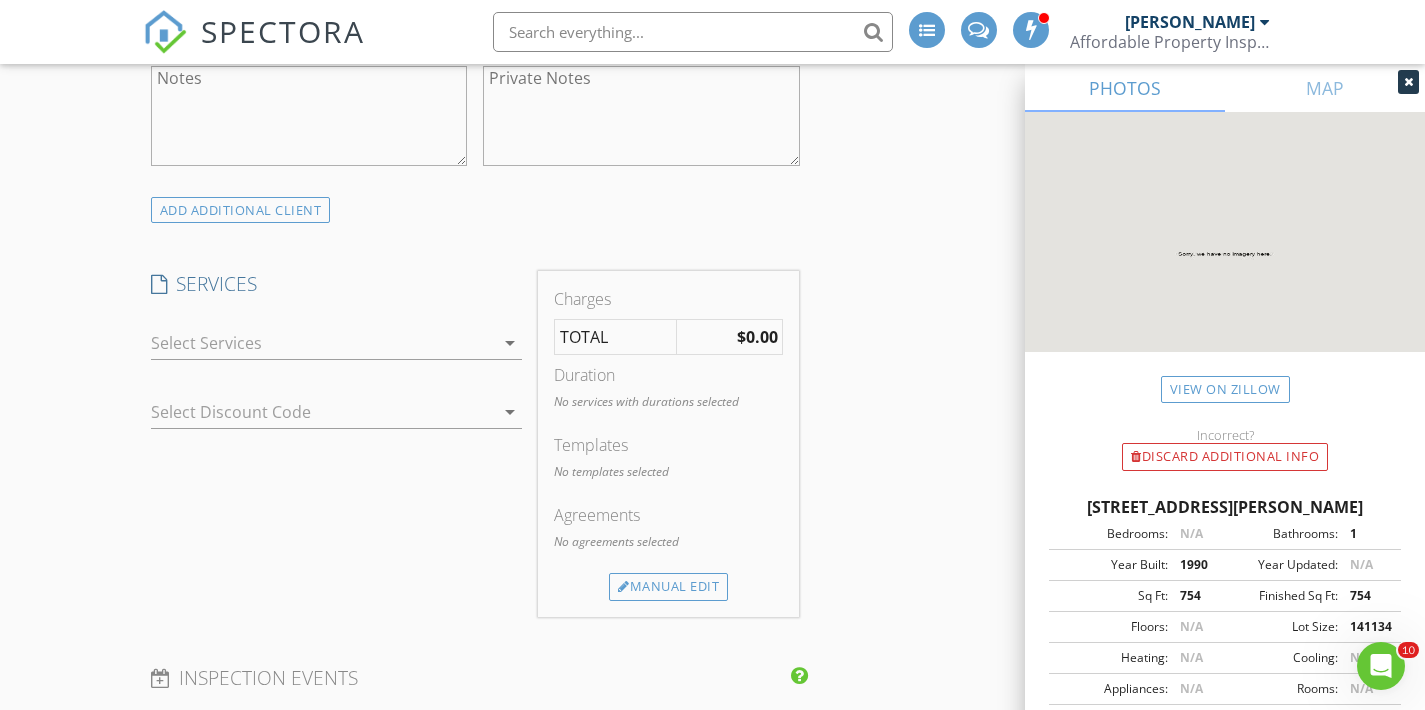 scroll, scrollTop: 1371, scrollLeft: 0, axis: vertical 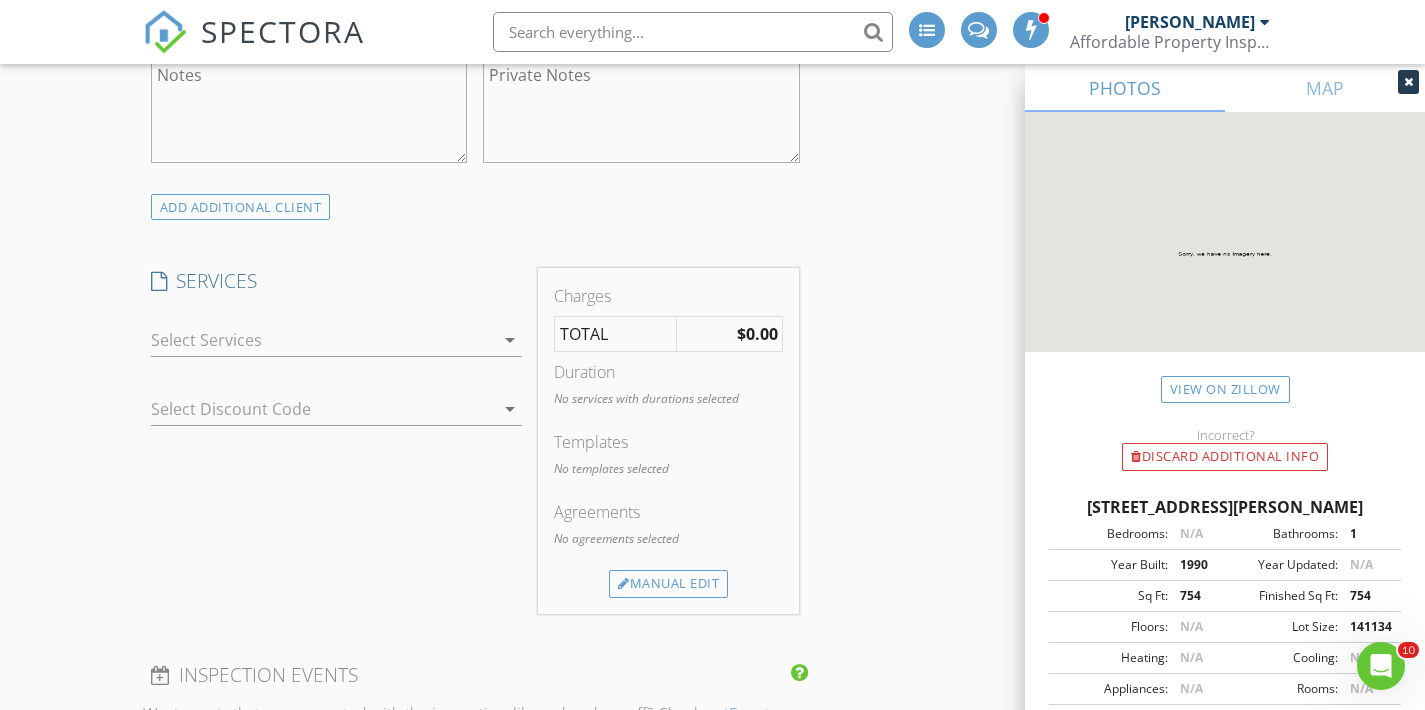 click at bounding box center (323, 340) 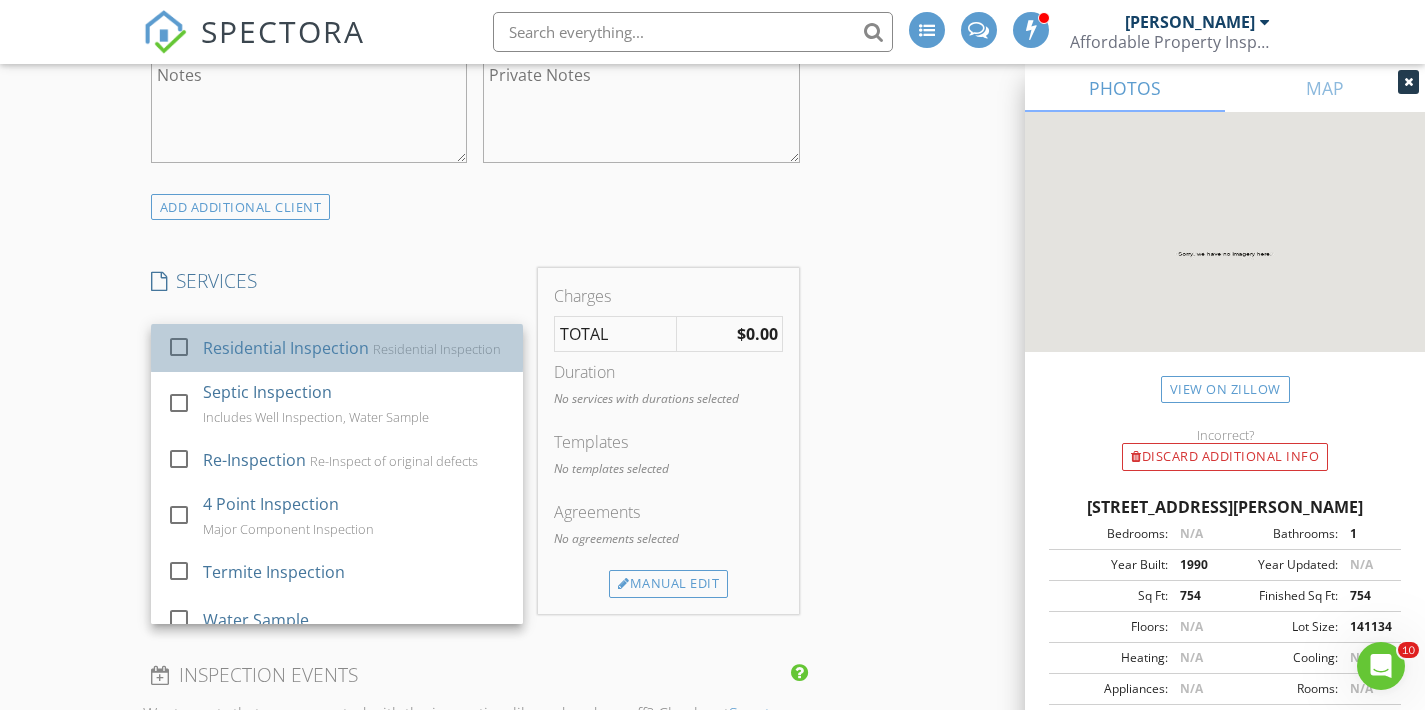 click on "Residential Inspection   Residential Inspection" at bounding box center [355, 348] 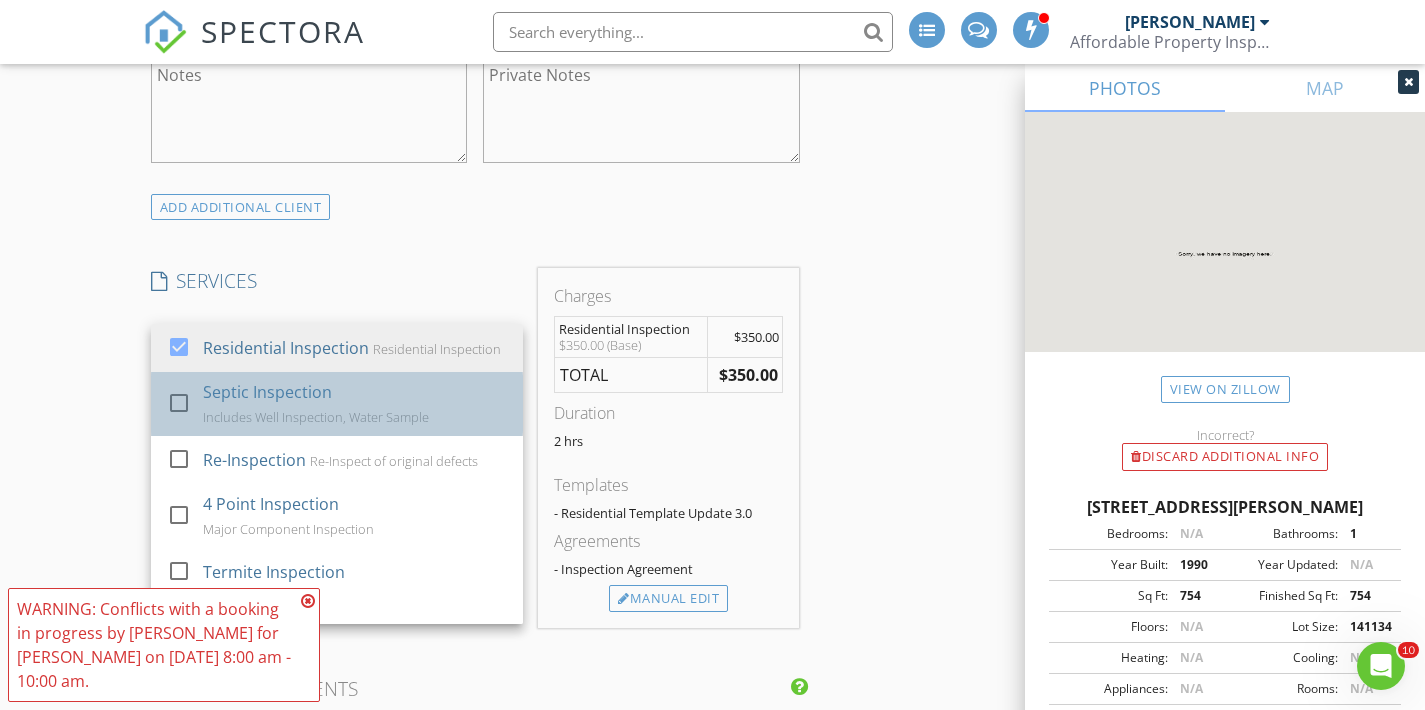 click on "Includes Well Inspection, Water Sample" at bounding box center (316, 417) 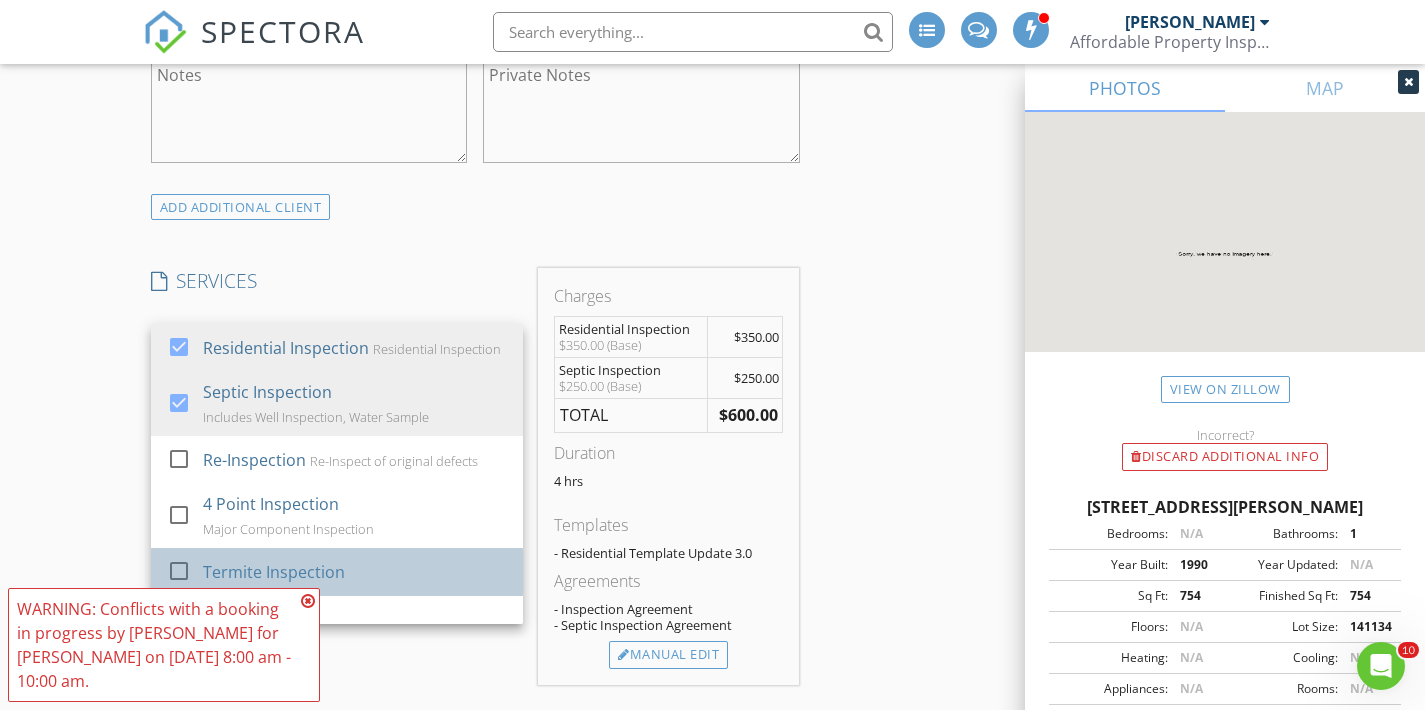 click on "Termite Inspection" at bounding box center (274, 572) 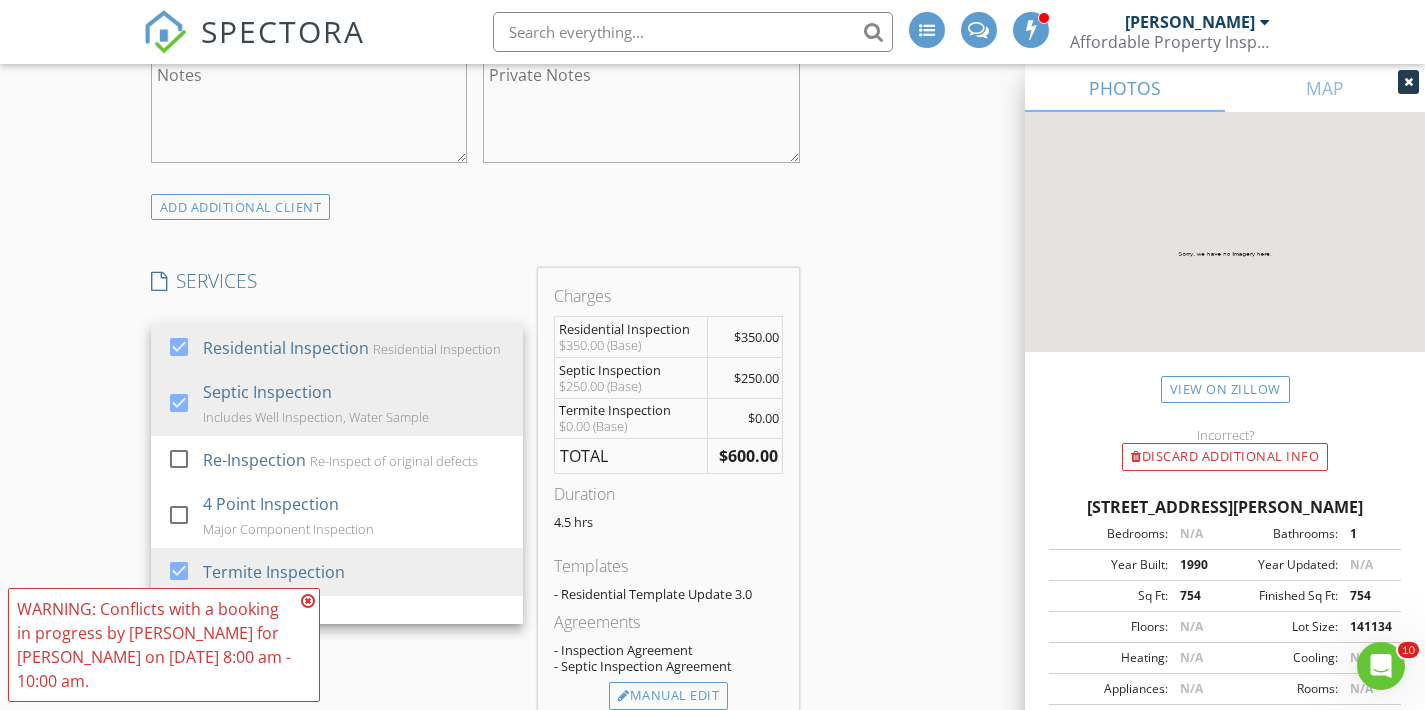 click at bounding box center (308, 601) 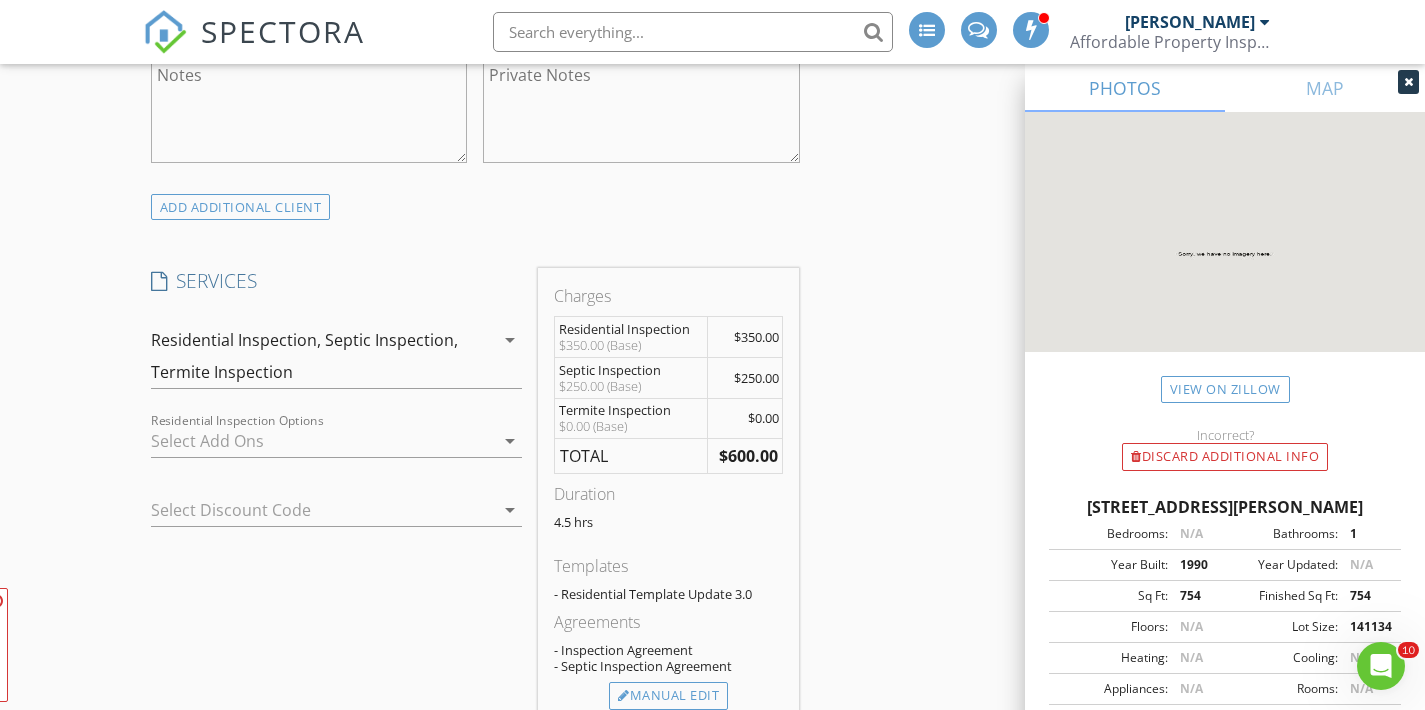 click on "New Inspection
INSPECTOR(S)
check_box   William McIntosh   PRIMARY   check_box_outline_blank   Tim Shaw     William McIntosh arrow_drop_down   check_box_outline_blank William McIntosh specifically requested
Date/Time
07/14/2025 9:00 AM
Location
Address Search       Address 2797 Co Rd 150   Unit   City Brixey   State MO   Zip 65618   County Ozark     Square Feet 1188   Year Built 1990   Foundation arrow_drop_down     William McIntosh     94.2 miles     (2 hours)
client
check_box Enable Client CC email for this inspection   Client Search     check_box_outline_blank Client is a Company/Organization     First Name Richard   Last Name Barcus   Email 1966barcus@gmail.com   CC Email   Phone 817-757-5565         Tags         Notes   Private Notes
ADD ADDITIONAL client
SERVICES" at bounding box center [712, 765] 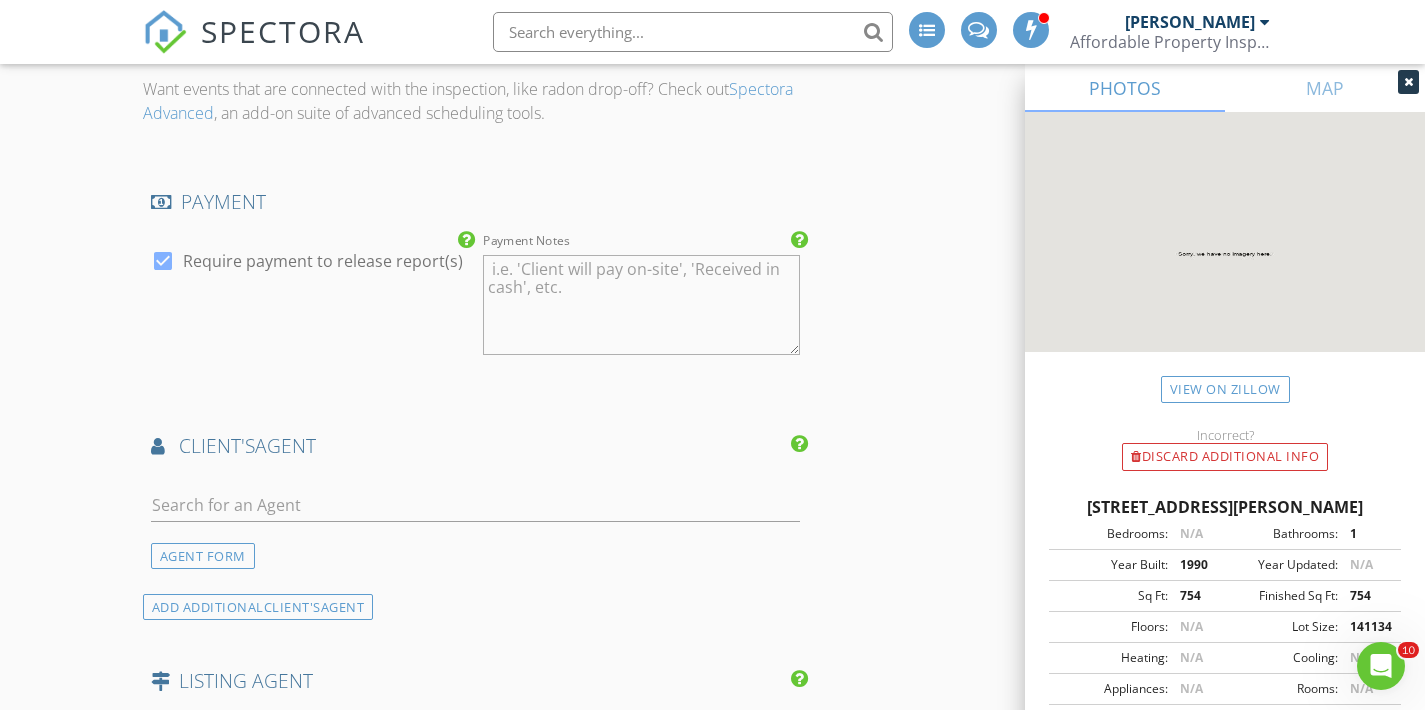 scroll, scrollTop: 2152, scrollLeft: 0, axis: vertical 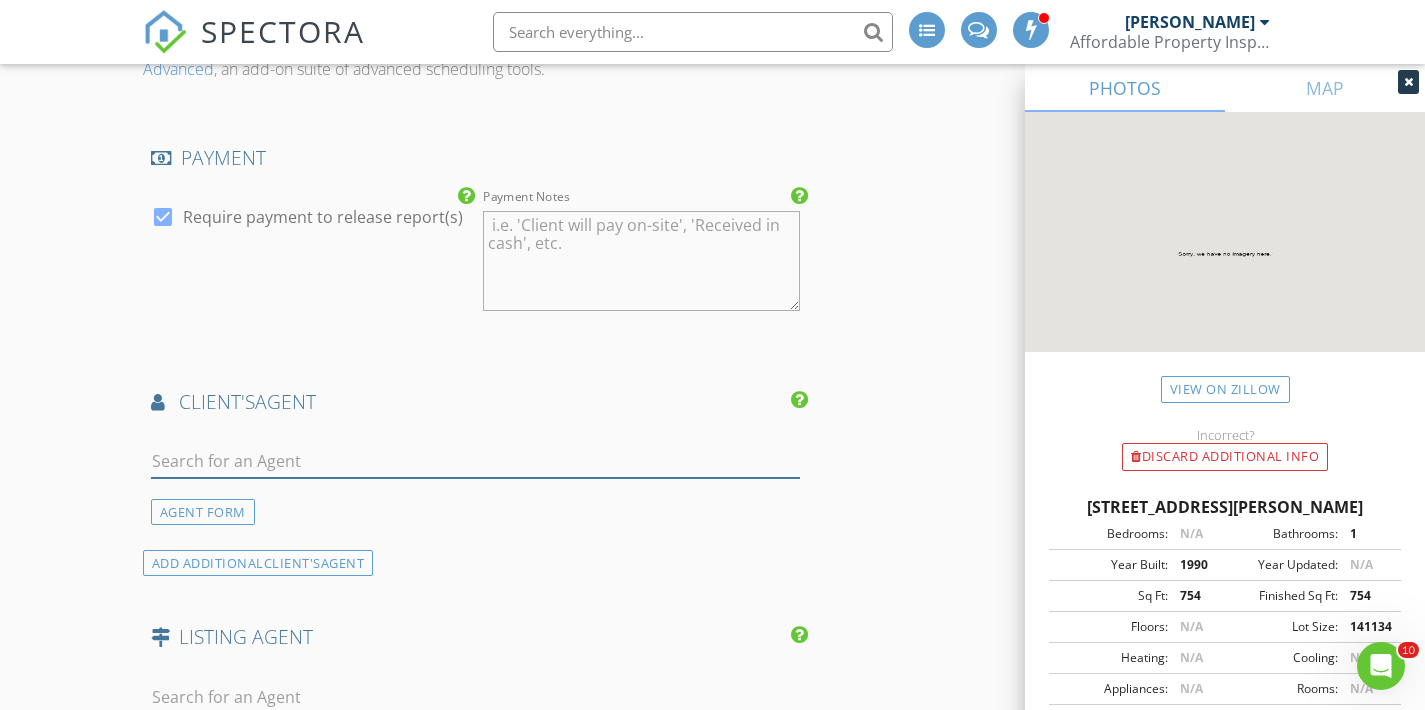 click at bounding box center (475, 461) 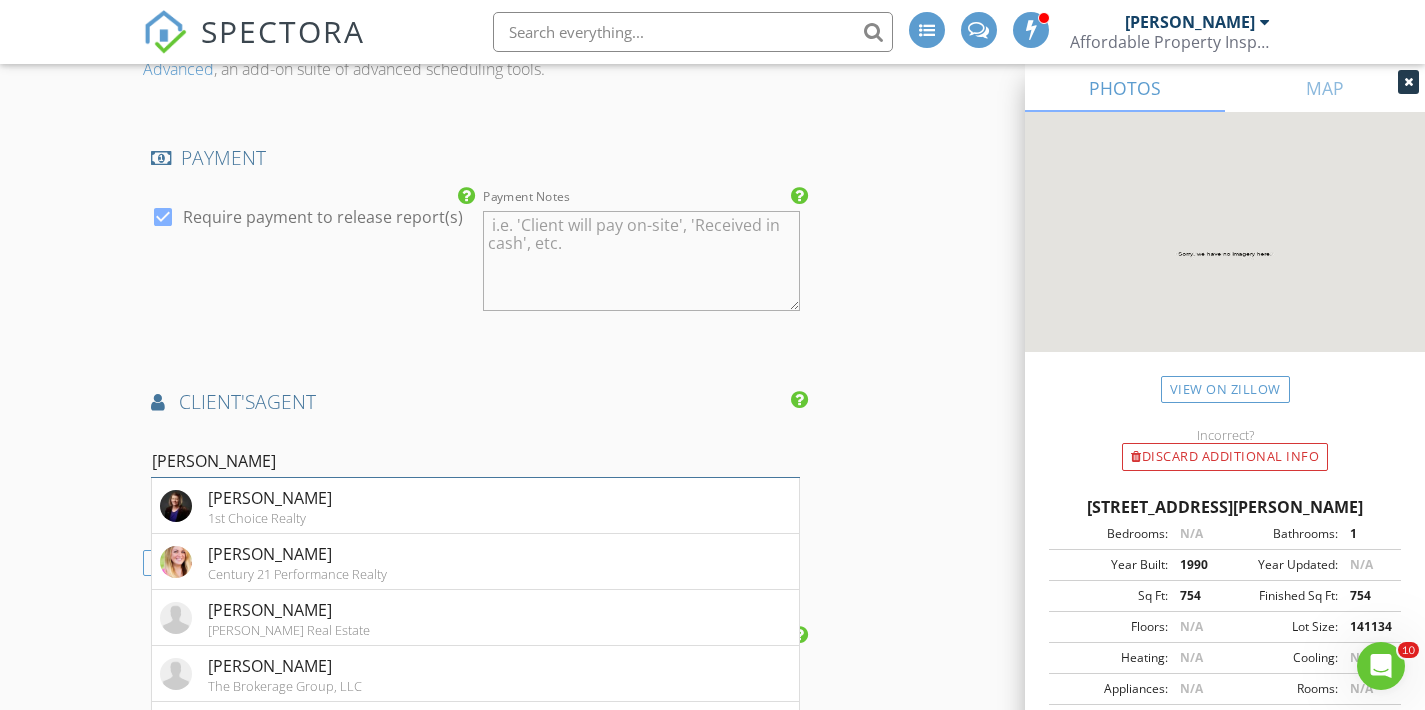 type on "Michelle" 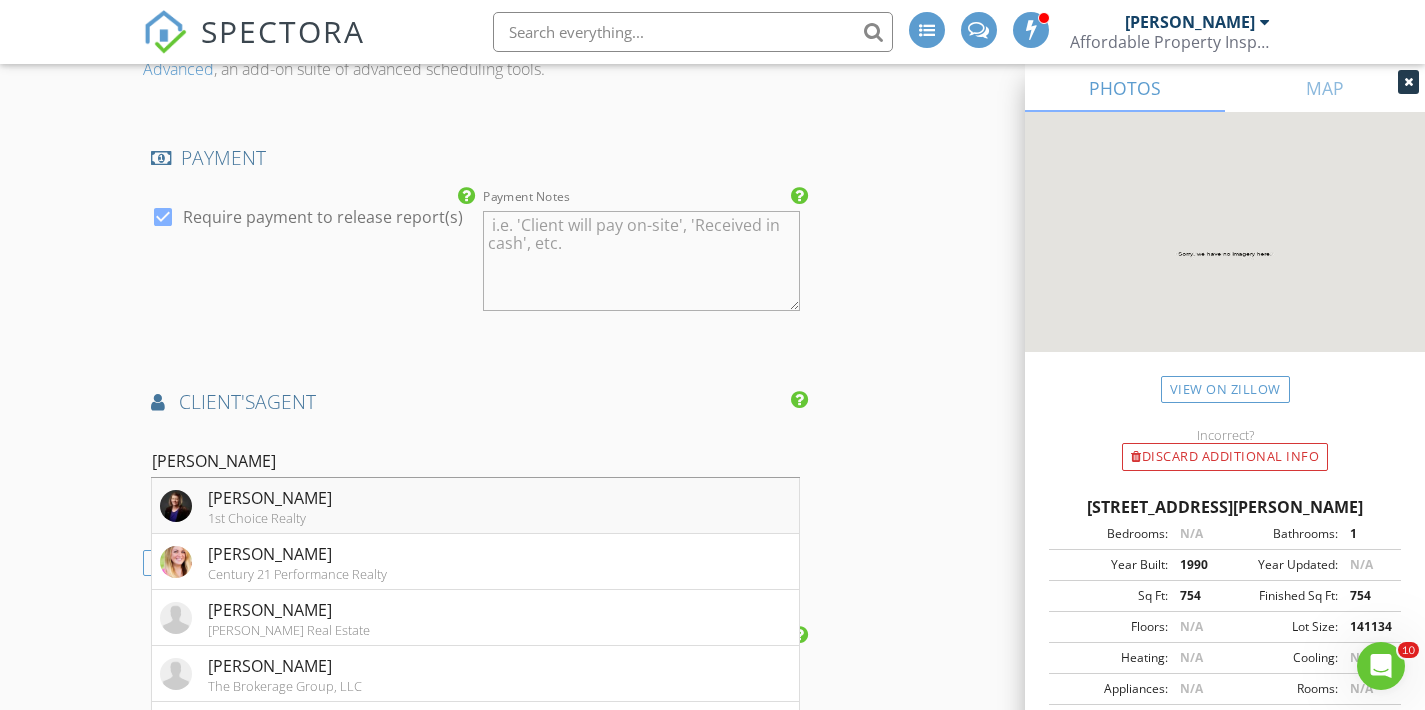 drag, startPoint x: 276, startPoint y: 474, endPoint x: 312, endPoint y: 516, distance: 55.31727 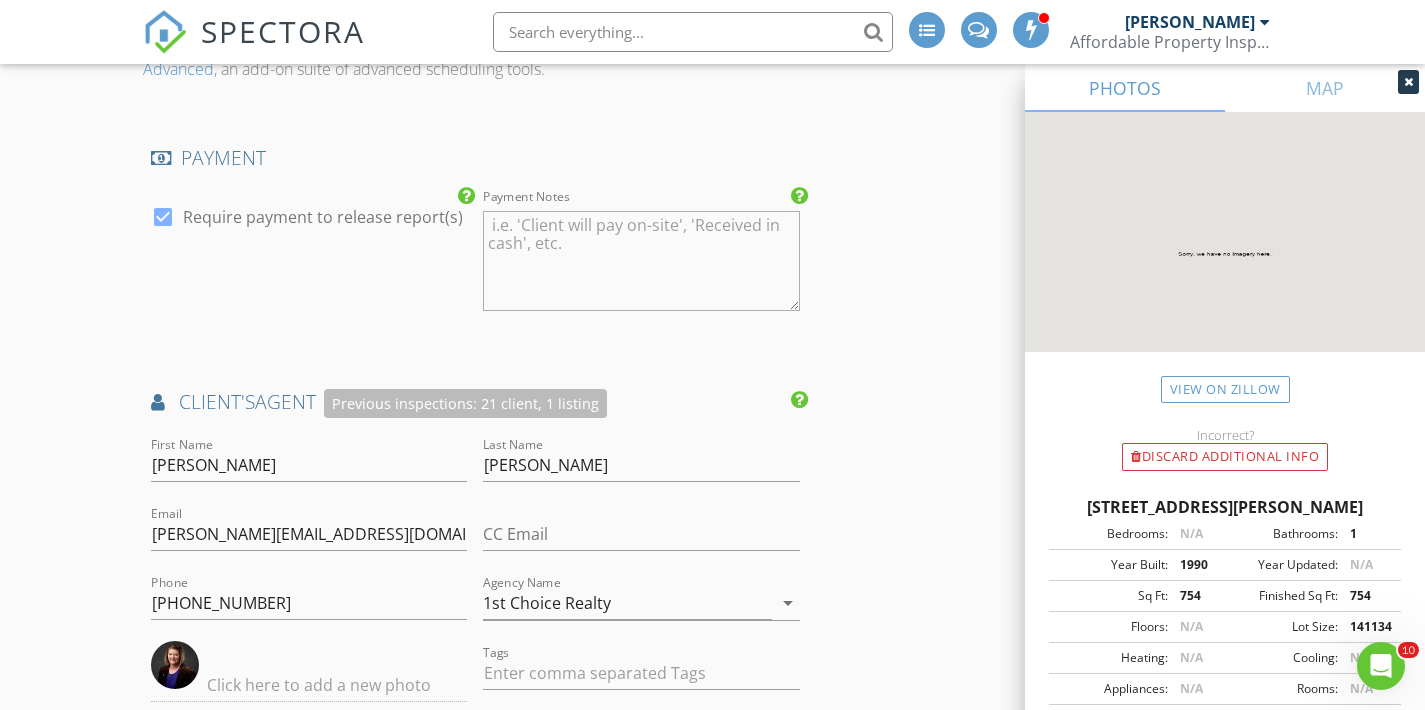 click on "New Inspection
INSPECTOR(S)
check_box   William McIntosh   PRIMARY   check_box_outline_blank   Tim Shaw     William McIntosh arrow_drop_down   check_box_outline_blank William McIntosh specifically requested
Date/Time
07/14/2025 9:00 AM
Location
Address Search       Address 2797 Co Rd 150   Unit   City Brixey   State MO   Zip 65618   County Ozark     Square Feet 1188   Year Built 1990   Foundation arrow_drop_down     William McIntosh     94.2 miles     (2 hours)
client
check_box Enable Client CC email for this inspection   Client Search     check_box_outline_blank Client is a Company/Organization     First Name Richard   Last Name Barcus   Email 1966barcus@gmail.com   CC Email   Phone 817-757-5565         Tags         Notes   Private Notes
ADD ADDITIONAL client
SERVICES" at bounding box center (712, 174) 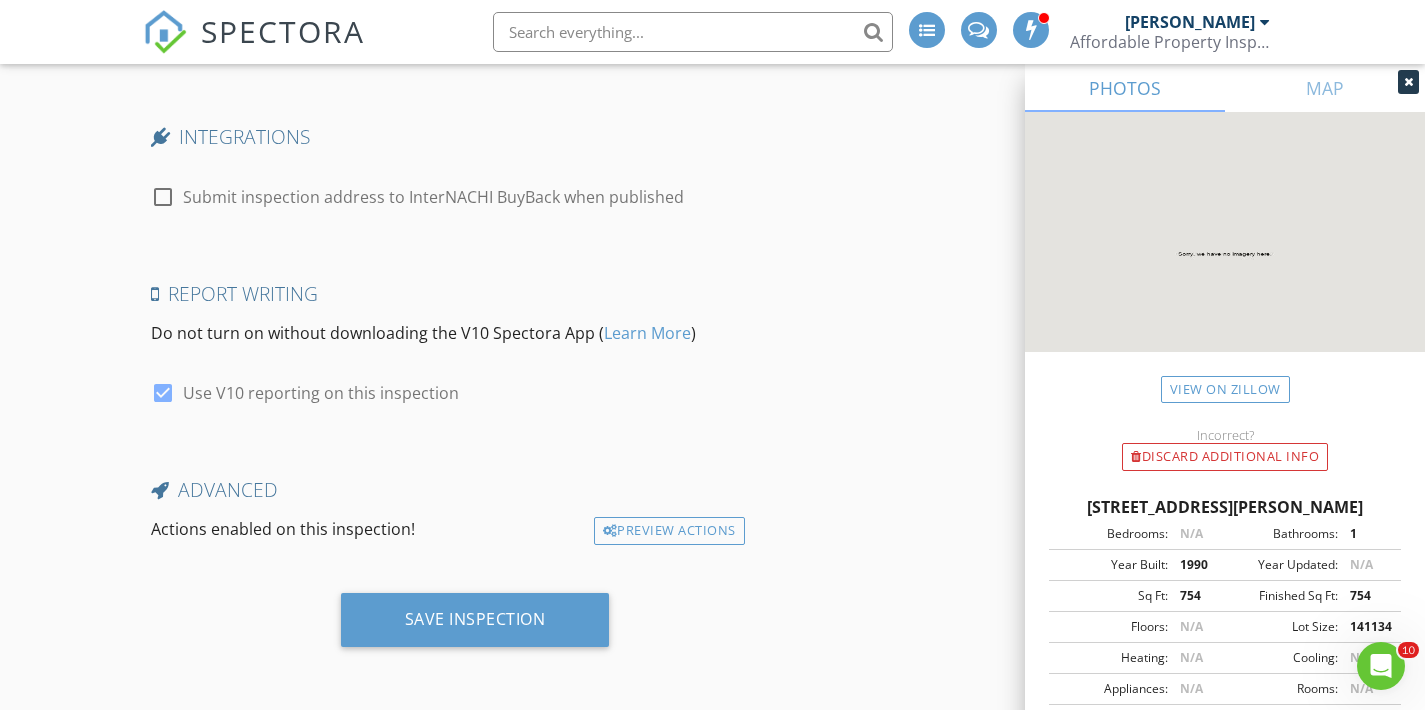 scroll, scrollTop: 3813, scrollLeft: 0, axis: vertical 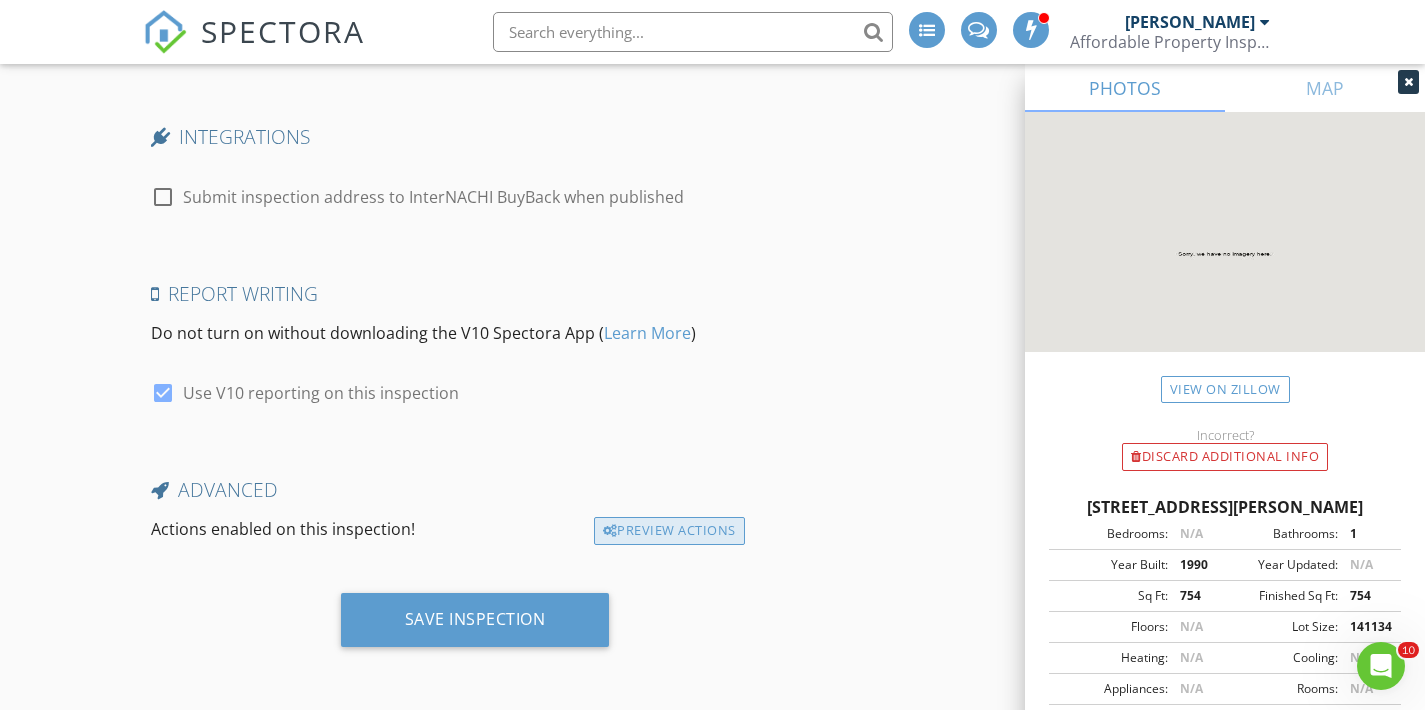 click on "Preview Actions" at bounding box center [669, 531] 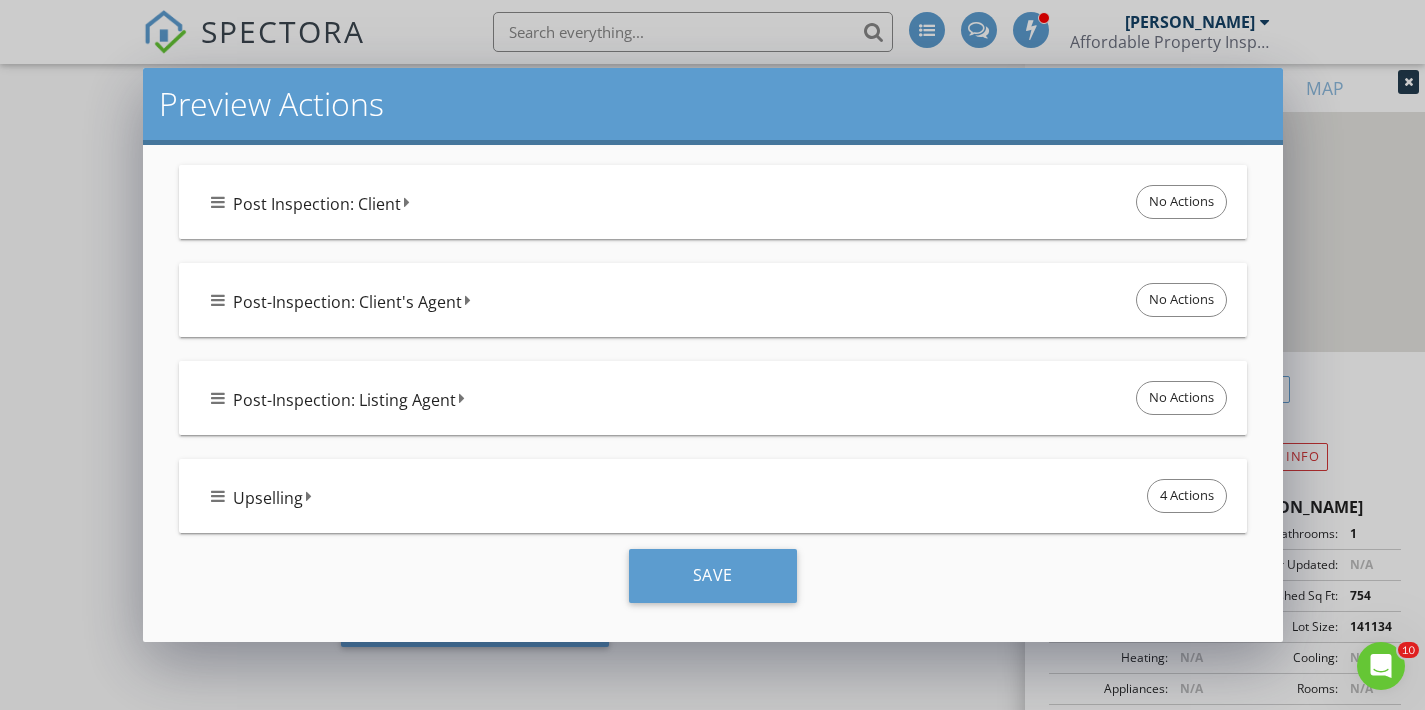 click on "Upselling
4 Actions" at bounding box center [721, 496] 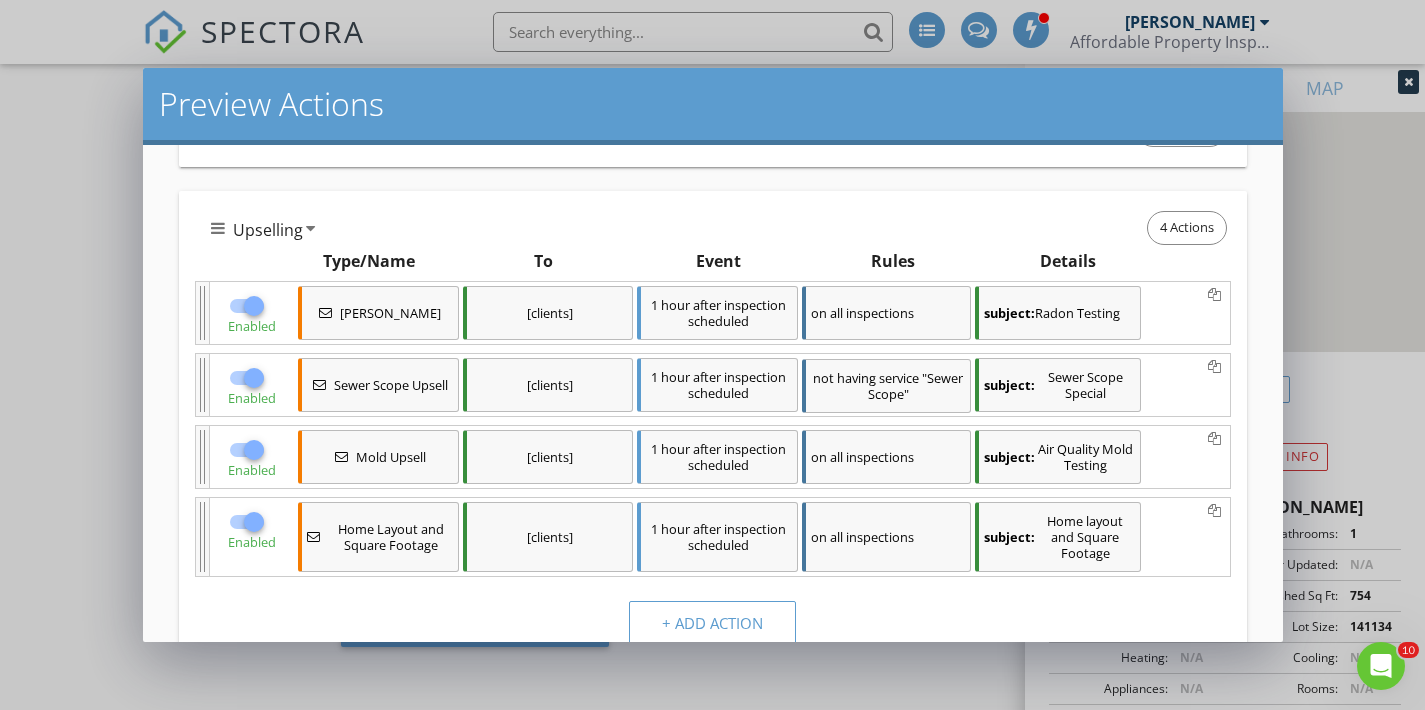 scroll, scrollTop: 1069, scrollLeft: 0, axis: vertical 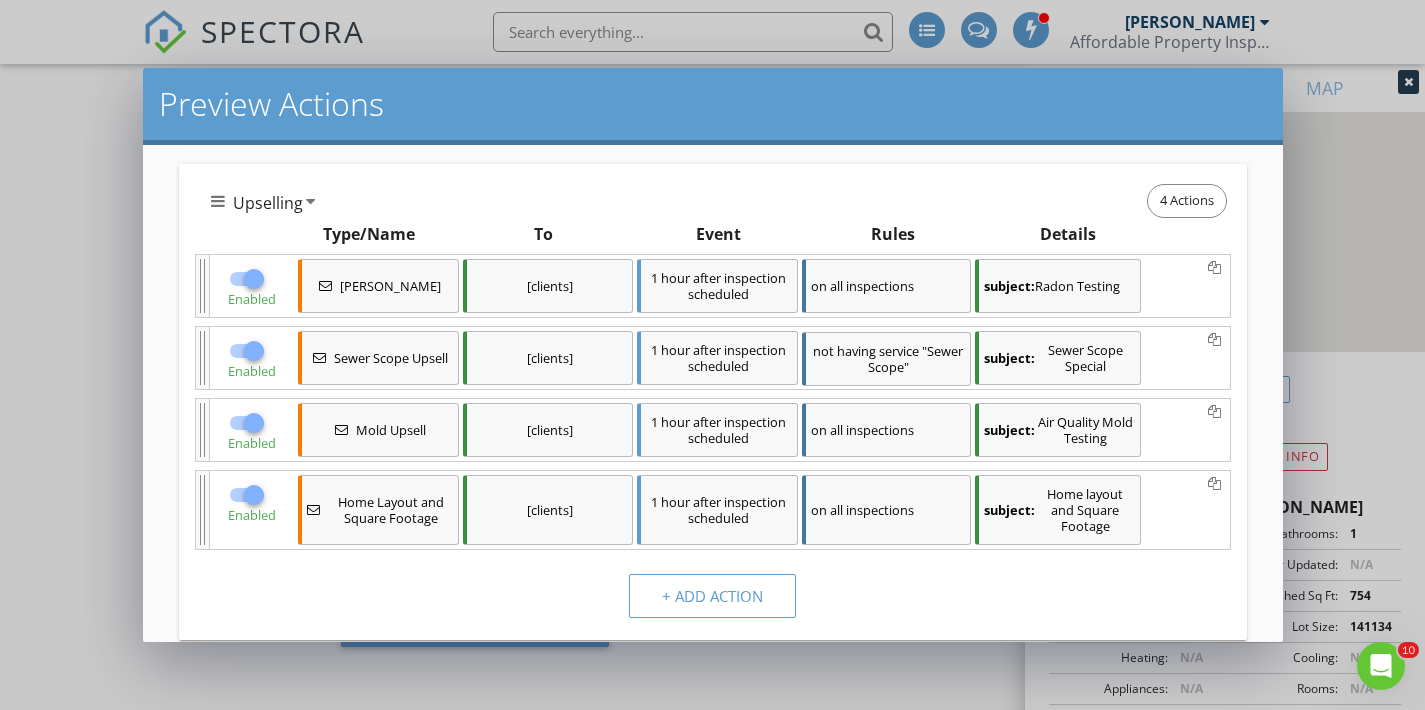 click at bounding box center (254, 279) 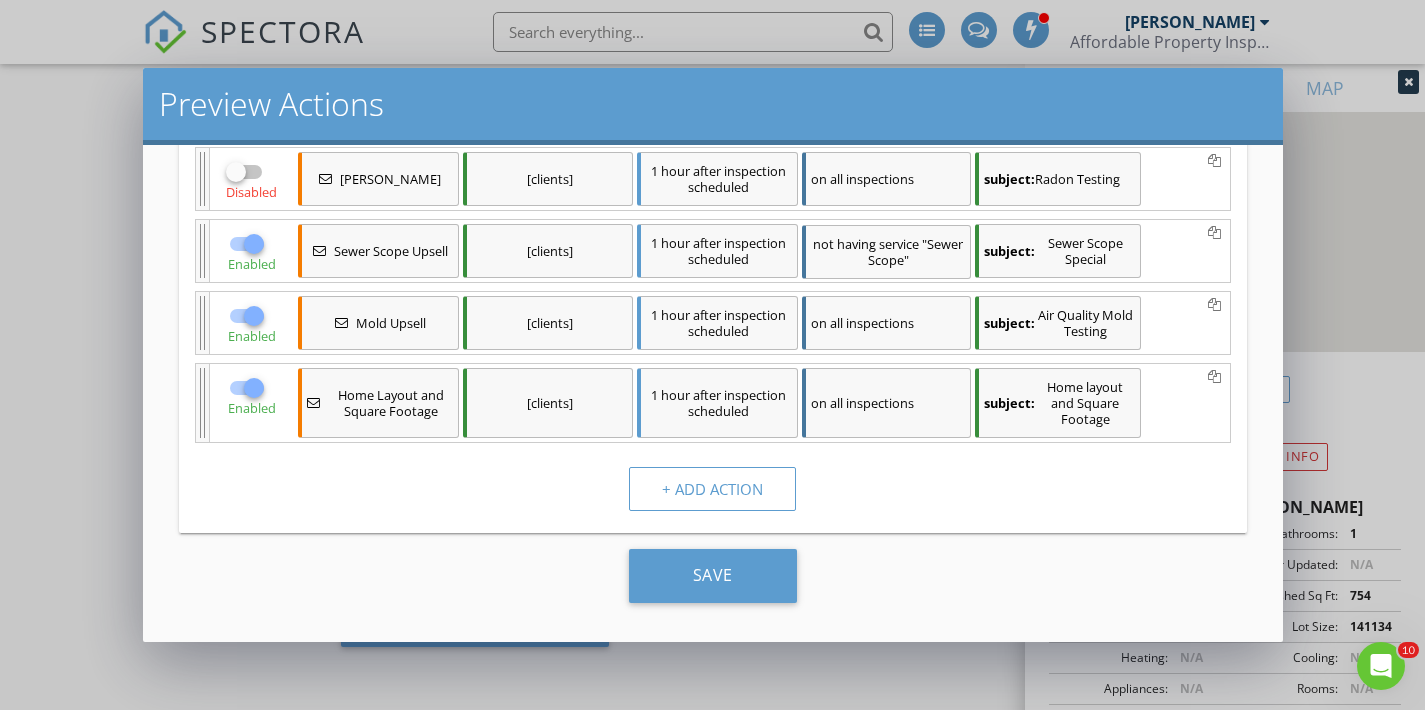 scroll, scrollTop: 1176, scrollLeft: 0, axis: vertical 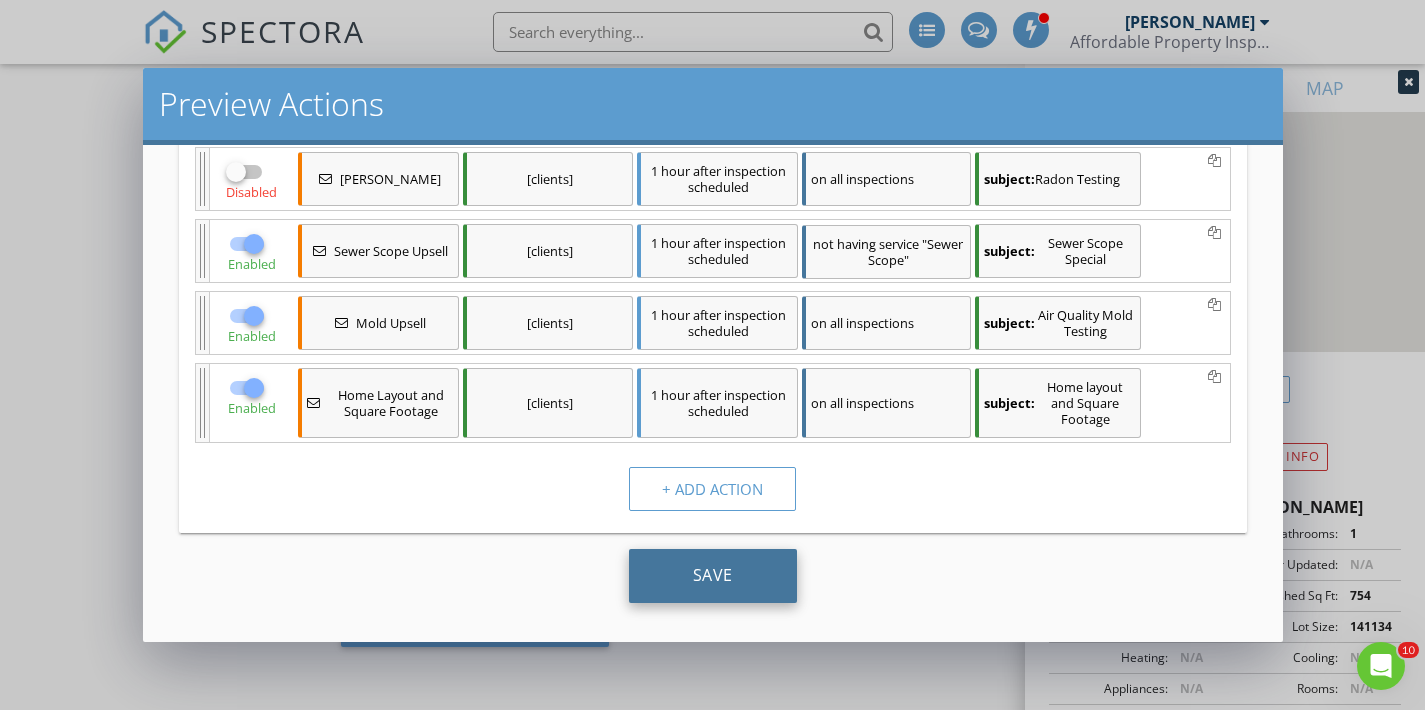click on "Save" at bounding box center (713, 576) 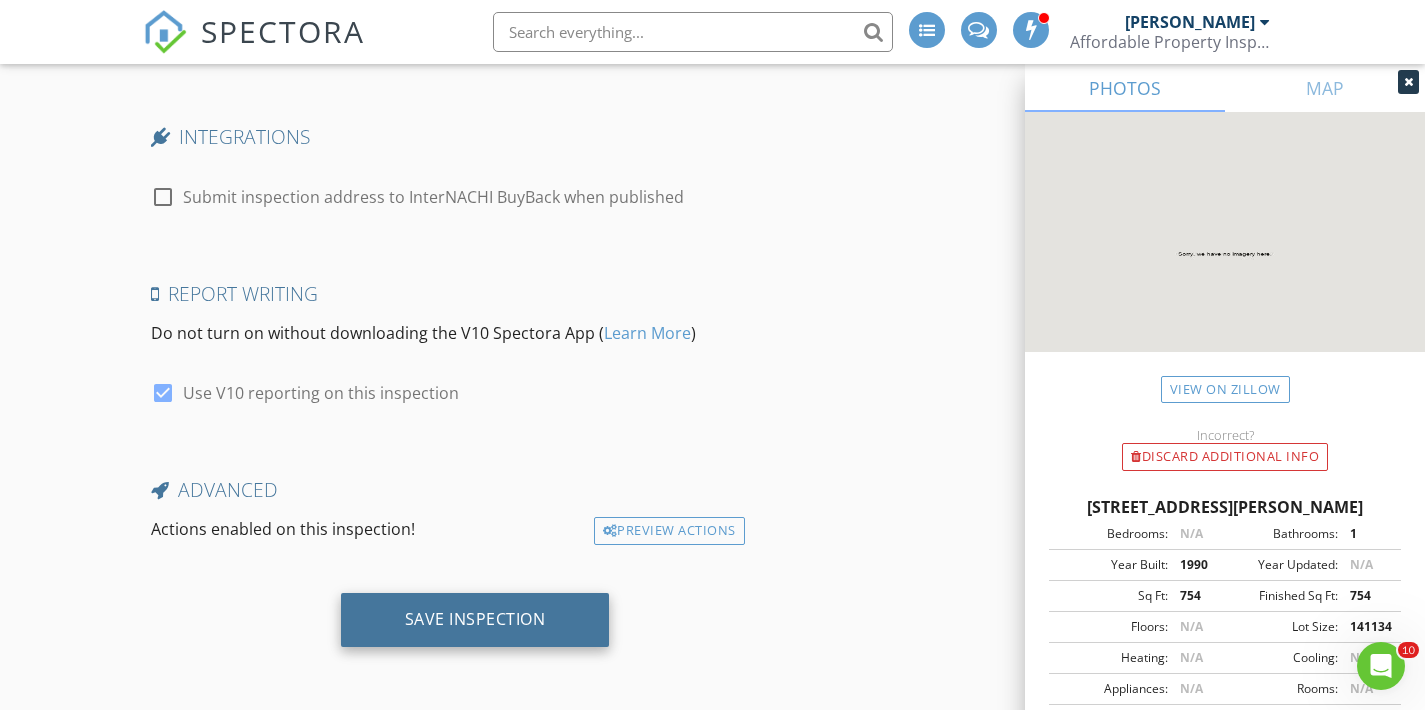 click on "Save Inspection" at bounding box center [475, 619] 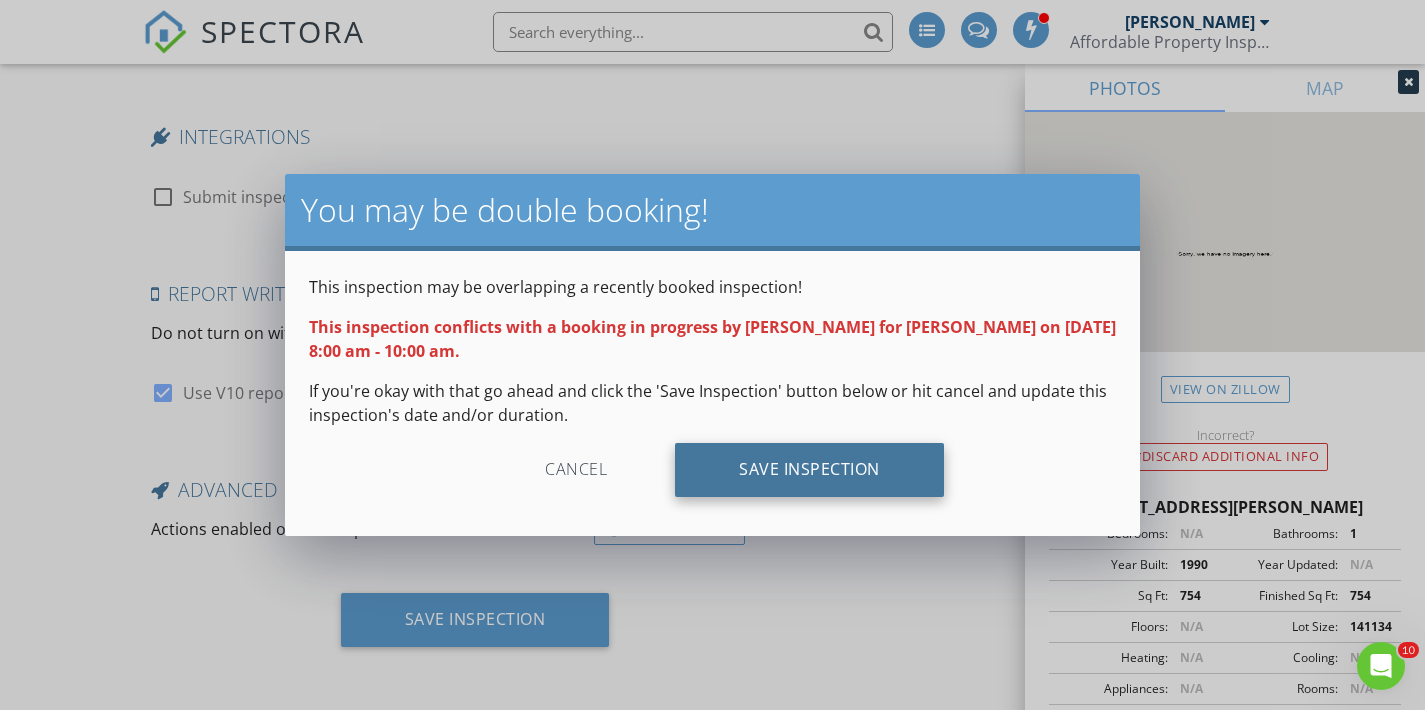 click on "Save Inspection" at bounding box center (809, 470) 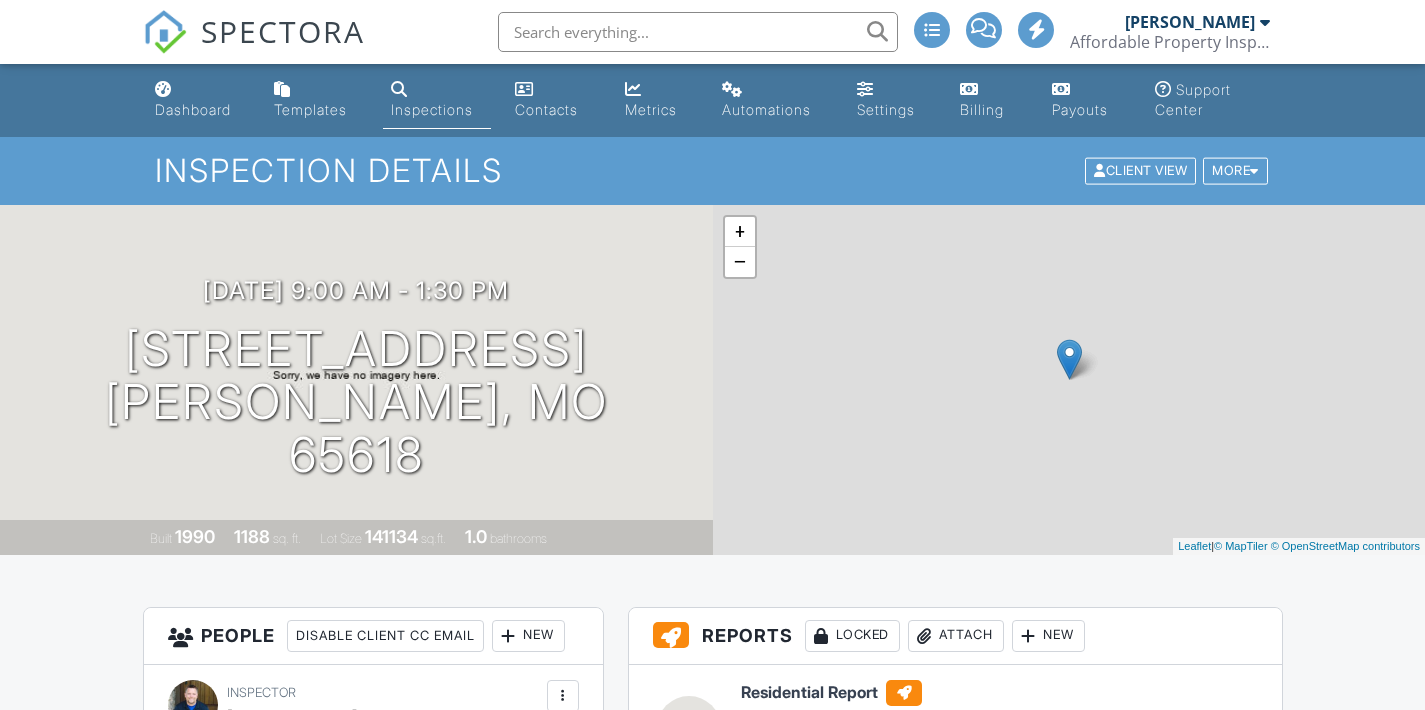 scroll, scrollTop: 0, scrollLeft: 0, axis: both 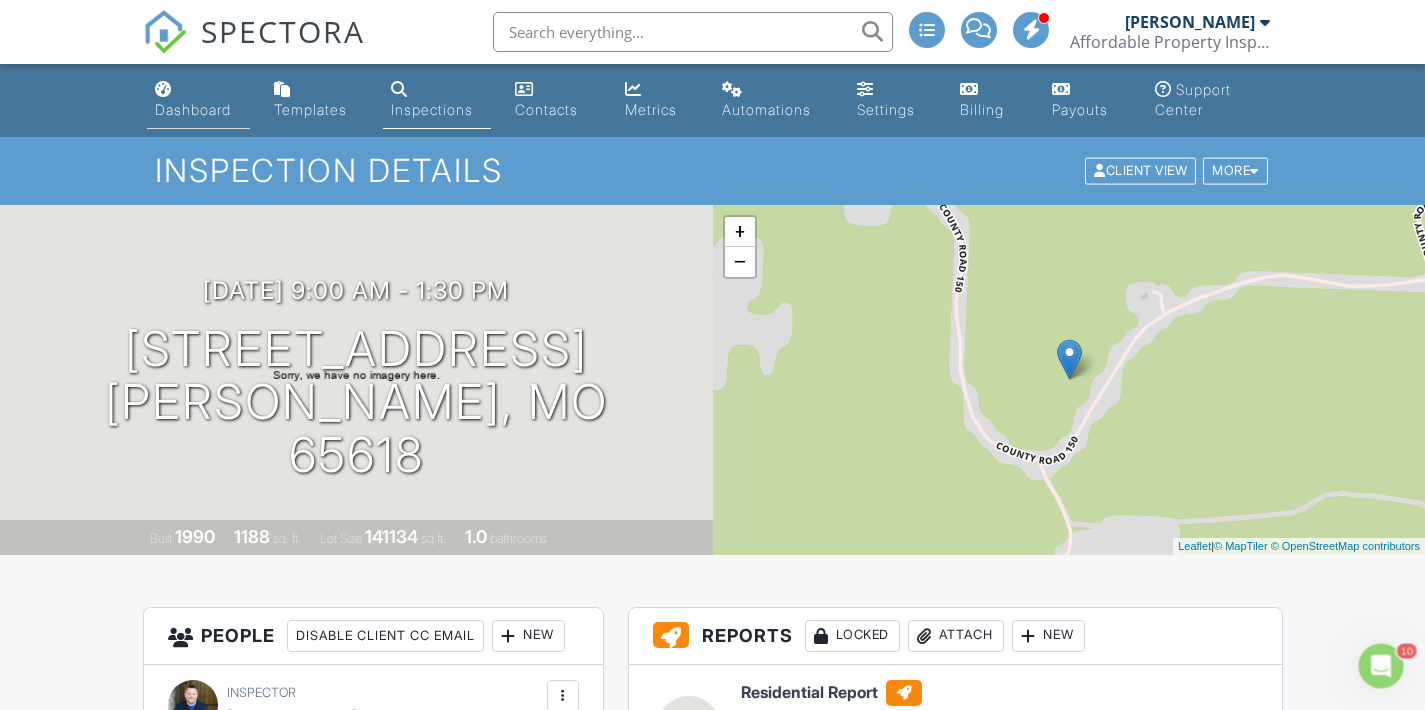 click on "Dashboard" at bounding box center (193, 109) 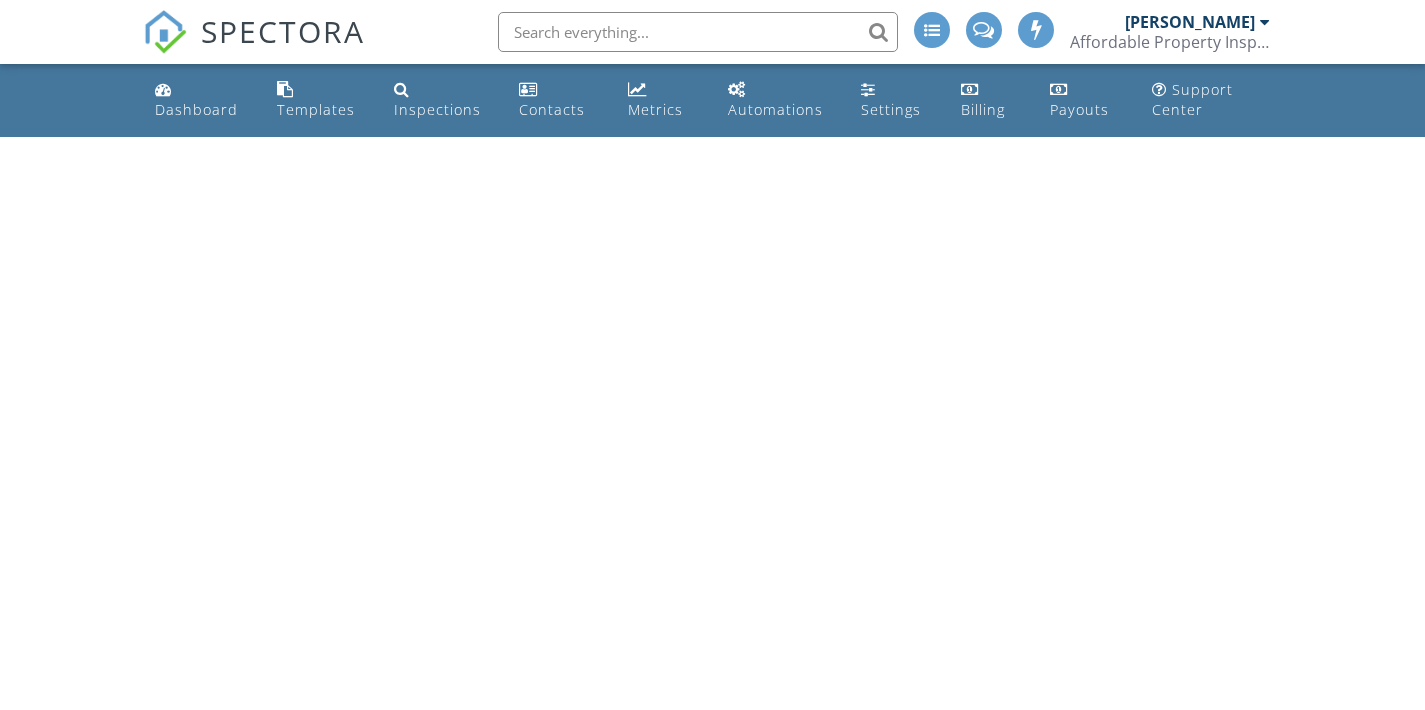 scroll, scrollTop: 0, scrollLeft: 0, axis: both 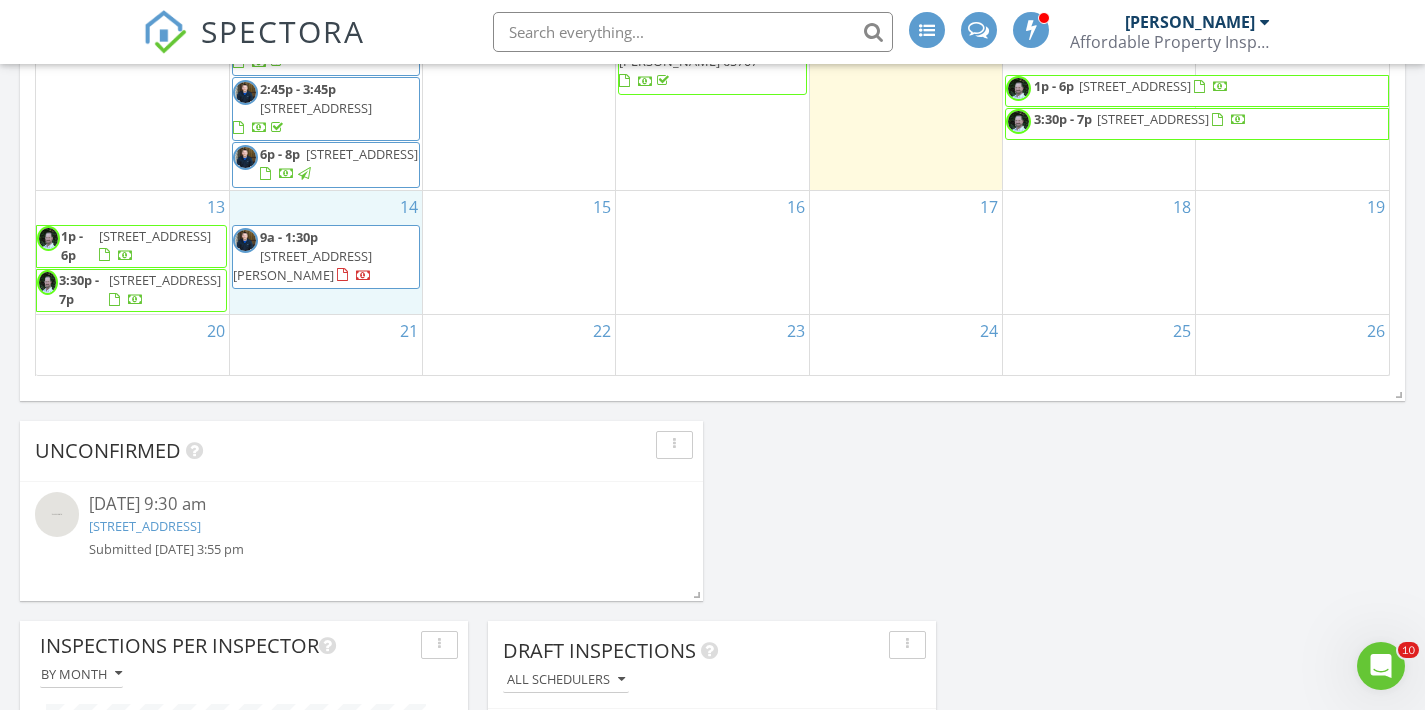 click on "14
9a - 1:30p
2797 Co Rd 150, Brixey 65618" at bounding box center (326, 253) 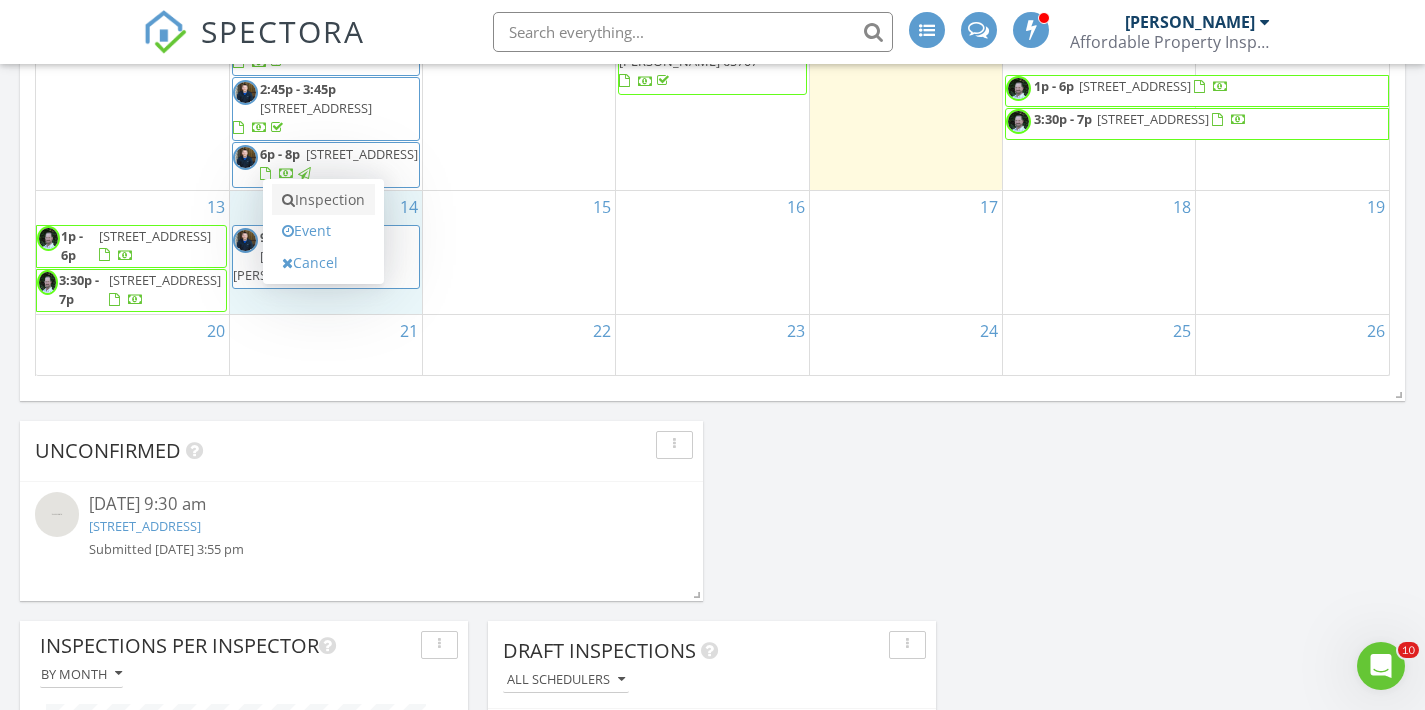 click on "Inspection" at bounding box center [323, 200] 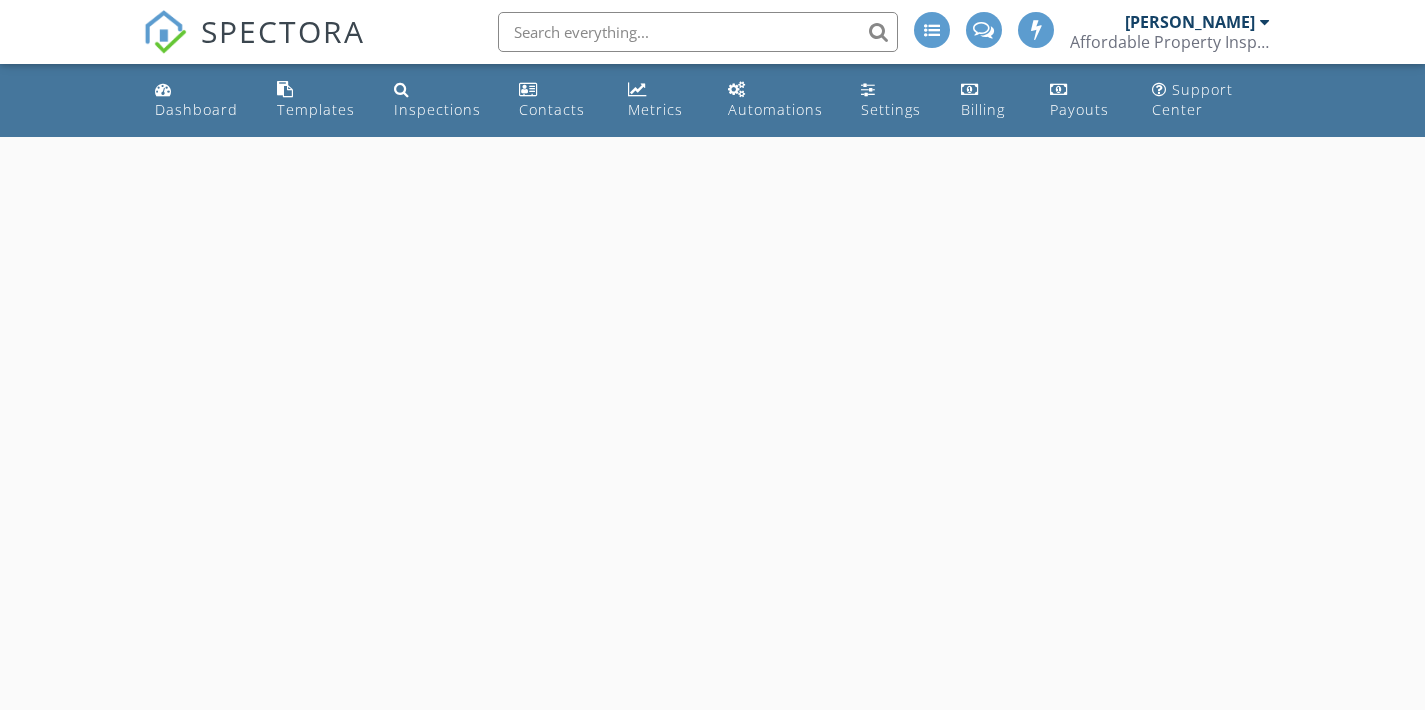 scroll, scrollTop: 0, scrollLeft: 0, axis: both 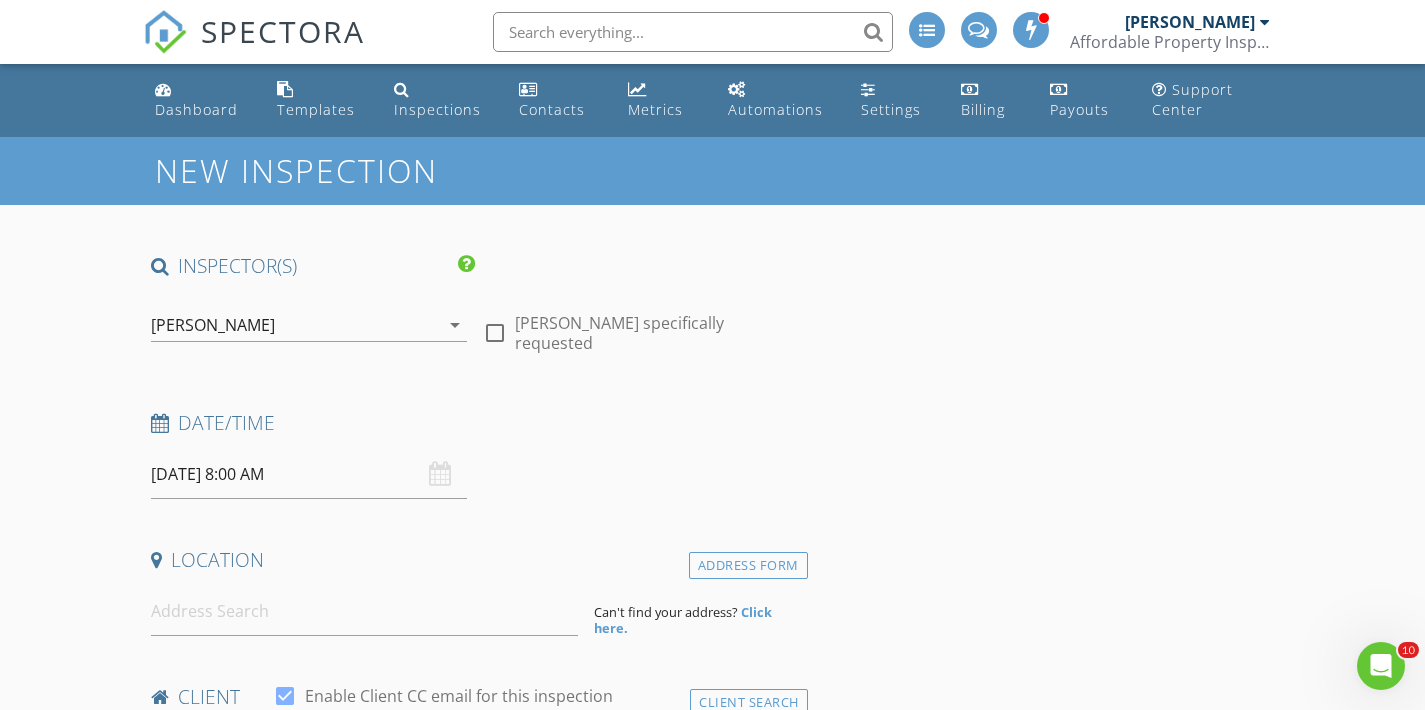 click on "[PERSON_NAME]" at bounding box center (213, 325) 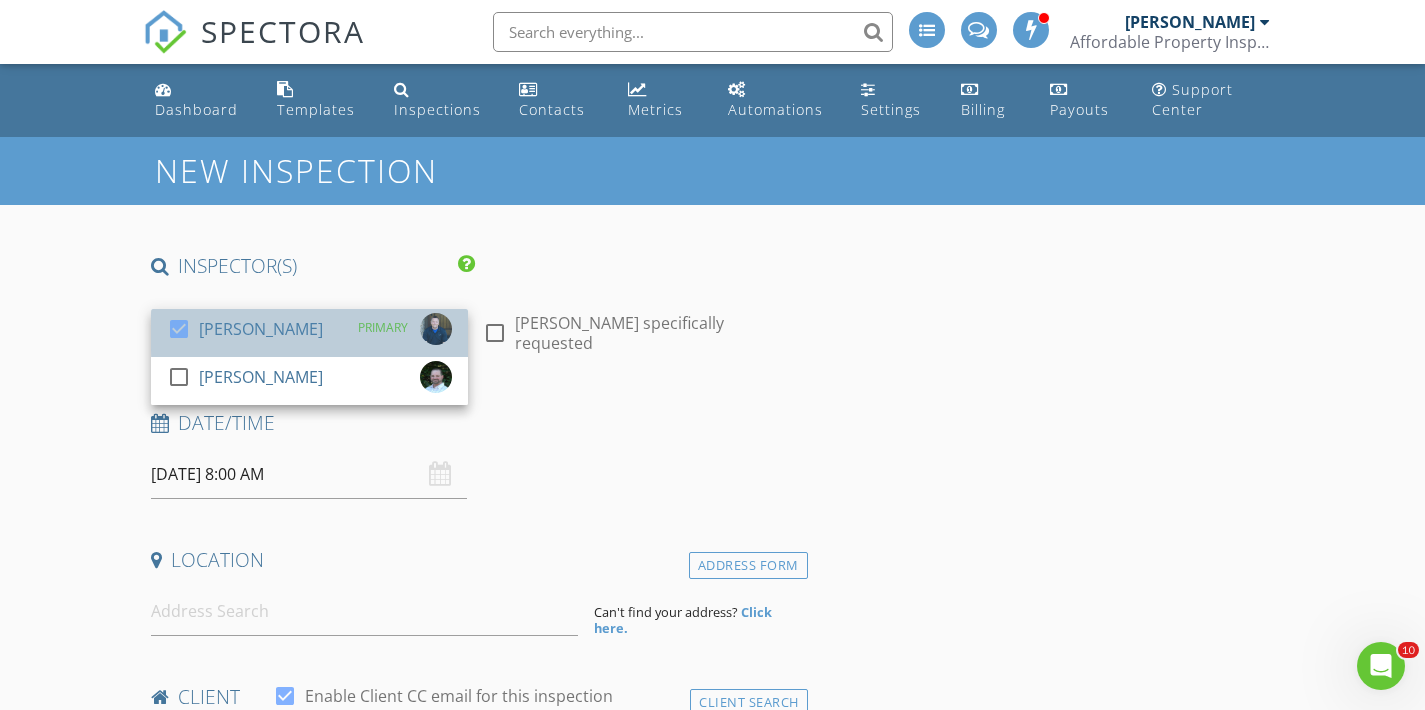 click on "check_box   William McIntosh   PRIMARY" at bounding box center (309, 333) 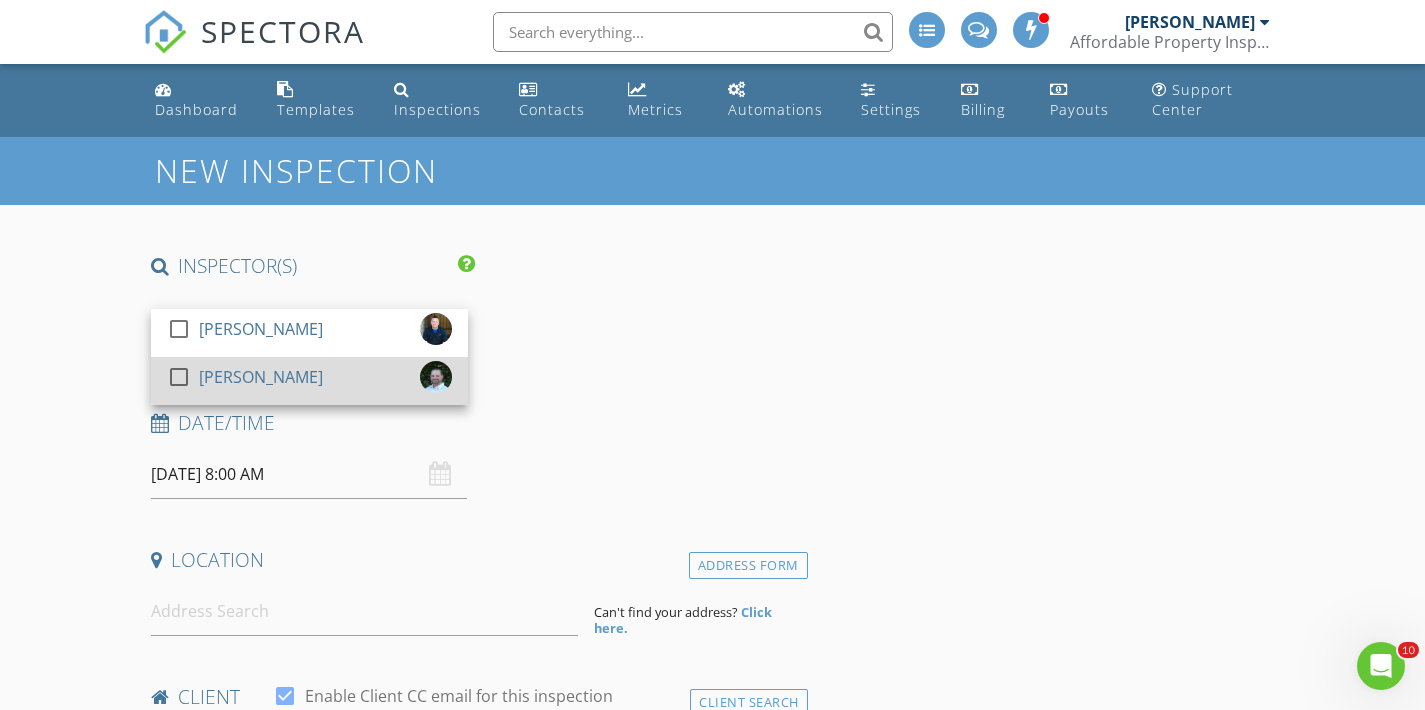 click on "[PERSON_NAME]" at bounding box center (261, 377) 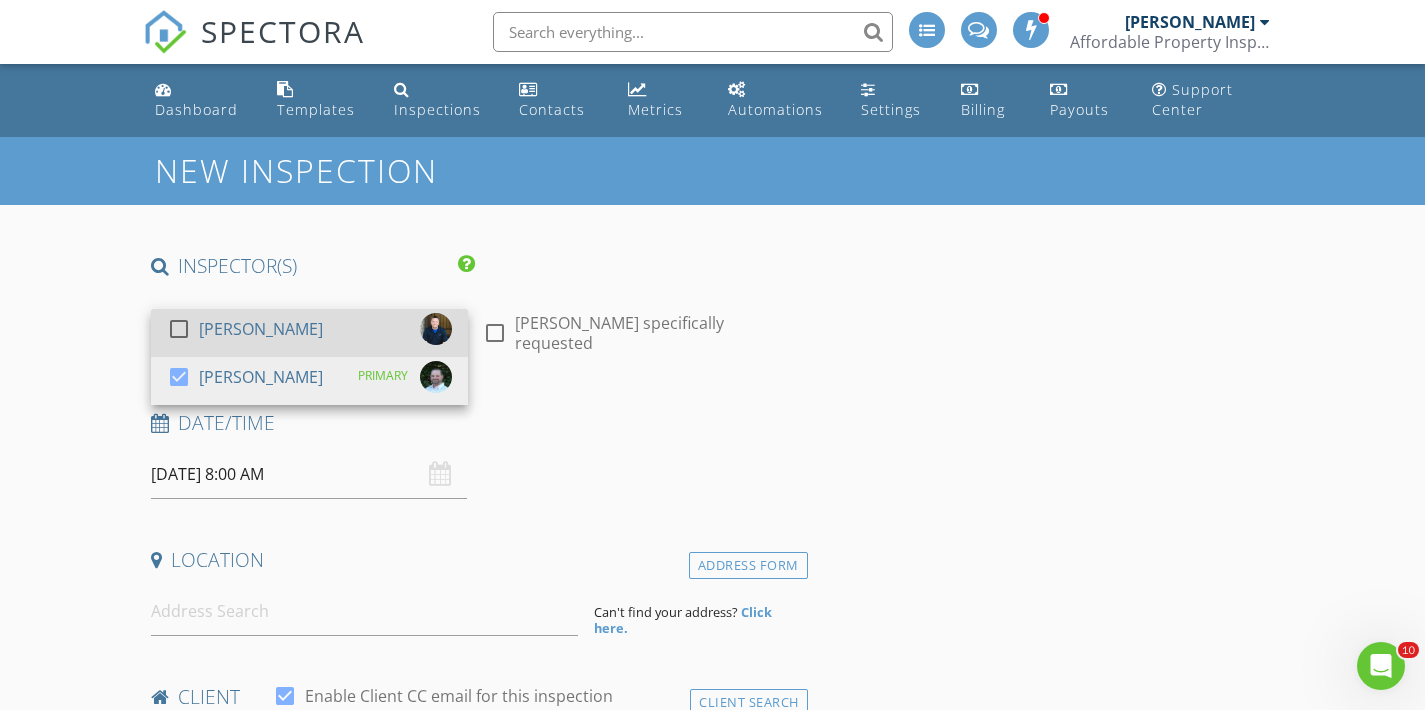 click on "[PERSON_NAME]" at bounding box center [261, 329] 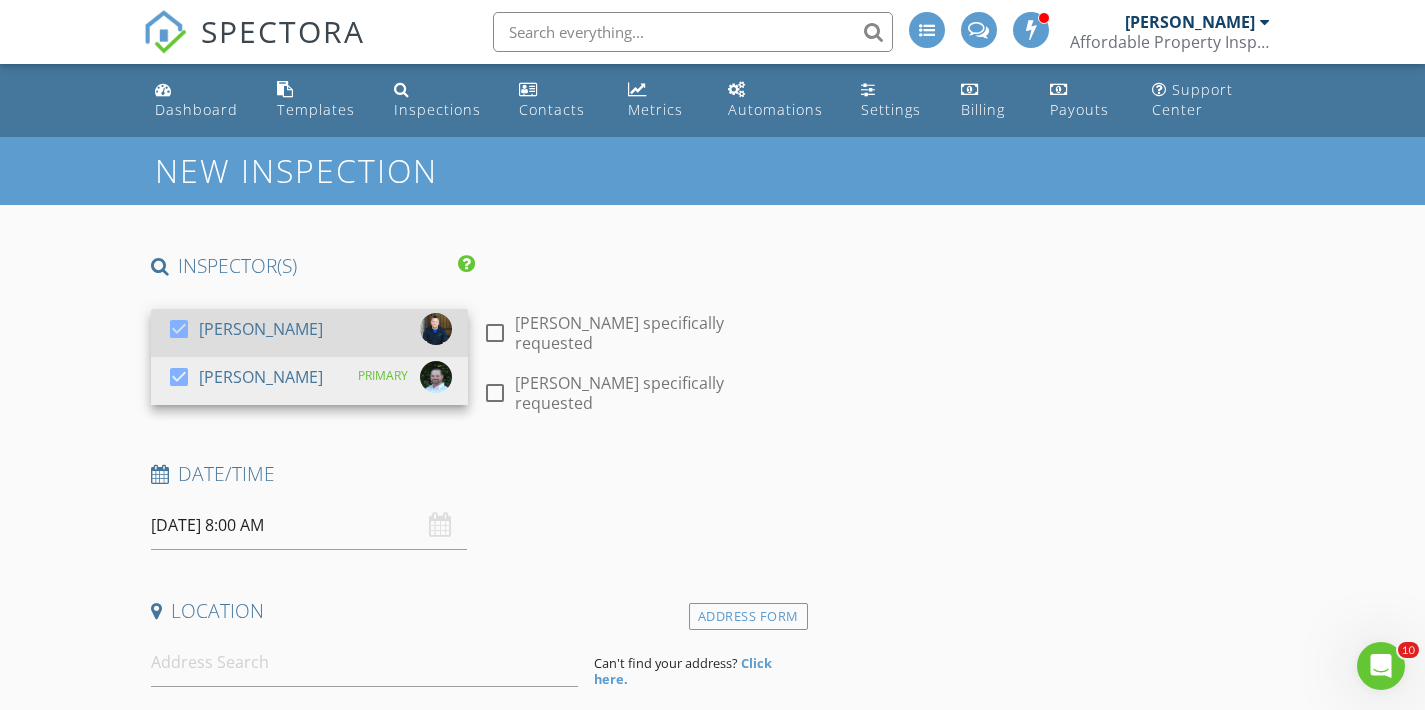 click on "[PERSON_NAME]" at bounding box center [261, 329] 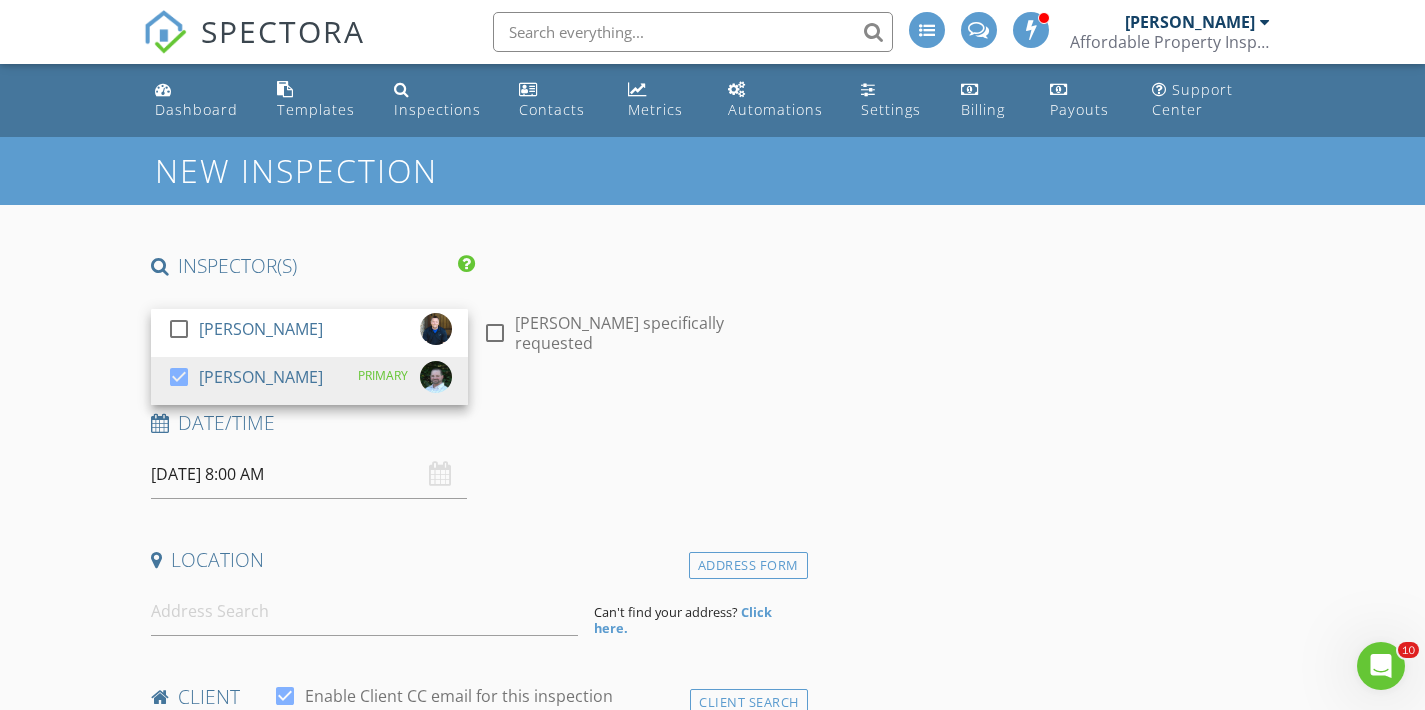 click on "New Inspection
INSPECTOR(S)
check_box_outline_blank   William McIntosh     check_box   Tim Shaw   PRIMARY   Tim Shaw arrow_drop_down   check_box_outline_blank Tim Shaw specifically requested
Date/Time
07/14/2025 8:00 AM
Location
Address Form       Can't find your address?   Click here.
client
check_box Enable Client CC email for this inspection   Client Search     check_box_outline_blank Client is a Company/Organization     First Name   Last Name   Email   CC Email   Phone         Tags         Notes   Private Notes
ADD ADDITIONAL client
SERVICES
check_box_outline_blank   Residential Inspection   Residential Inspection  check_box_outline_blank   Septic Inspection   Includes Well Inspection, Water Sample  check_box_outline_blank   Re-Inspection   check_box_outline_blank" at bounding box center (712, 1875) 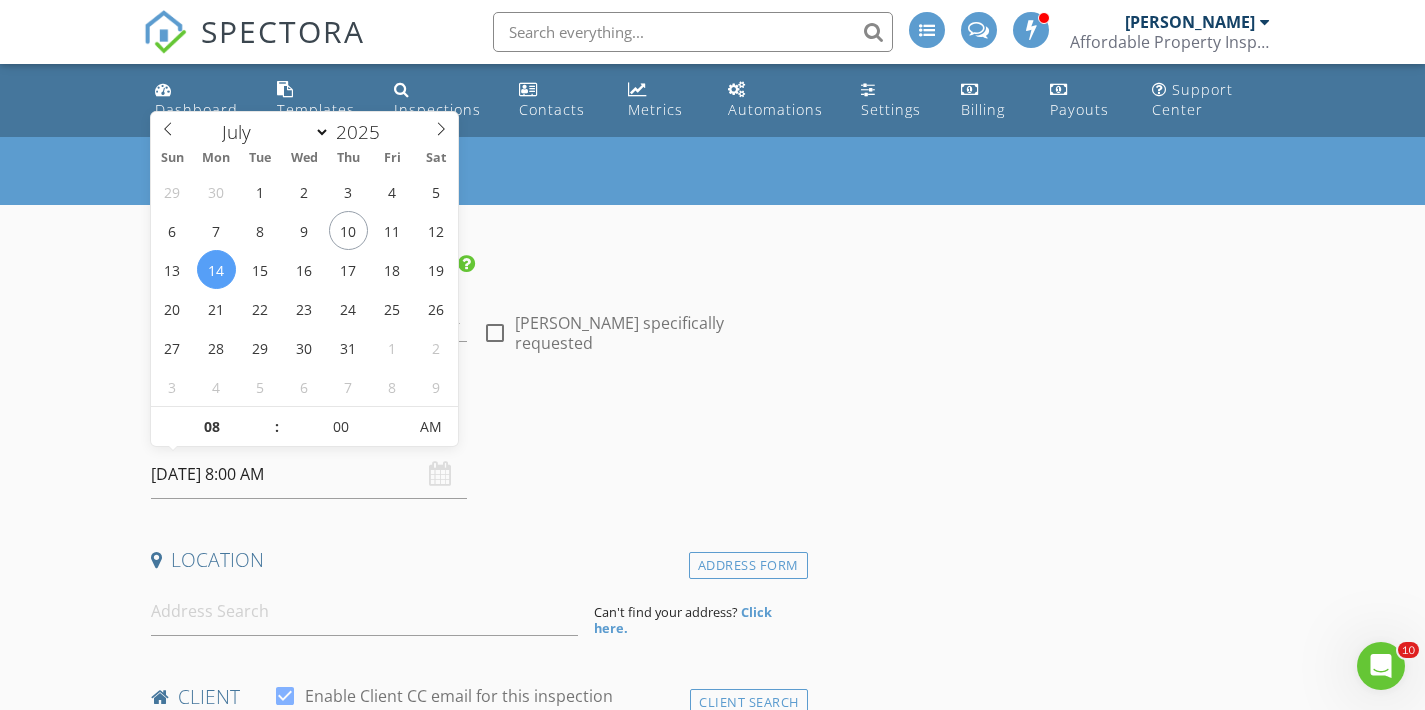 click on "07/14/2025 8:00 AM" at bounding box center [309, 474] 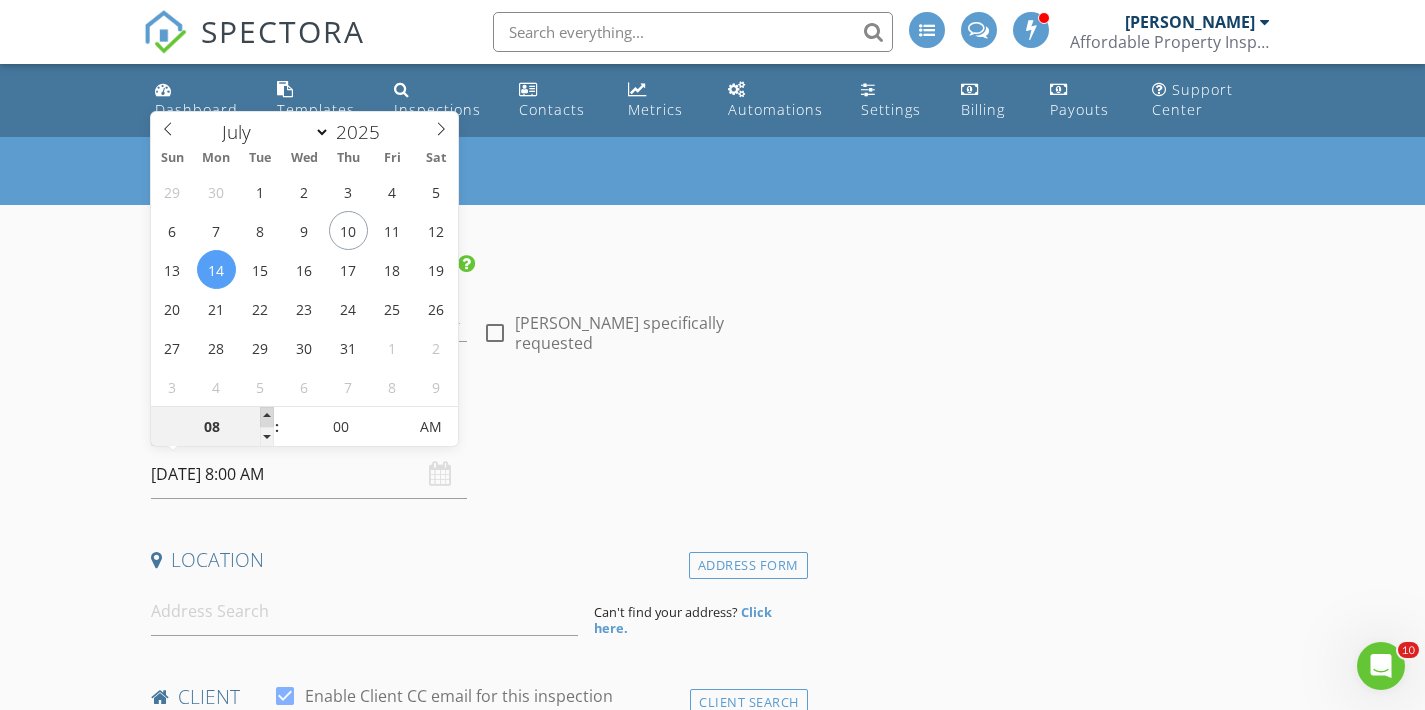 type on "09" 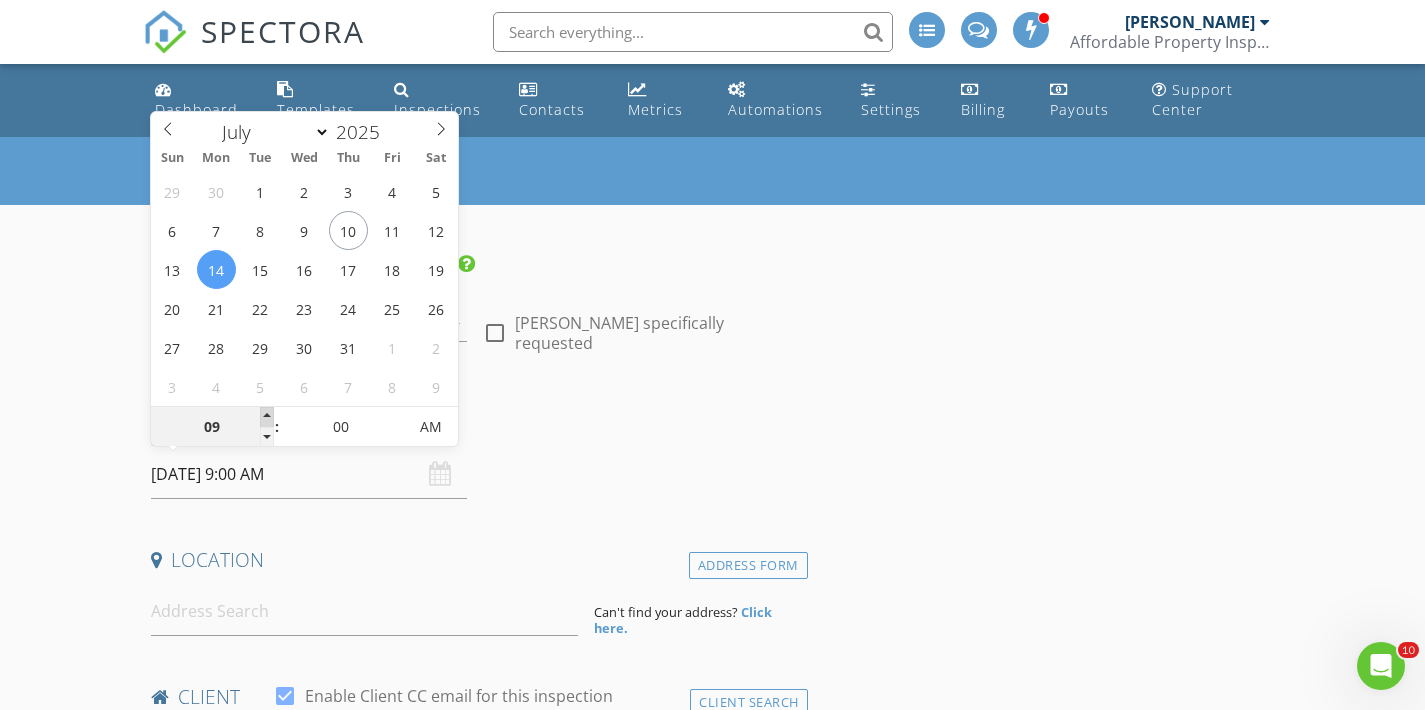 click at bounding box center (267, 417) 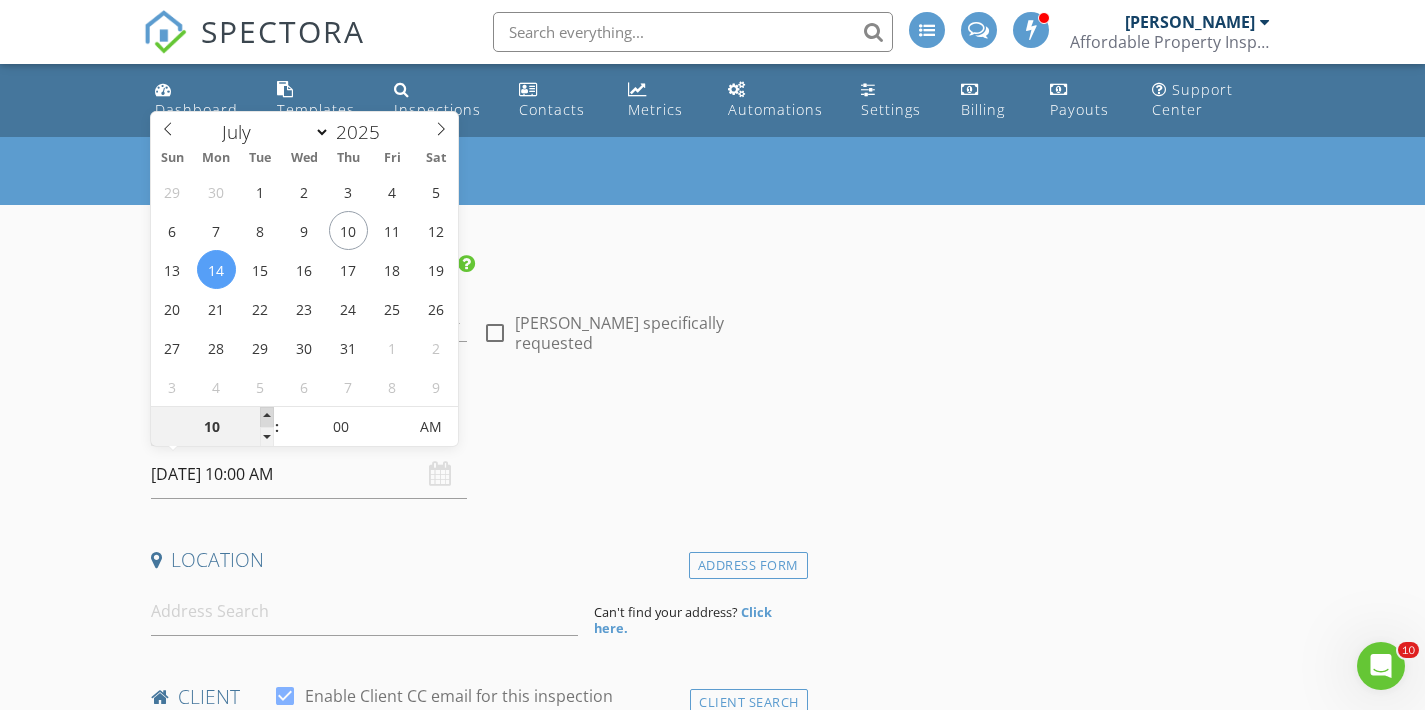 click at bounding box center (267, 417) 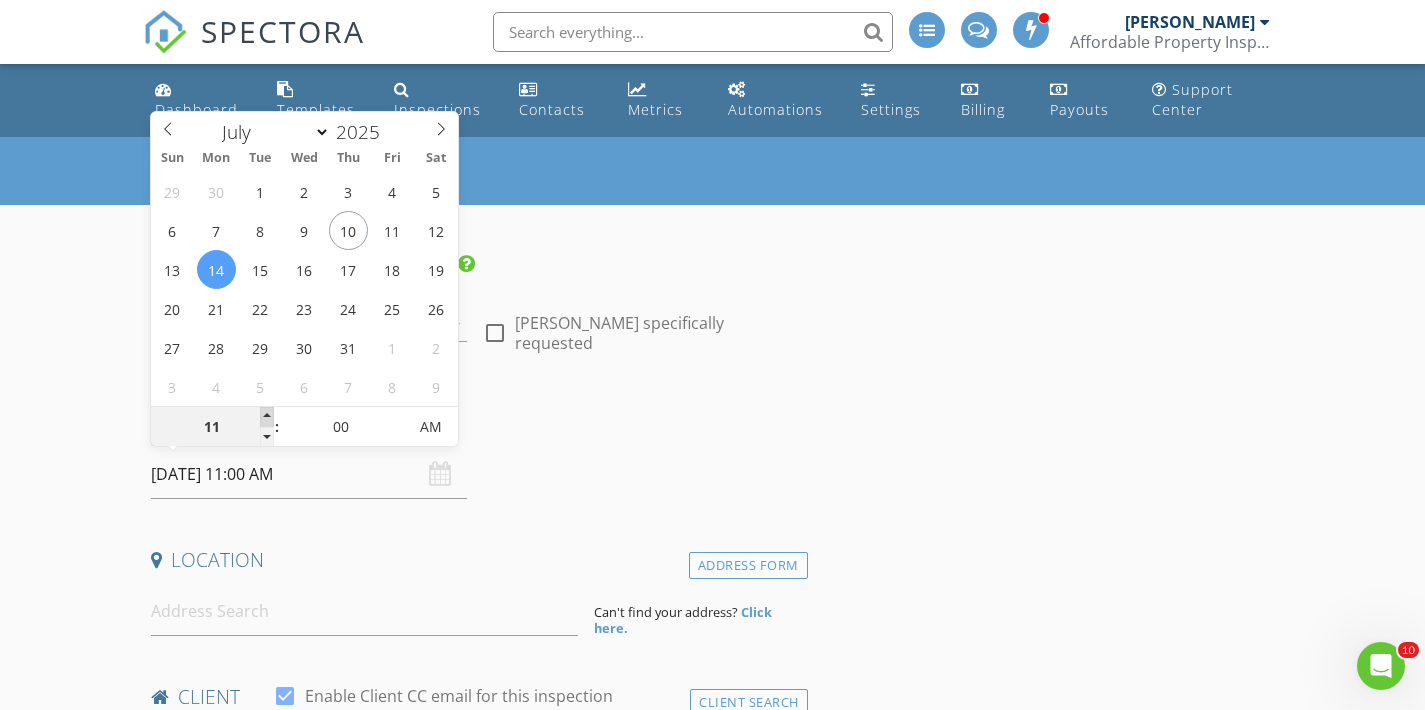 click at bounding box center [267, 417] 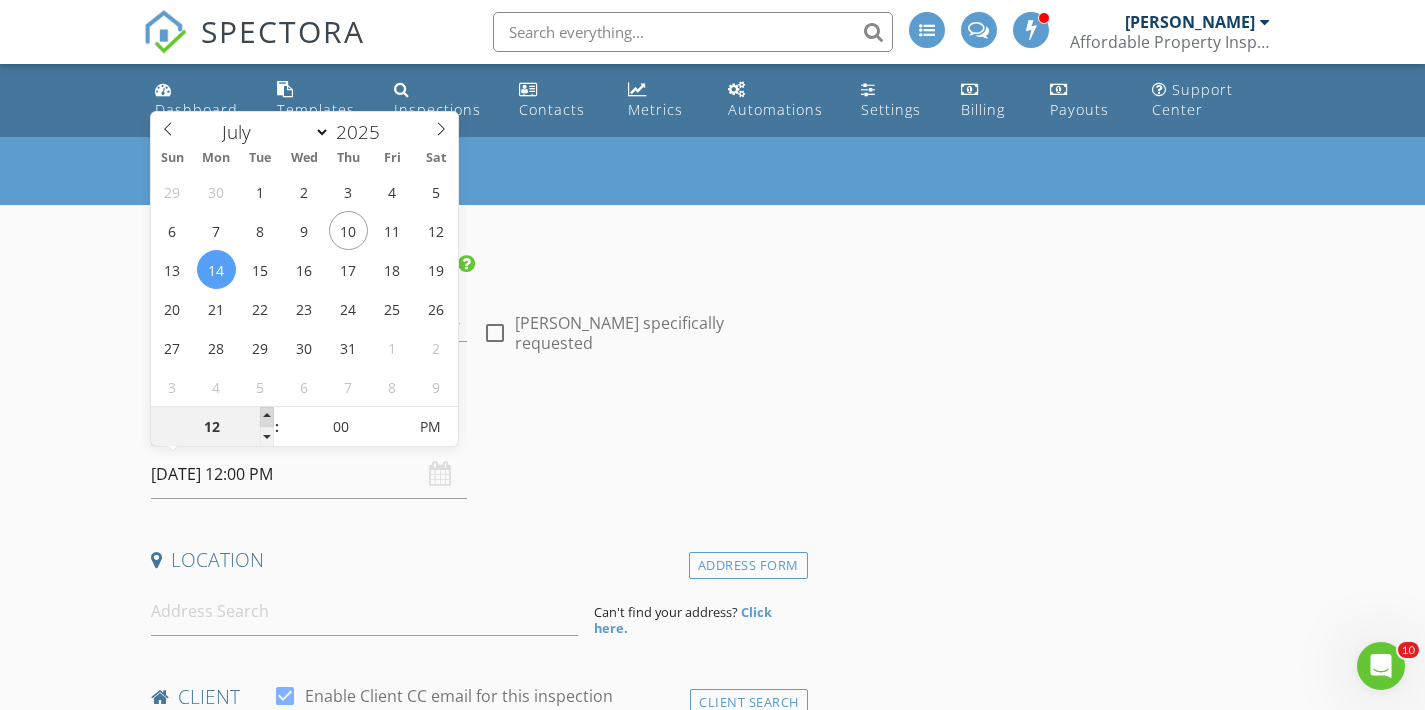 click at bounding box center (267, 417) 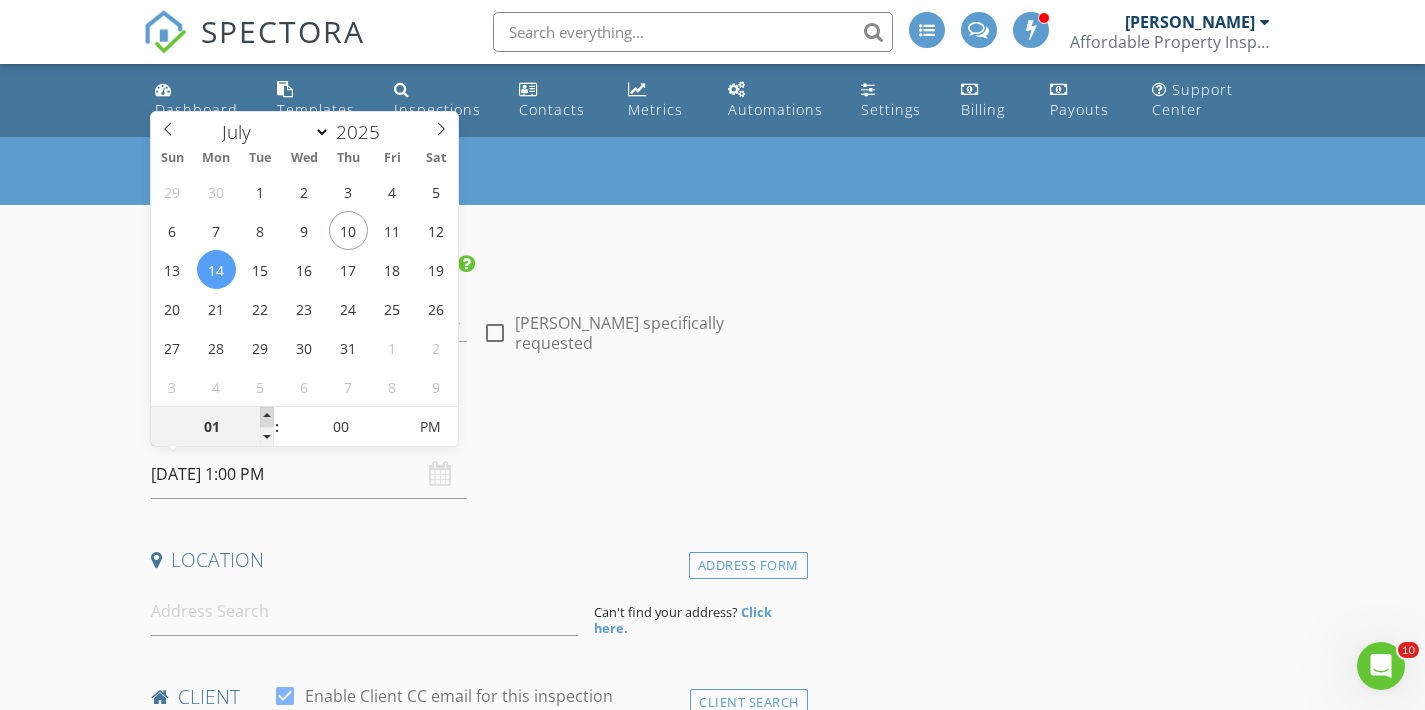 click at bounding box center [267, 417] 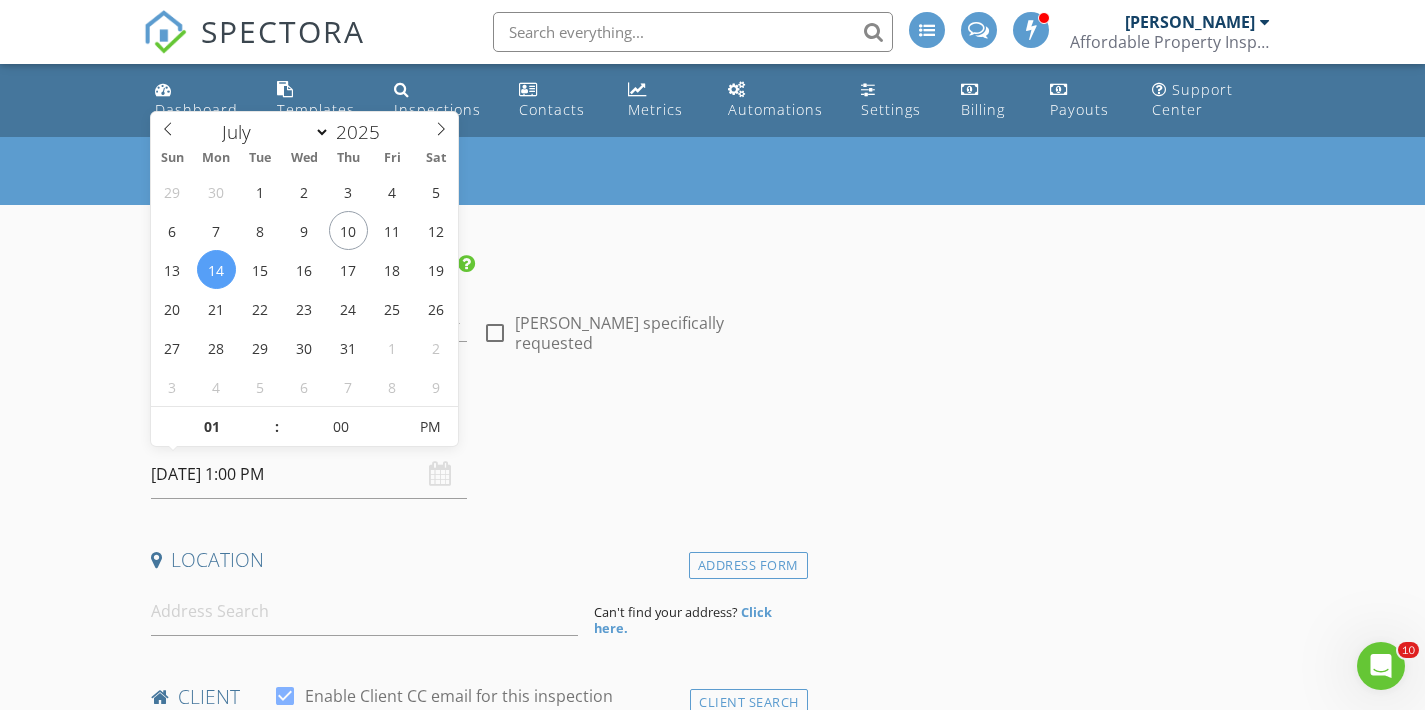 click on "New Inspection
INSPECTOR(S)
check_box_outline_blank   William McIntosh     check_box   Tim Shaw   PRIMARY   Tim Shaw arrow_drop_down   check_box_outline_blank Tim Shaw specifically requested
Date/Time
07/14/2025 1:00 PM
Location
Address Form       Can't find your address?   Click here.
client
check_box Enable Client CC email for this inspection   Client Search     check_box_outline_blank Client is a Company/Organization     First Name   Last Name   Email   CC Email   Phone         Tags         Notes   Private Notes
ADD ADDITIONAL client
SERVICES
check_box_outline_blank   Residential Inspection   Residential Inspection  check_box_outline_blank   Septic Inspection   Includes Well Inspection, Water Sample  check_box_outline_blank   Re-Inspection   check_box_outline_blank" at bounding box center [712, 1875] 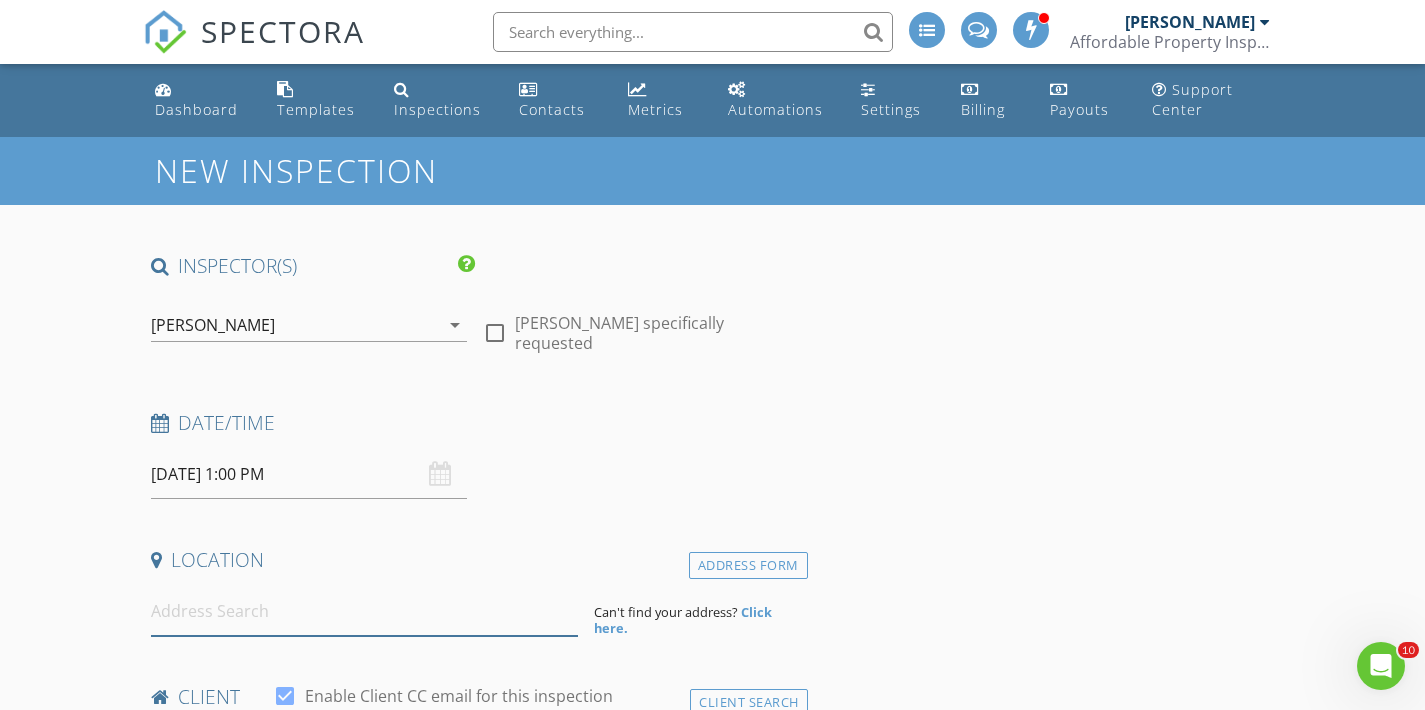click at bounding box center [364, 611] 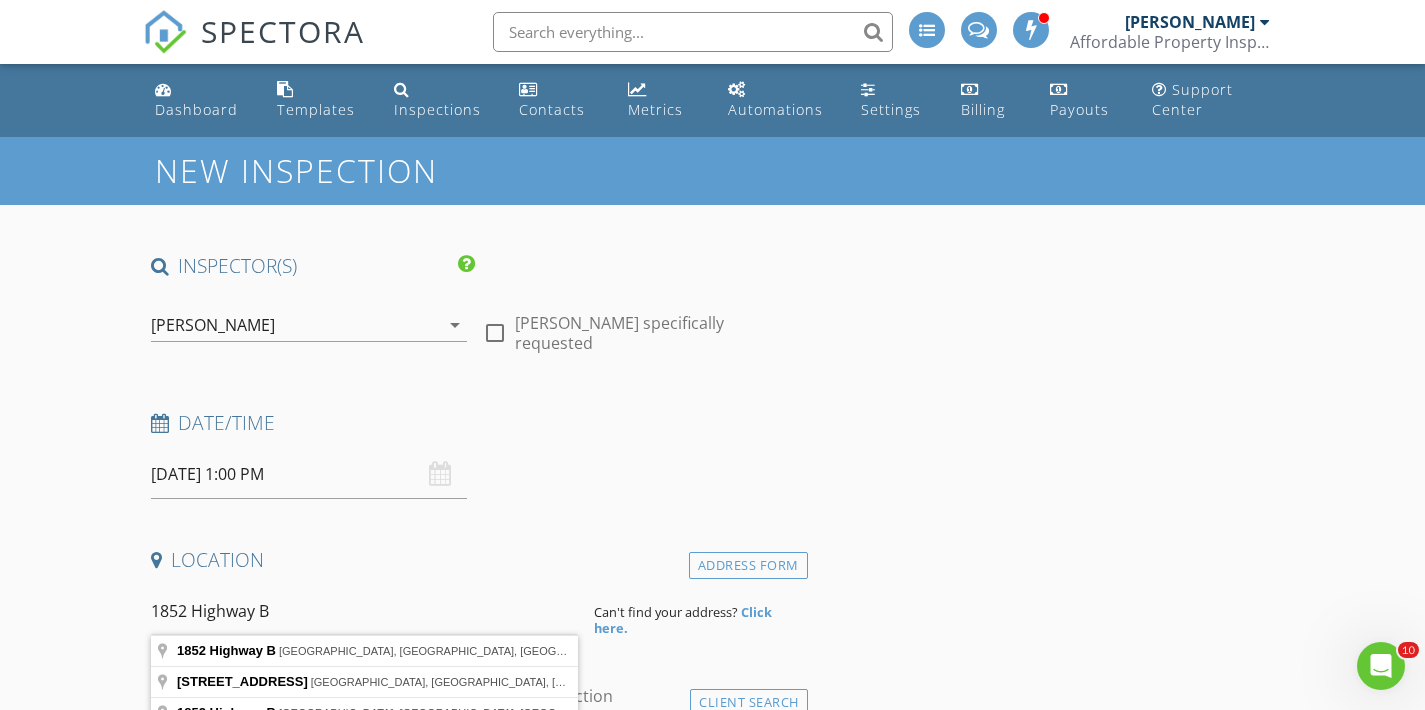 type on "1852 Highway B, Mansfield, MO, USA" 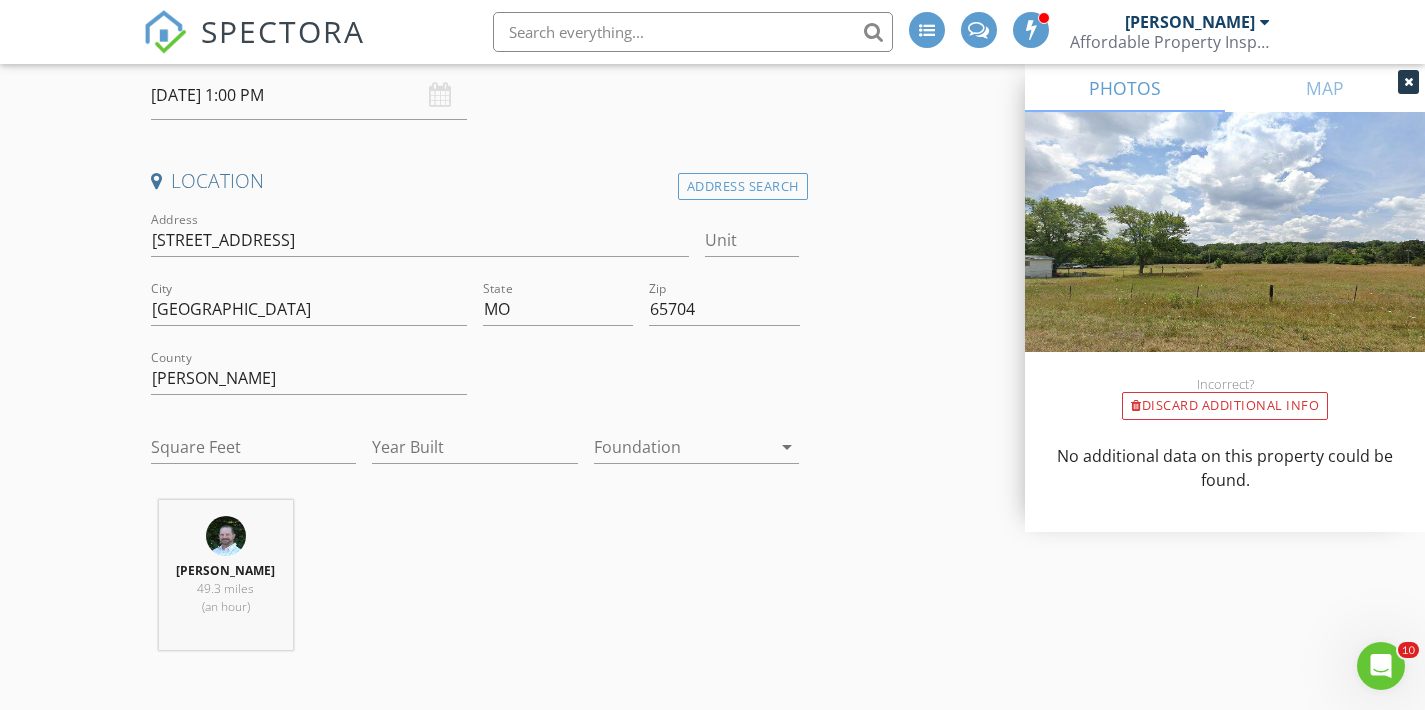 scroll, scrollTop: 431, scrollLeft: 0, axis: vertical 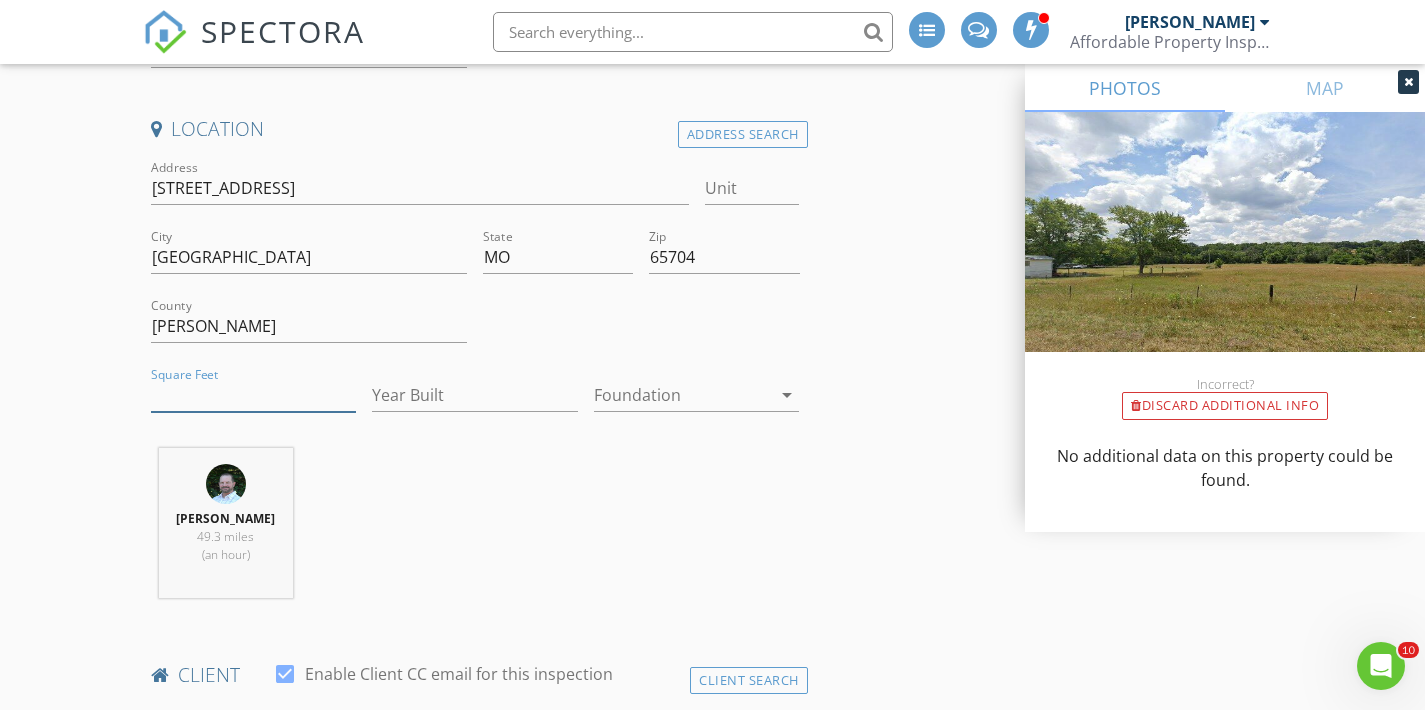 click on "Square Feet" at bounding box center [254, 395] 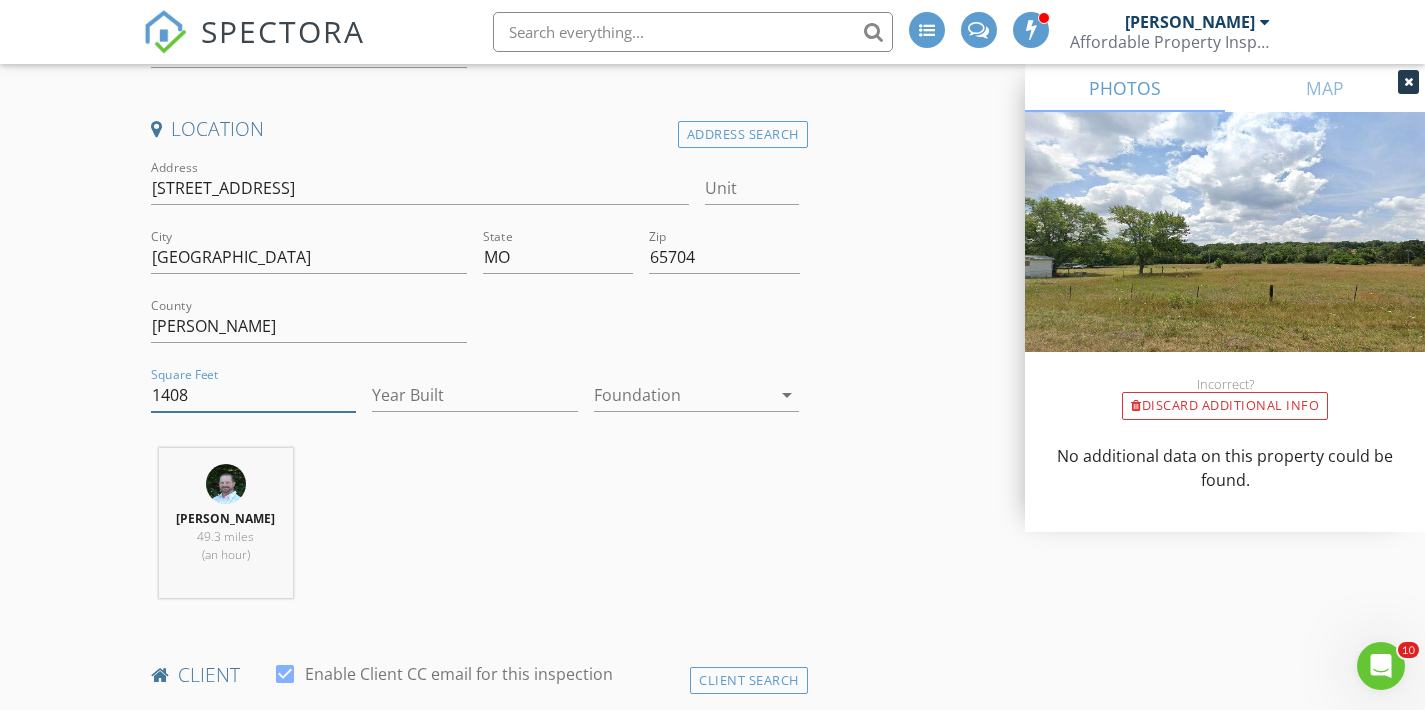type on "1408" 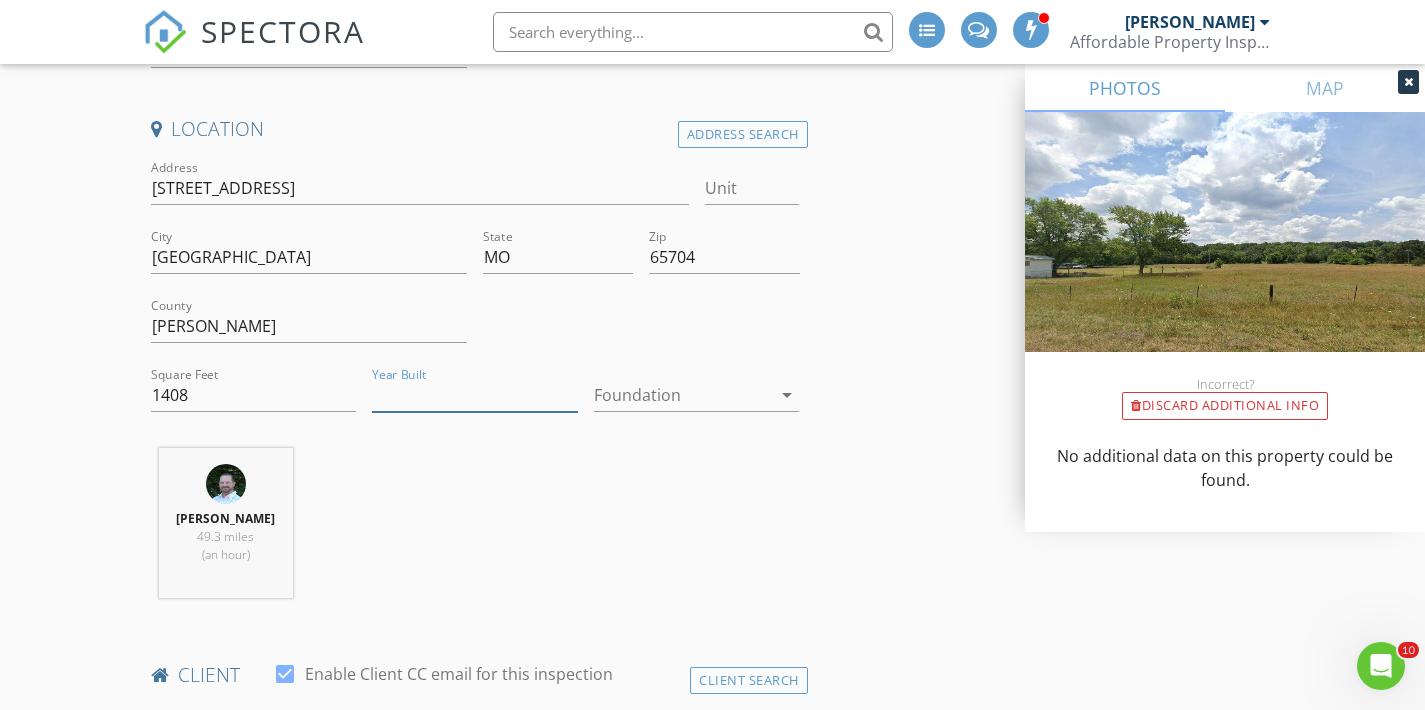 click on "Year Built" at bounding box center [475, 395] 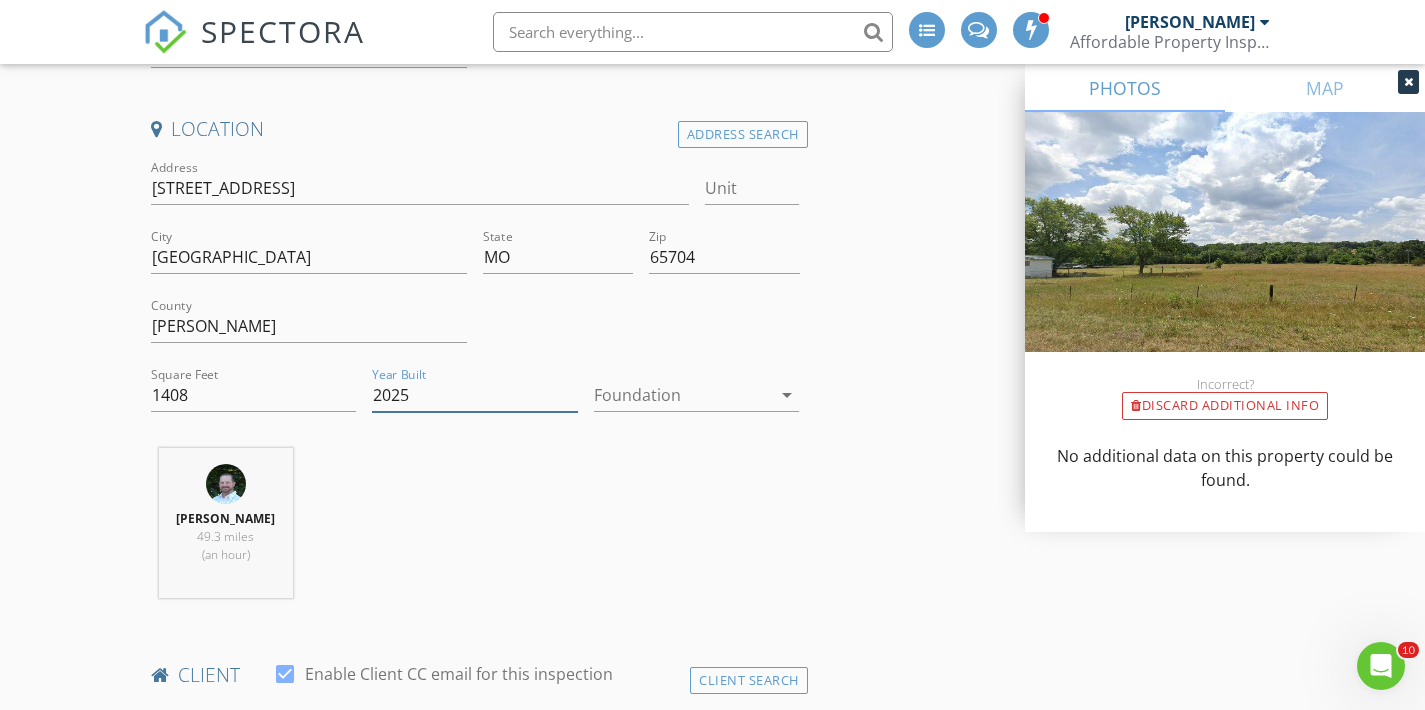 type on "2025" 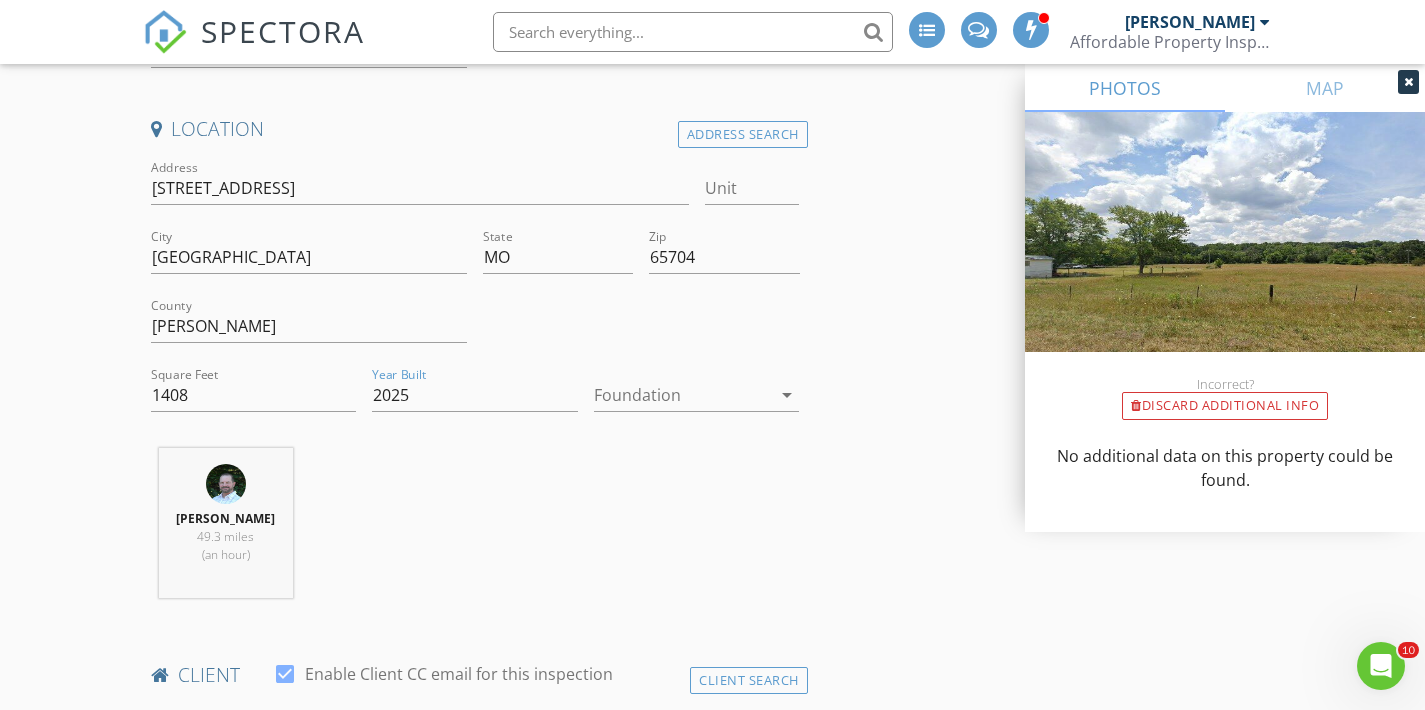 click on "Location
Address Search       Address 1852 State Hwy B   Unit   City Mansfield   State MO   Zip 65704   County Wright     Square Feet 1408   Year Built 2025   Foundation arrow_drop_down     Tim Shaw     49.3 miles     (an hour)" at bounding box center (475, 365) 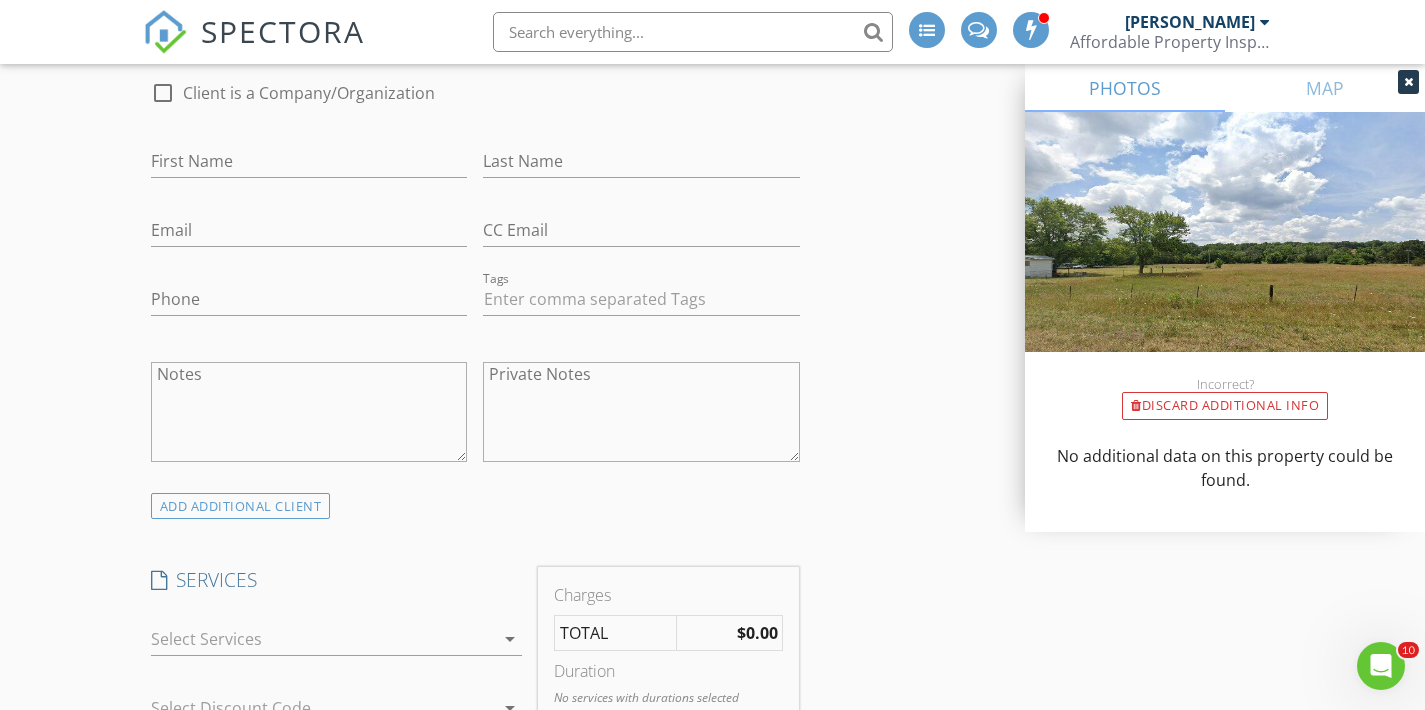 scroll, scrollTop: 1076, scrollLeft: 0, axis: vertical 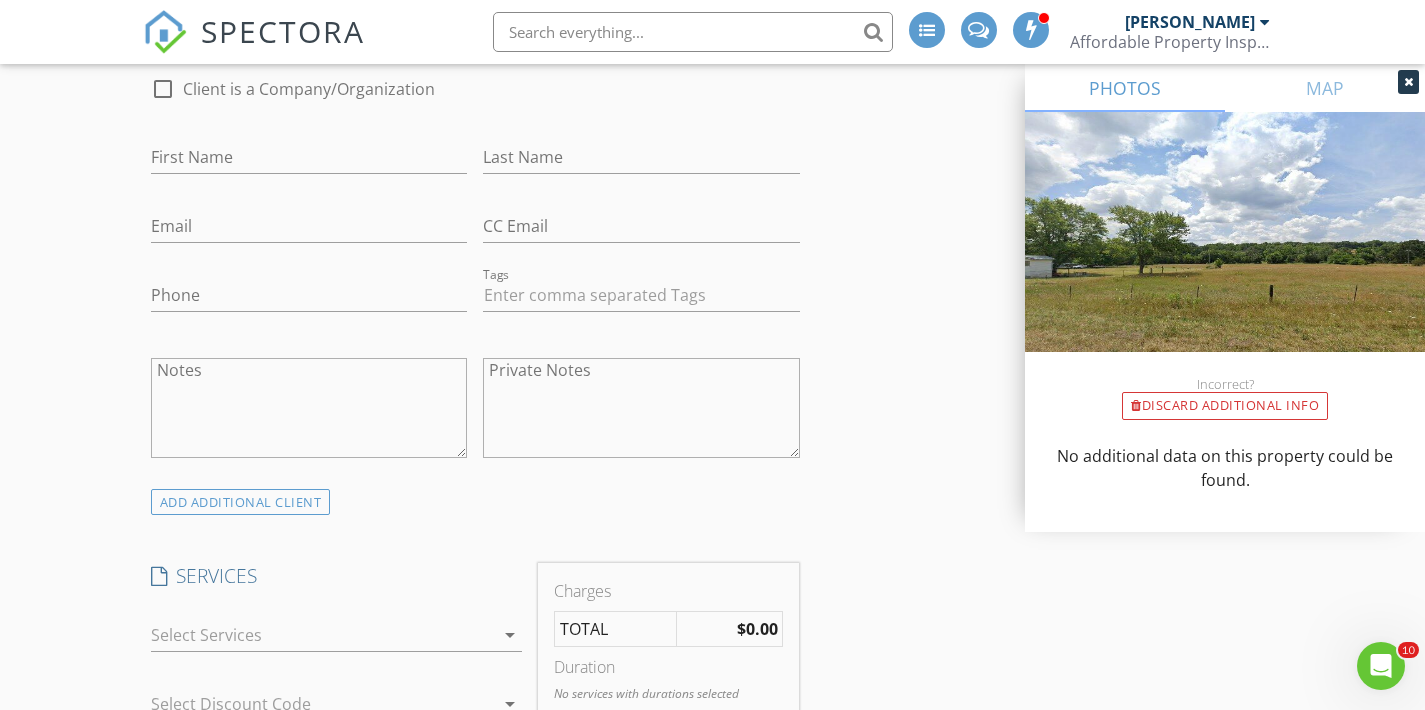 click at bounding box center (323, 635) 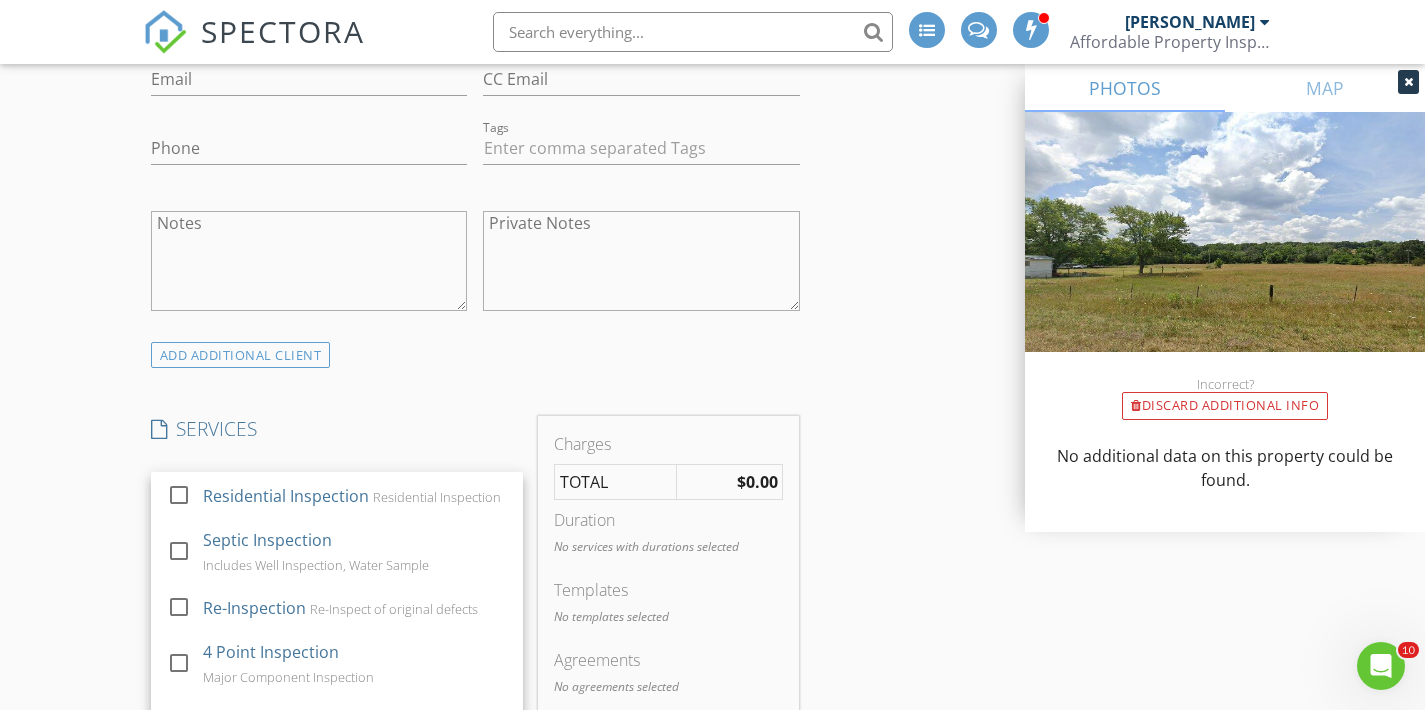 scroll, scrollTop: 1341, scrollLeft: 0, axis: vertical 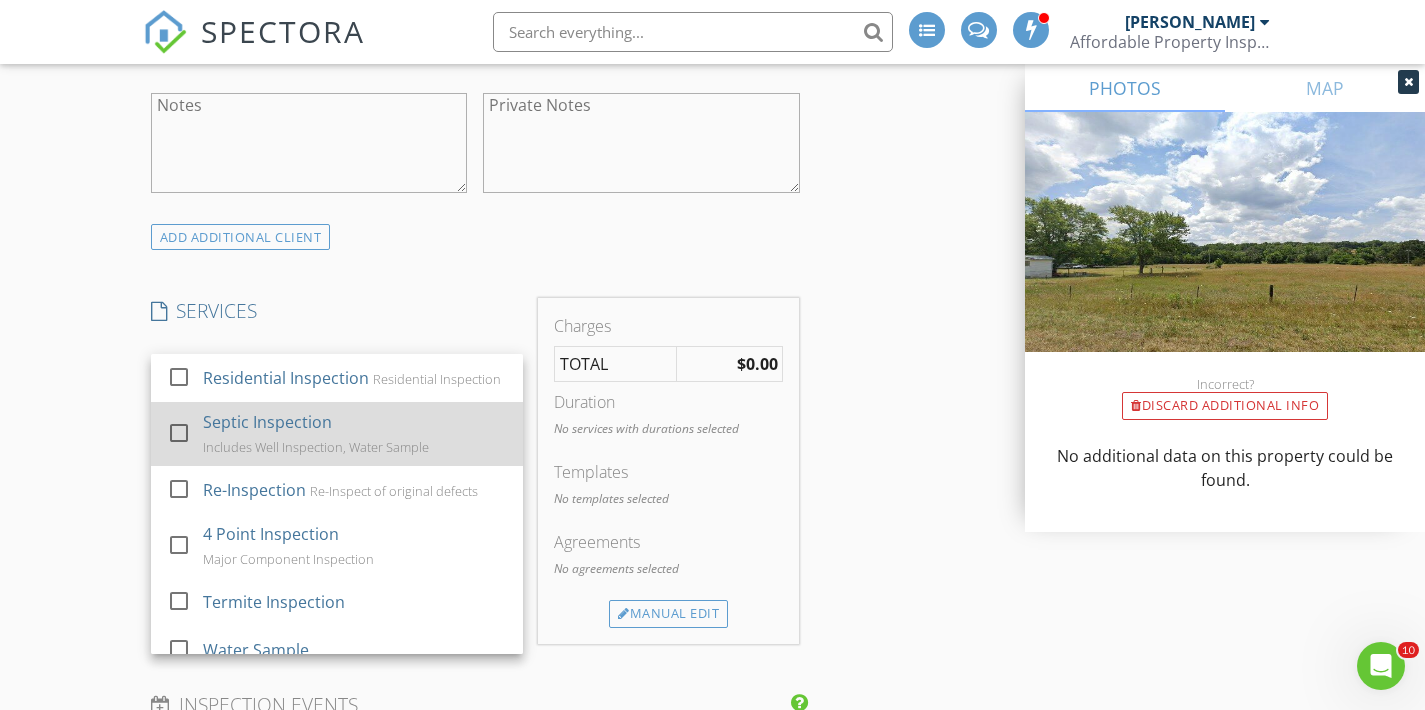 click on "Septic Inspection" at bounding box center (267, 422) 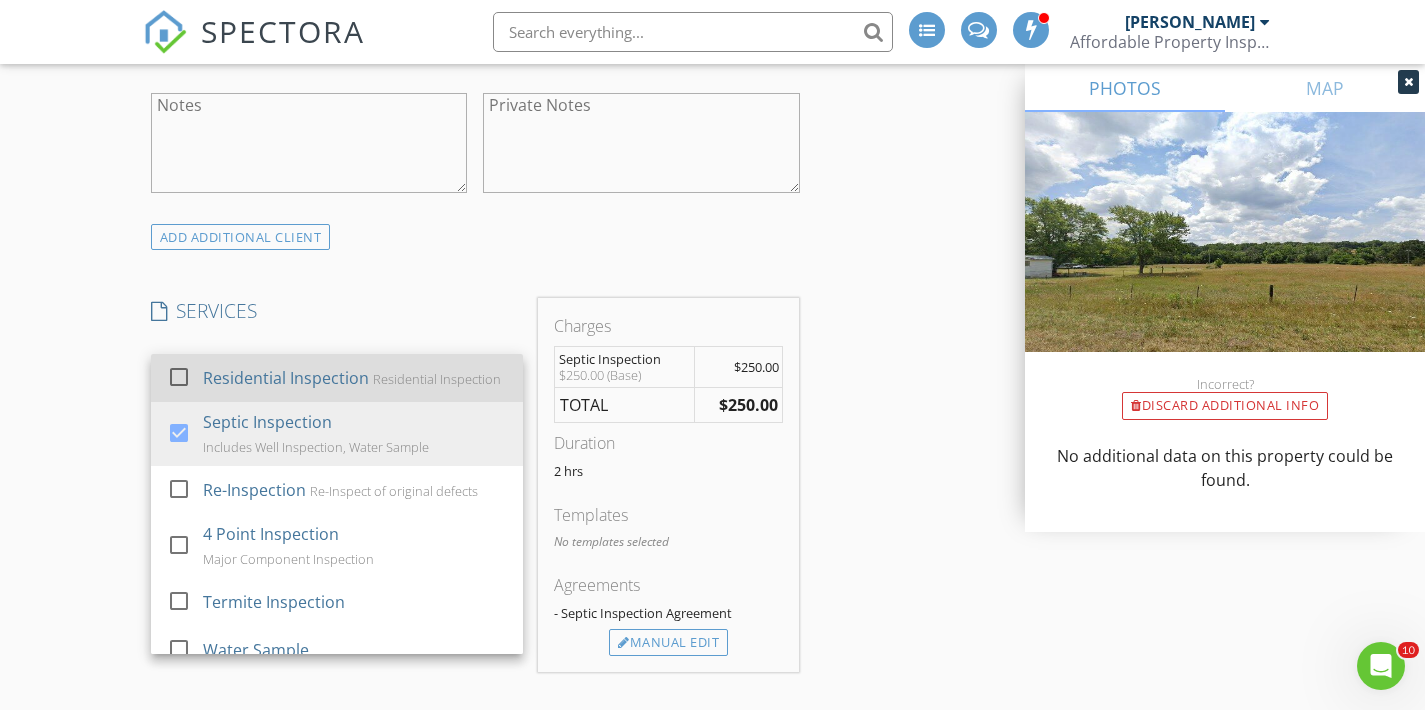 click on "Residential Inspection" at bounding box center [286, 378] 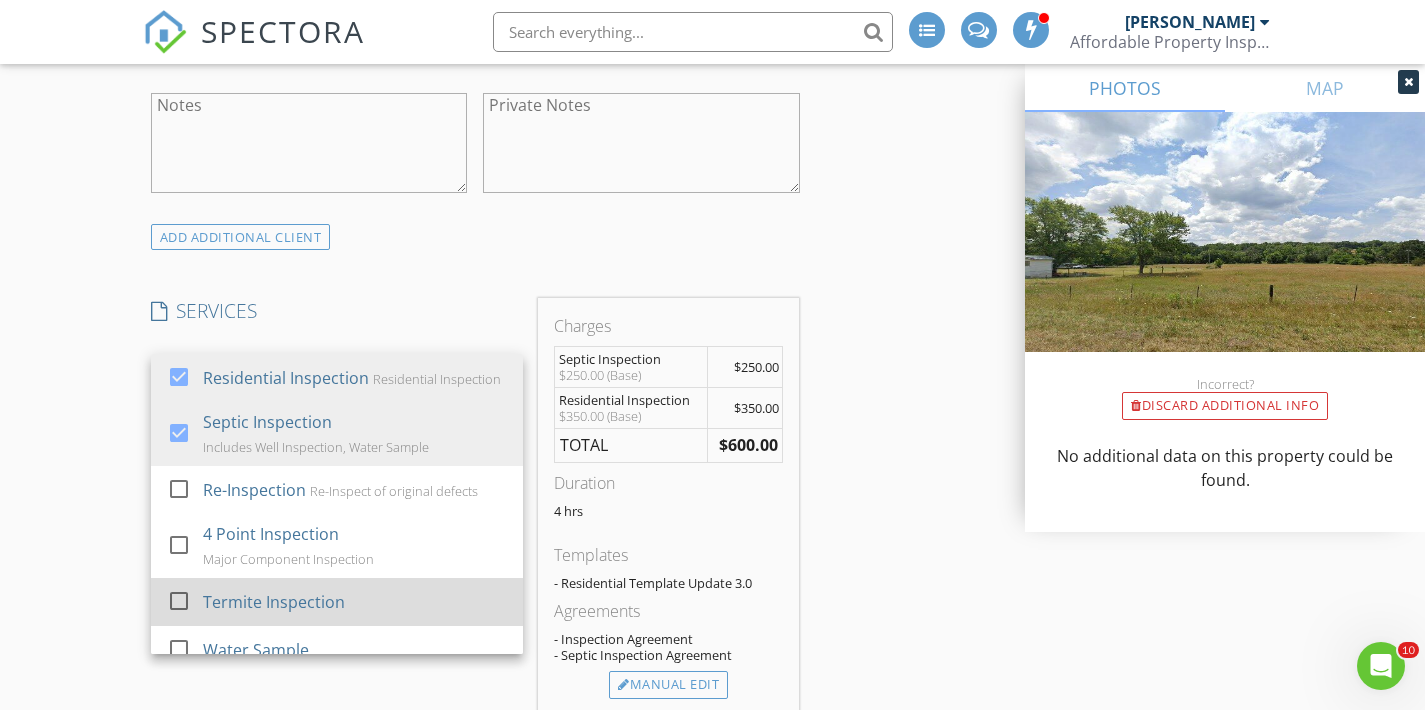 click on "Termite Inspection" at bounding box center [274, 602] 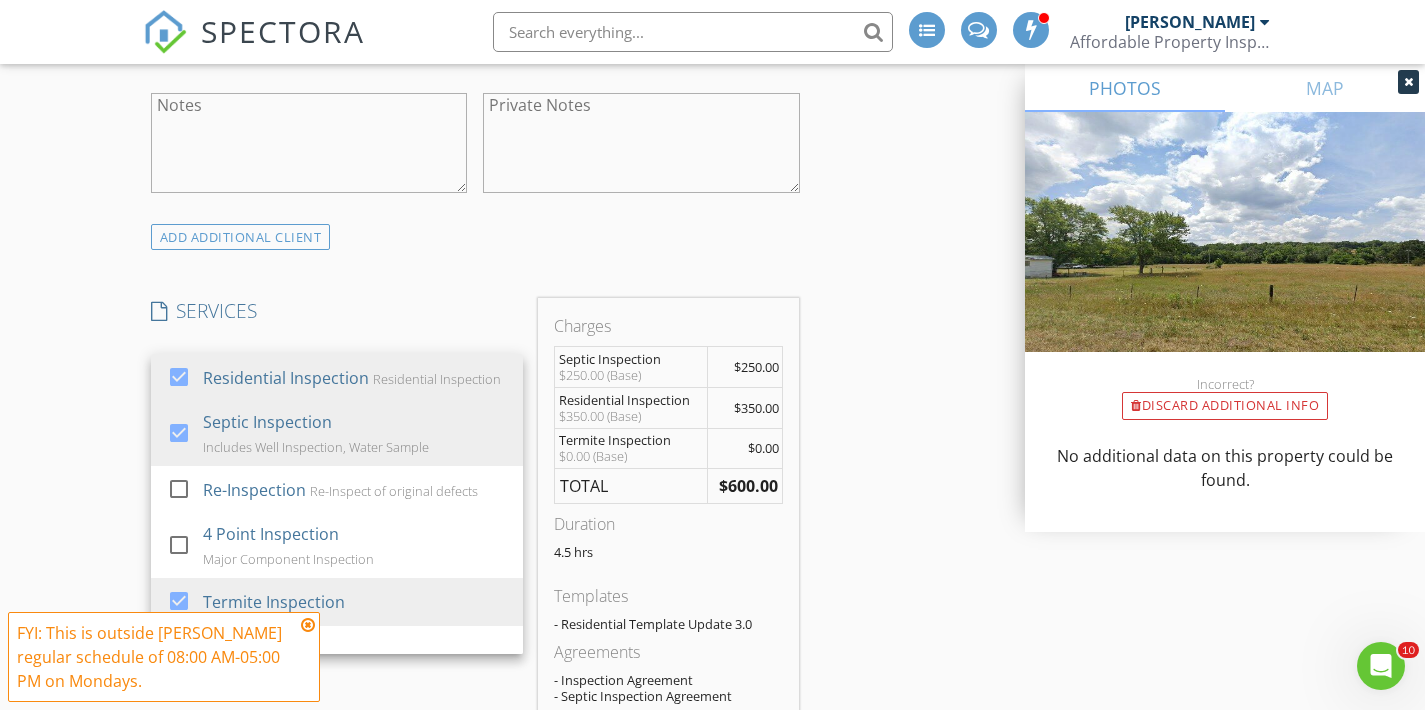 click on "New Inspection
INSPECTOR(S)
check_box_outline_blank   William McIntosh     check_box   Tim Shaw   PRIMARY   Tim Shaw arrow_drop_down   check_box_outline_blank Tim Shaw specifically requested
Date/Time
07/14/2025 1:00 PM
Location
Address Search       Address 1852 State Hwy B   Unit   City Mansfield   State MO   Zip 65704   County Wright     Square Feet 1408   Year Built 2025   Foundation arrow_drop_down     Tim Shaw     49.3 miles     (an hour)
client
check_box Enable Client CC email for this inspection   Client Search     check_box_outline_blank Client is a Company/Organization     First Name   Last Name   Email   CC Email   Phone         Tags         Notes   Private Notes
ADD ADDITIONAL client
SERVICES
check_box   Residential Inspection   Residential Inspection" at bounding box center (712, 795) 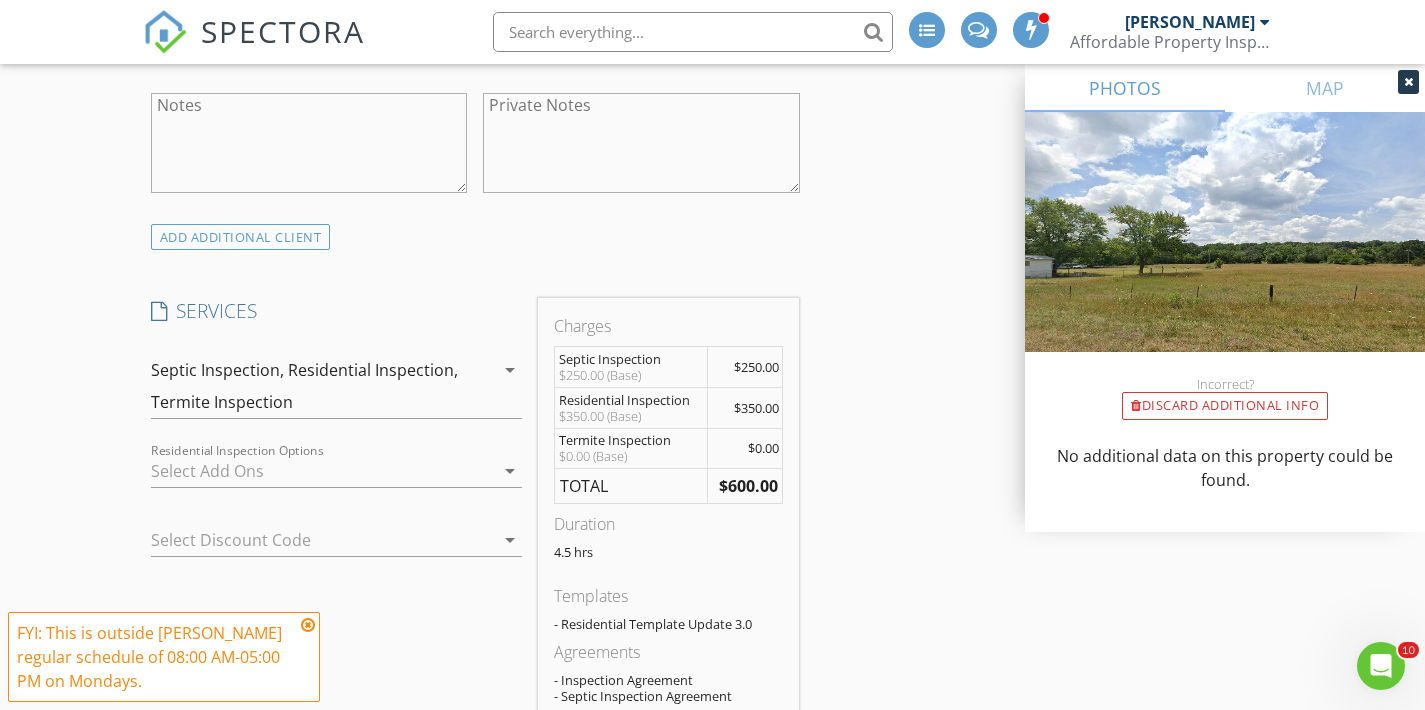 click at bounding box center [308, 625] 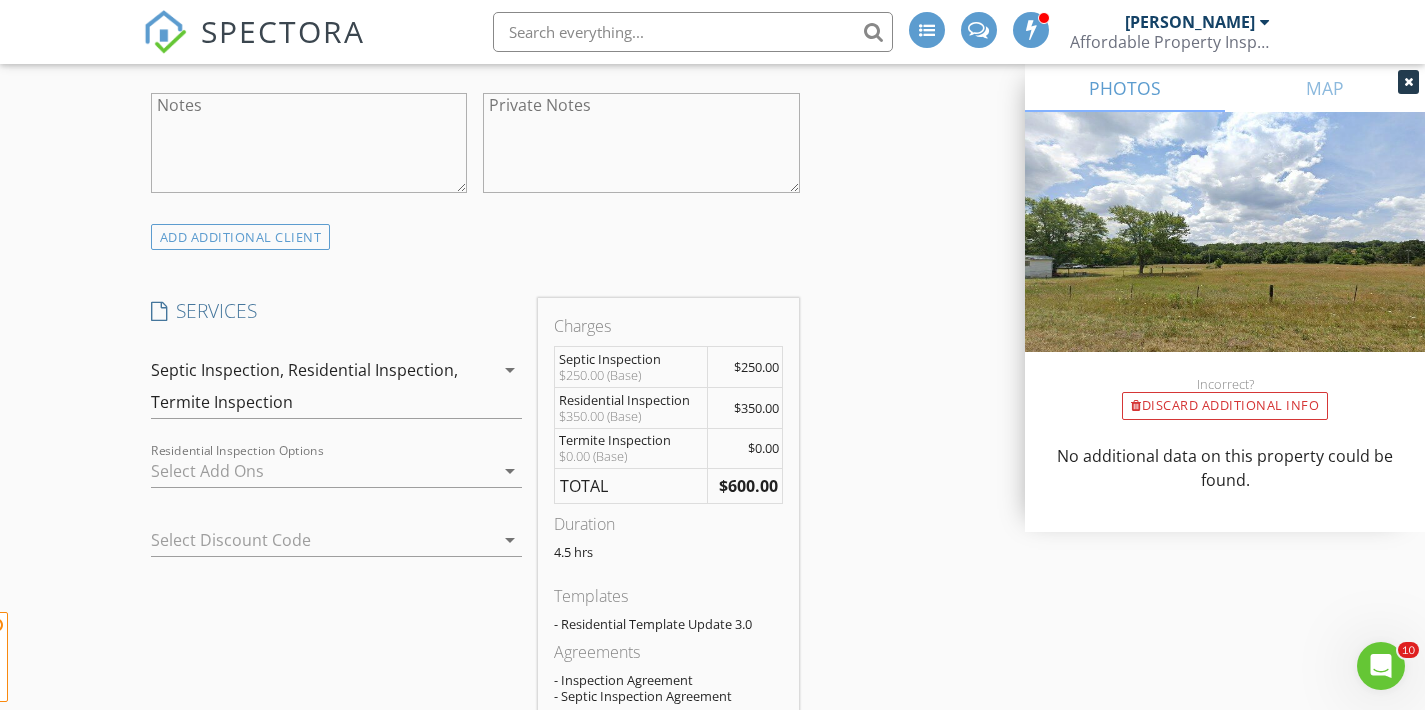 click on "SERVICES
check_box   Residential Inspection   Residential Inspection  check_box   Septic Inspection   Includes Well Inspection, Water Sample  check_box_outline_blank   Re-Inspection   Re-Inspect of original defects check_box_outline_blank   4 Point Inspection    Major Component Inspection check_box   Termite Inspection   check_box_outline_blank   Water Sample   check_box_outline_blank   Full Water Sample    check_box_outline_blank   Sewer Scope   check_box_outline_blank   Locate and Dig up Septic Tank   check_box_outline_blank   Payment Delayed to Closing   check_box_outline_blank   Radon    Radon Test check_box_outline_blank   Thermal Camera   Thermal Scan the home check_box_outline_blank   Air Quality Mold Testing   check_box_outline_blank   Extra Building    check_box_outline_blank   Pool Inspection   General Pool Inspection check_box_outline_blank   Home Layout   Home Layout/Square Footage check_box_outline_blank   Lead Based Paint Testing   Lead Based Paint Testing" at bounding box center [337, 526] 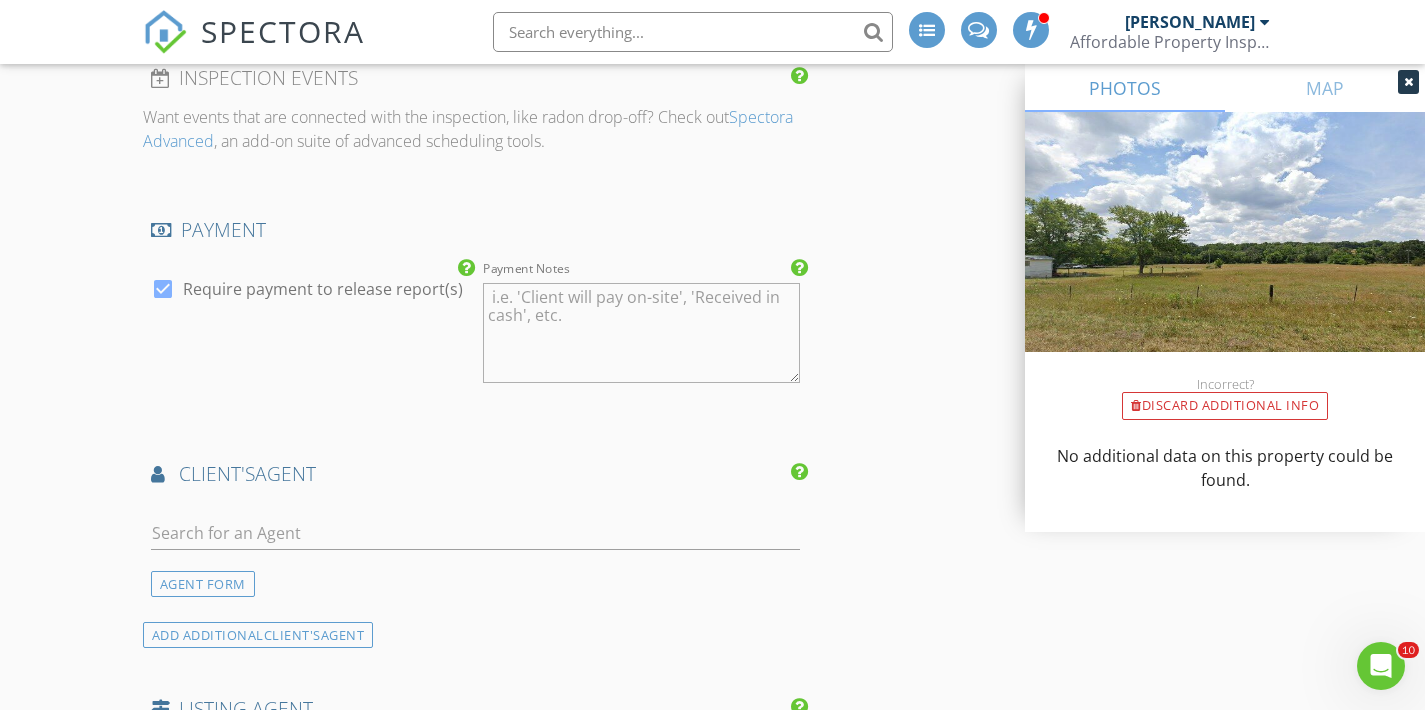 scroll, scrollTop: 2154, scrollLeft: 0, axis: vertical 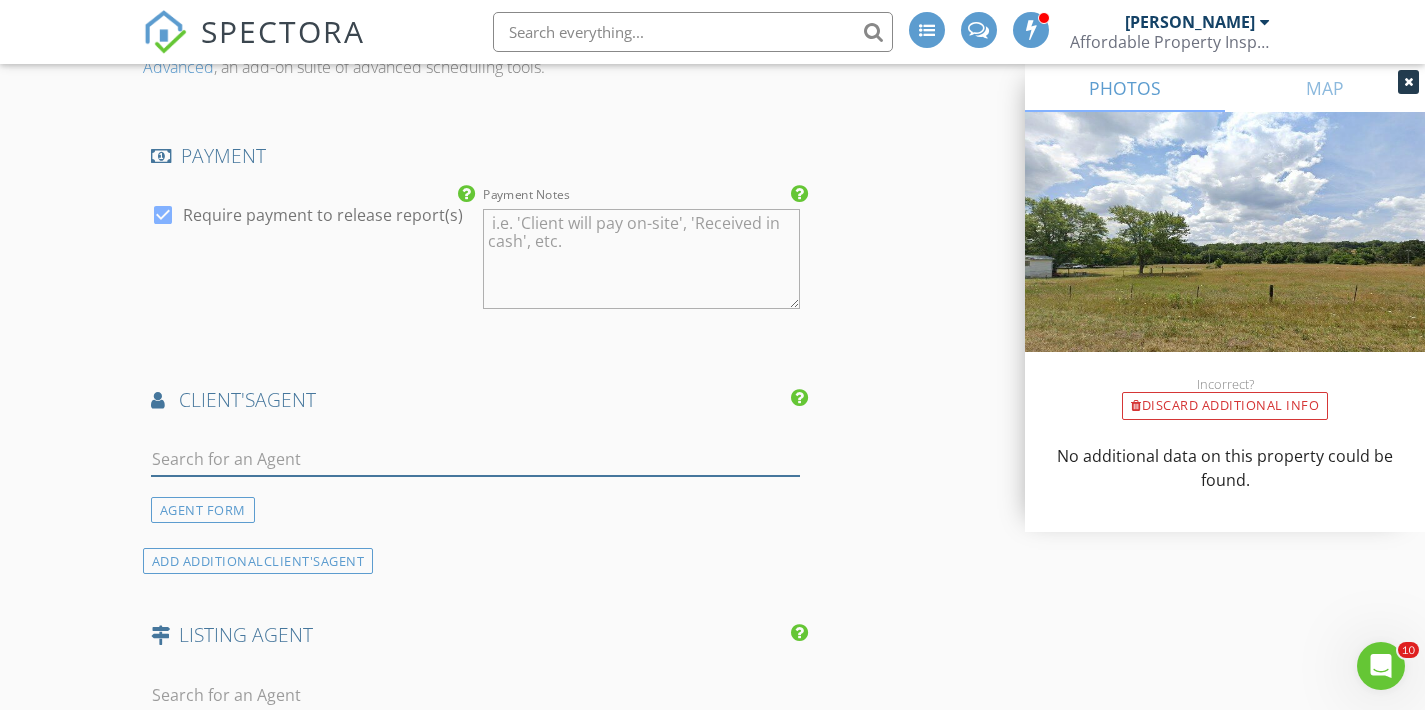 click at bounding box center [475, 459] 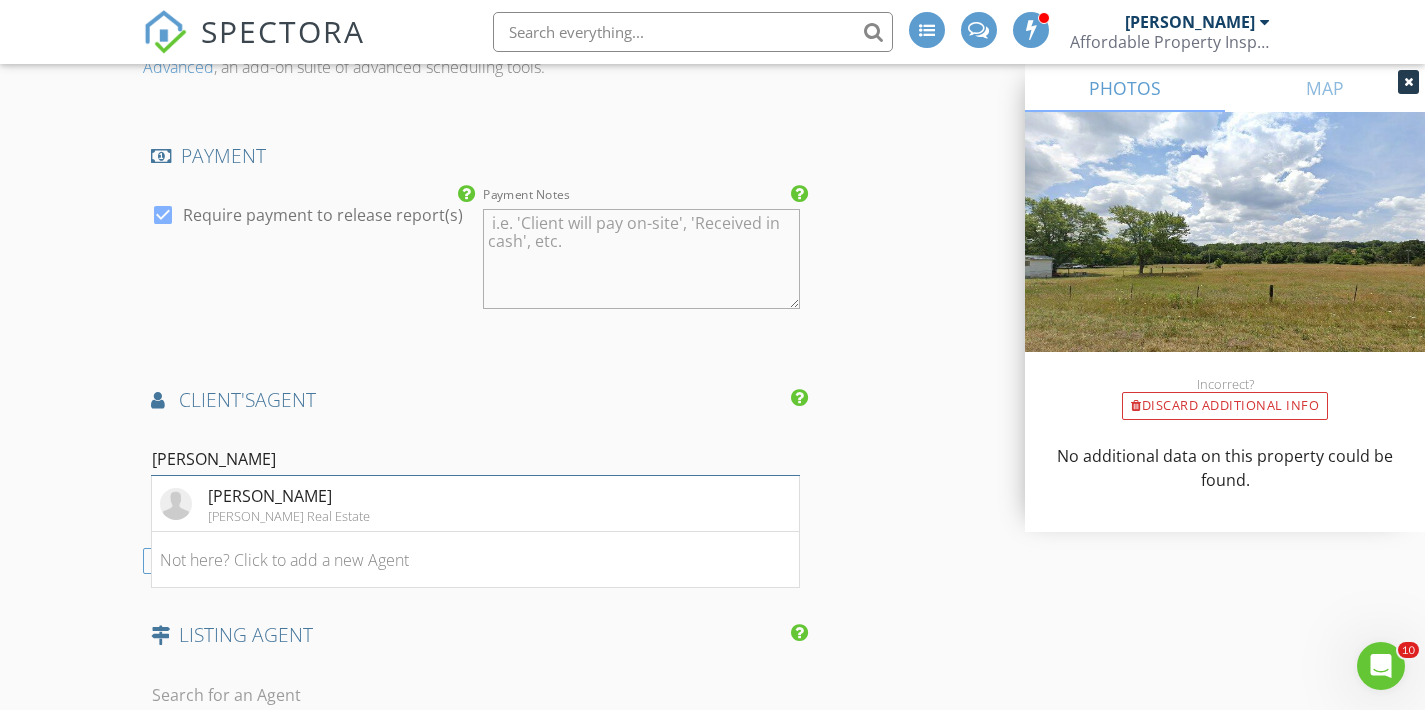 type on "Erika" 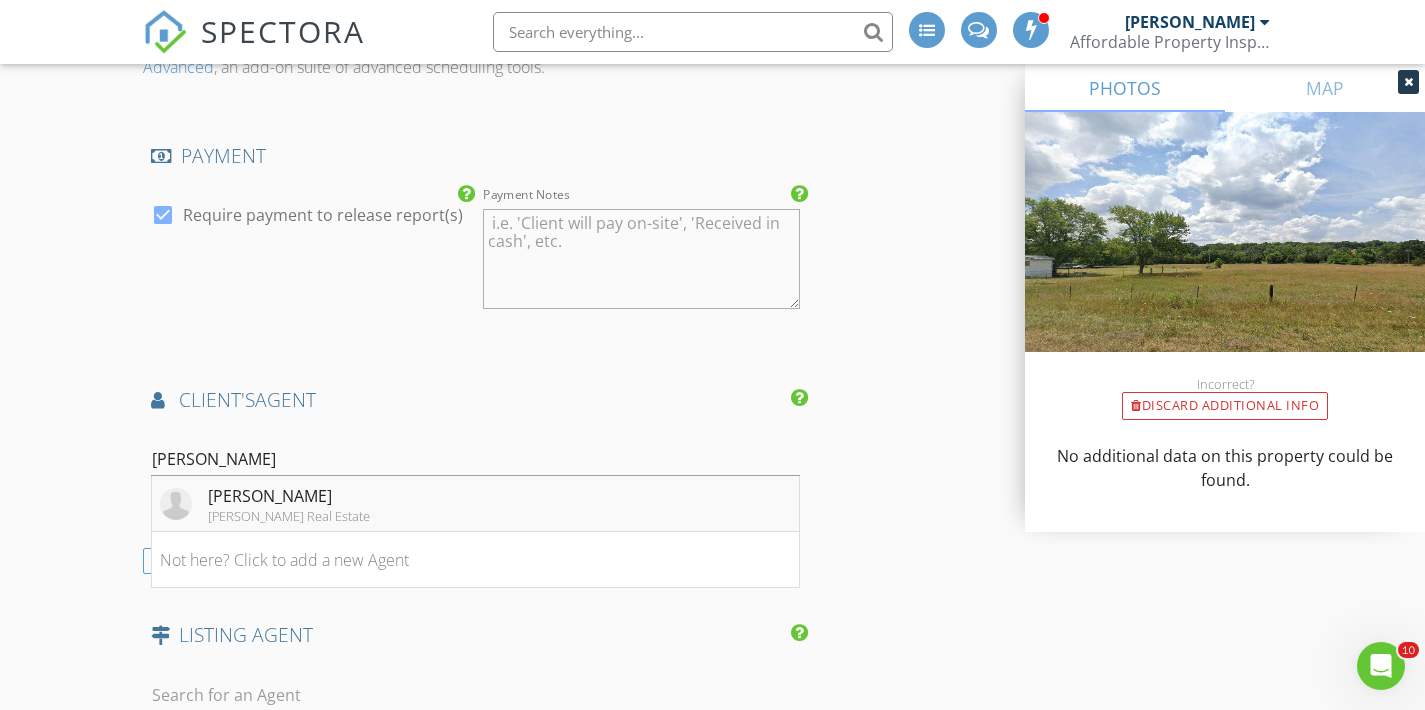 drag, startPoint x: 317, startPoint y: 459, endPoint x: 347, endPoint y: 493, distance: 45.343136 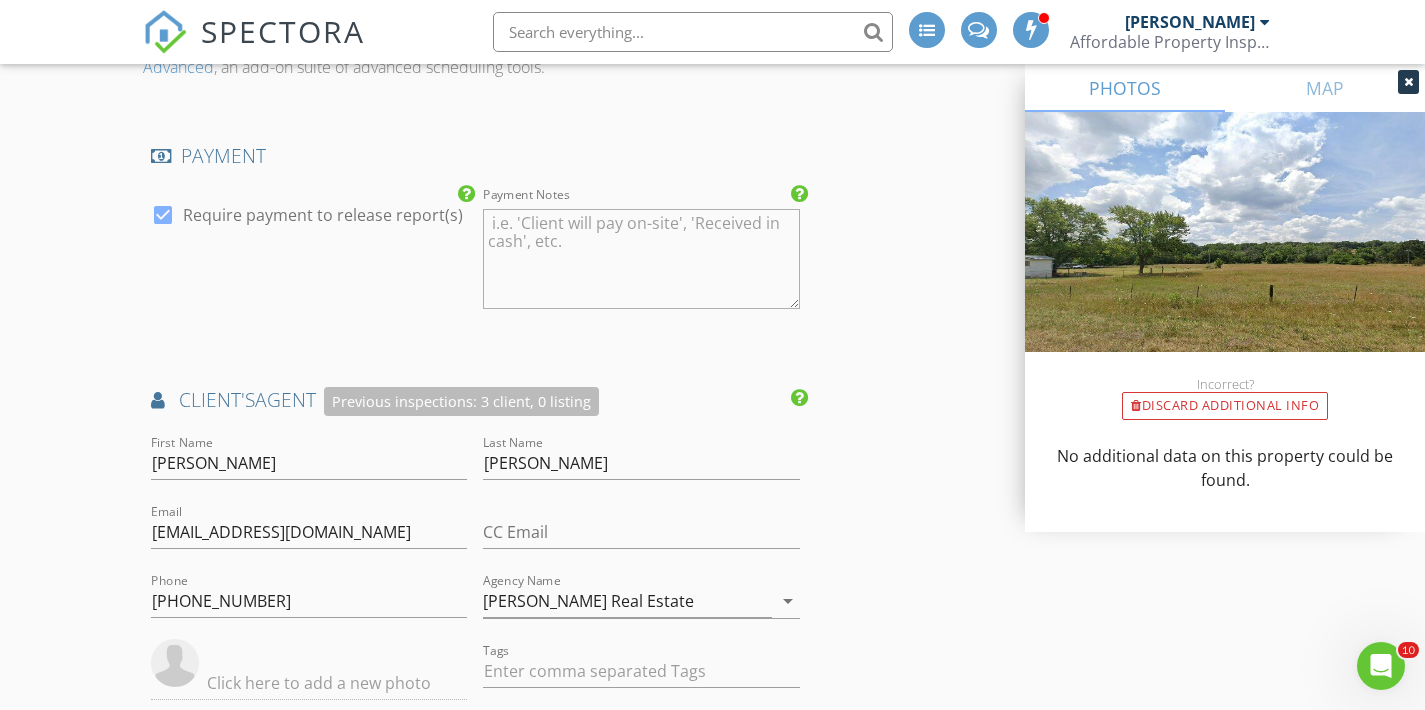 click on "New Inspection
INSPECTOR(S)
check_box_outline_blank   William McIntosh     check_box   Tim Shaw   PRIMARY   Tim Shaw arrow_drop_down   check_box_outline_blank Tim Shaw specifically requested
Date/Time
07/14/2025 1:00 PM
Location
Address Search       Address 1852 State Hwy B   Unit   City Mansfield   State MO   Zip 65704   County Wright     Square Feet 1408   Year Built 2025   Foundation arrow_drop_down     Tim Shaw     49.3 miles     (an hour)
client
check_box Enable Client CC email for this inspection   Client Search     check_box_outline_blank Client is a Company/Organization     First Name   Last Name   Email   CC Email   Phone         Tags         Notes   Private Notes
ADD ADDITIONAL client
SERVICES
check_box   Residential Inspection   Residential Inspection" at bounding box center [712, 172] 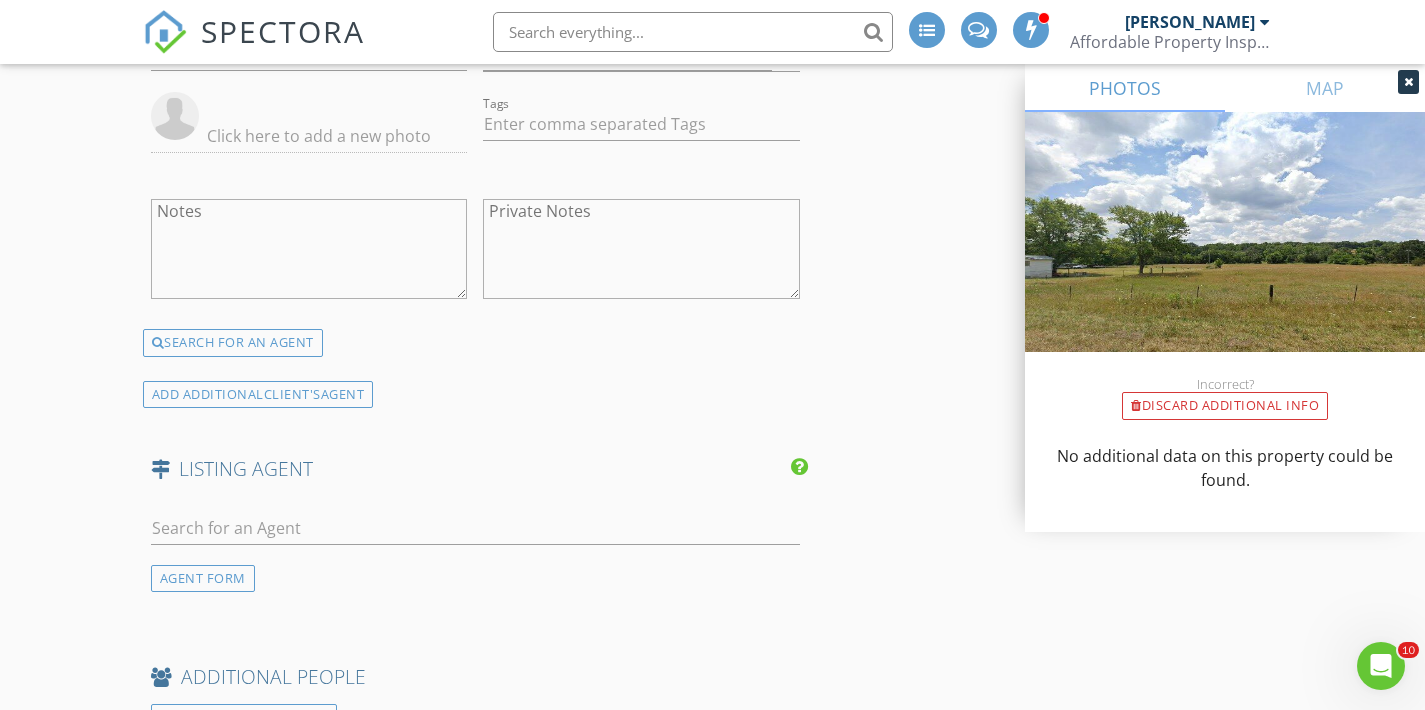 scroll, scrollTop: 2714, scrollLeft: 0, axis: vertical 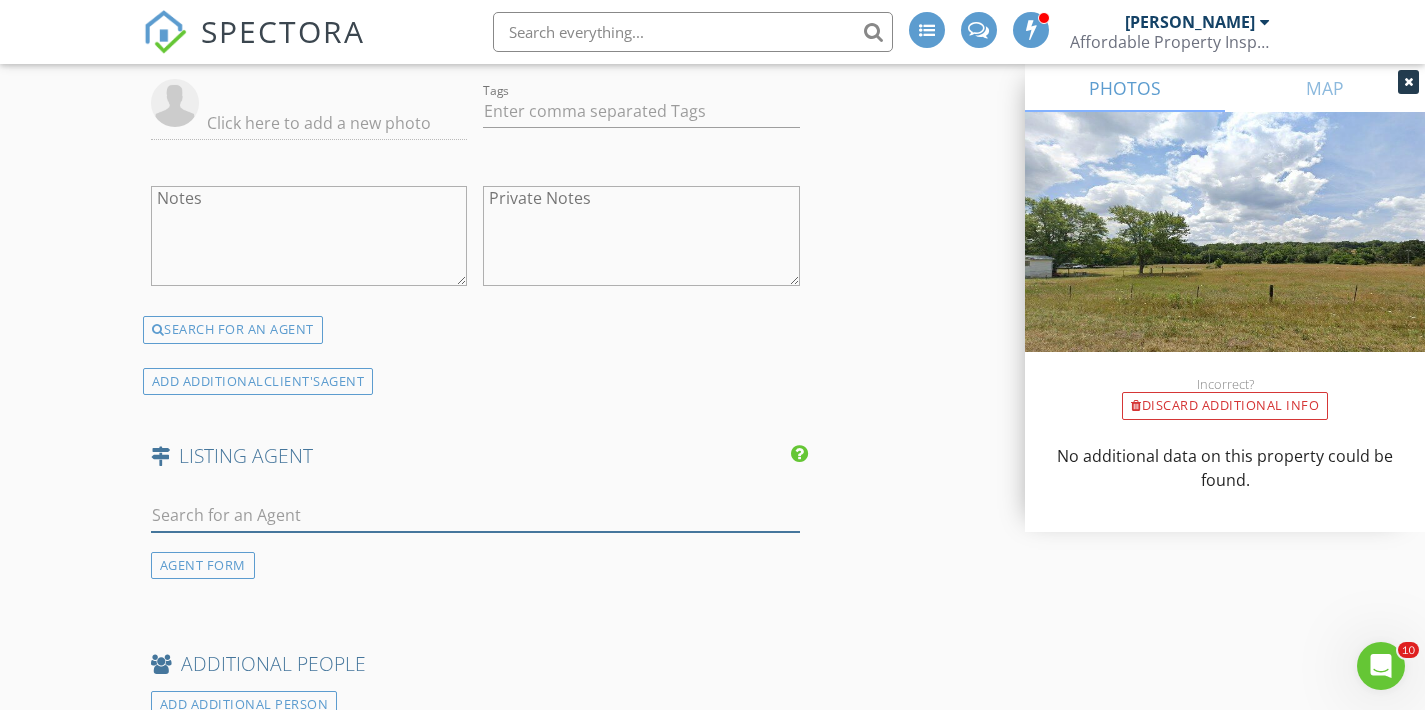 click at bounding box center [475, 515] 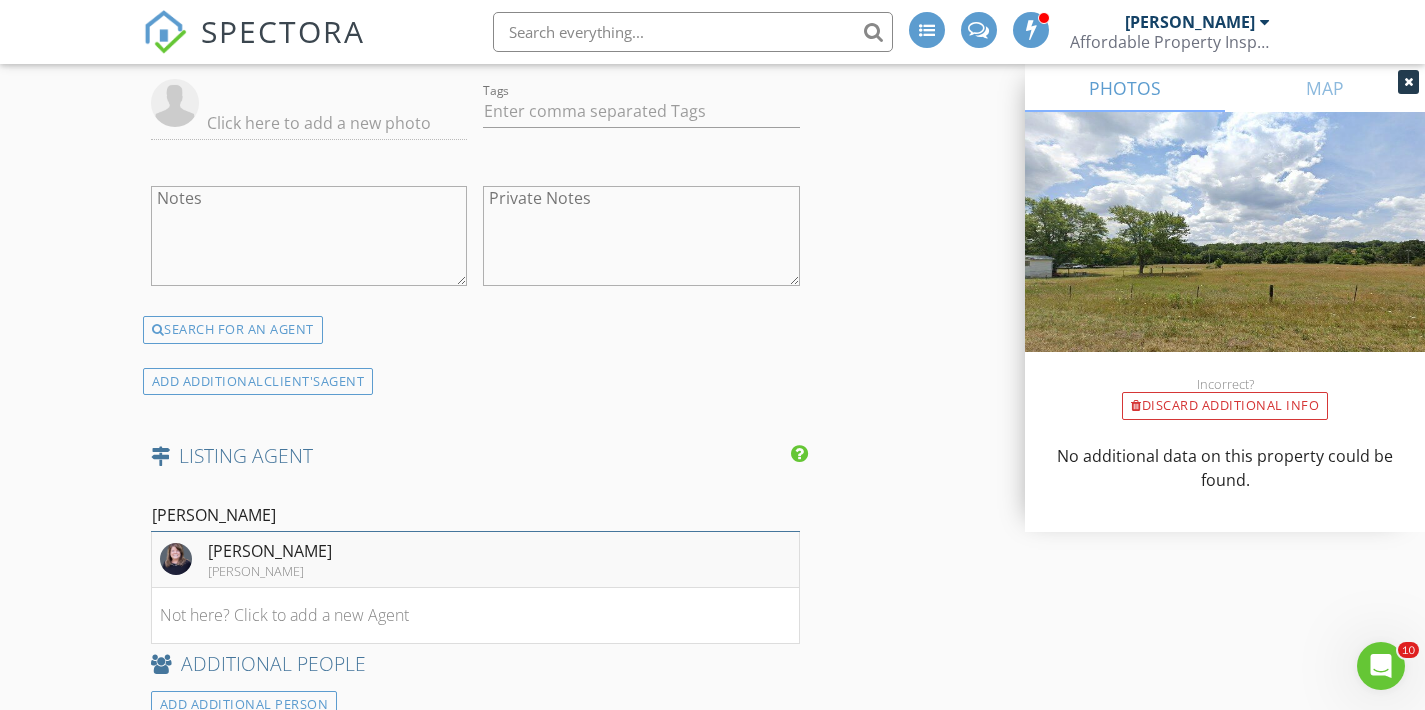 type on "Tammy barr" 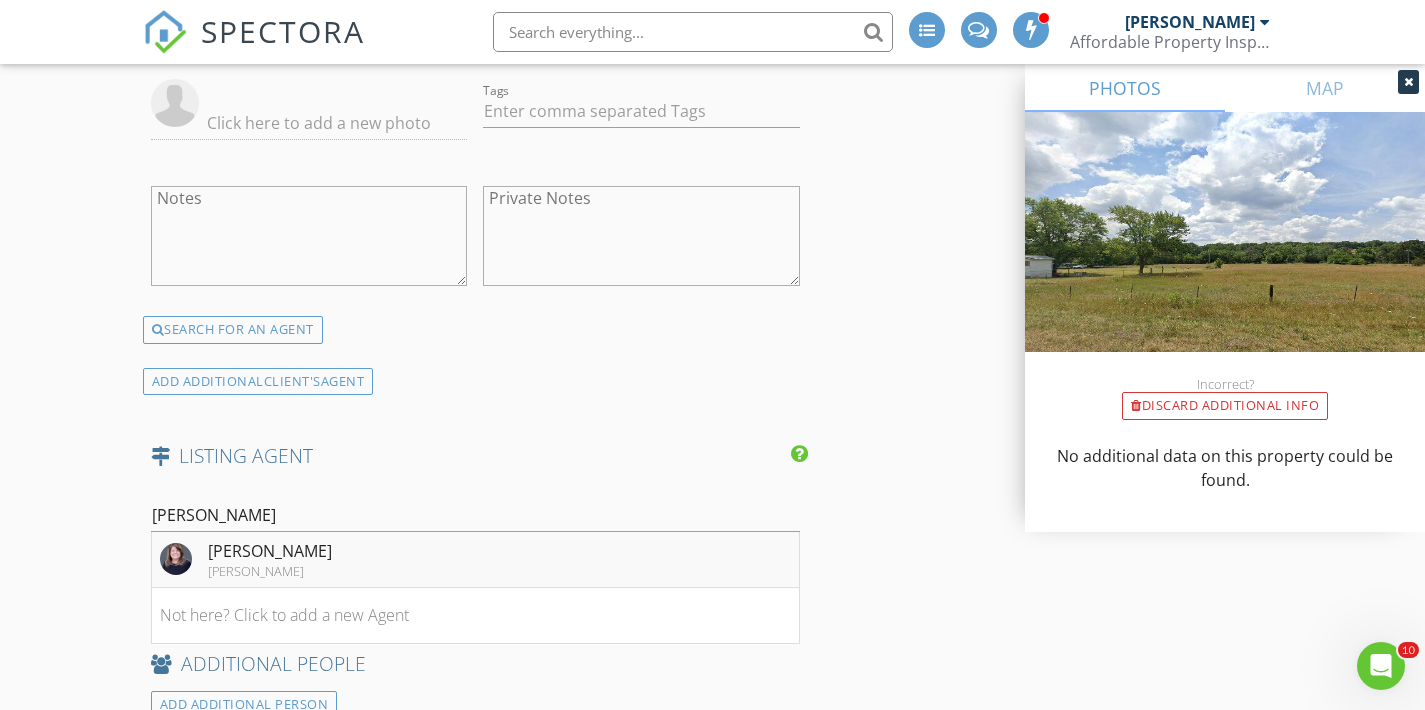 click on "[PERSON_NAME]" at bounding box center [270, 571] 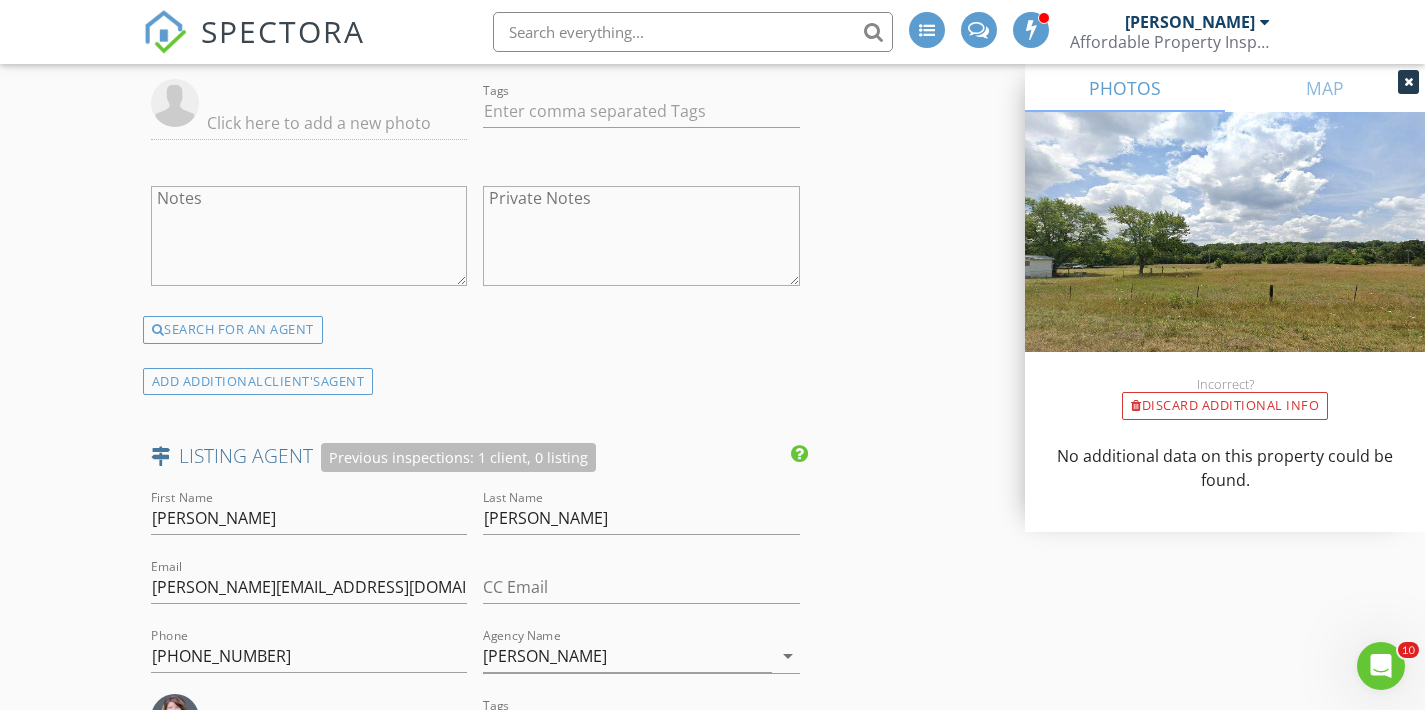 click on "New Inspection
INSPECTOR(S)
check_box_outline_blank   William McIntosh     check_box   Tim Shaw   PRIMARY   Tim Shaw arrow_drop_down   check_box_outline_blank Tim Shaw specifically requested
Date/Time
07/14/2025 1:00 PM
Location
Address Search       Address 1852 State Hwy B   Unit   City Mansfield   State MO   Zip 65704   County Wright     Square Feet 1408   Year Built 2025   Foundation arrow_drop_down     Tim Shaw     49.3 miles     (an hour)
client
check_box Enable Client CC email for this inspection   Client Search     check_box_outline_blank Client is a Company/Organization     First Name   Last Name   Email   CC Email   Phone         Tags         Notes   Private Notes
ADD ADDITIONAL client
SERVICES
check_box   Residential Inspection   Residential Inspection" at bounding box center (712, -185) 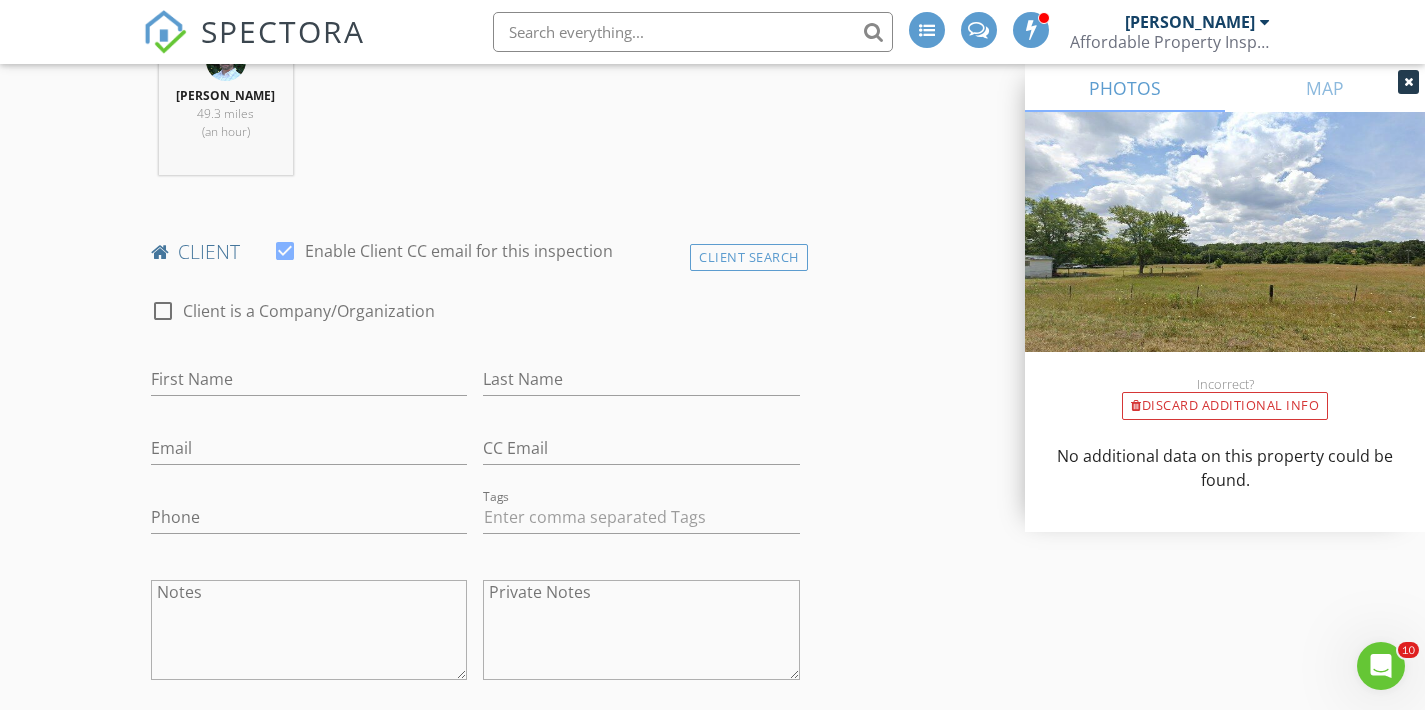scroll, scrollTop: 811, scrollLeft: 0, axis: vertical 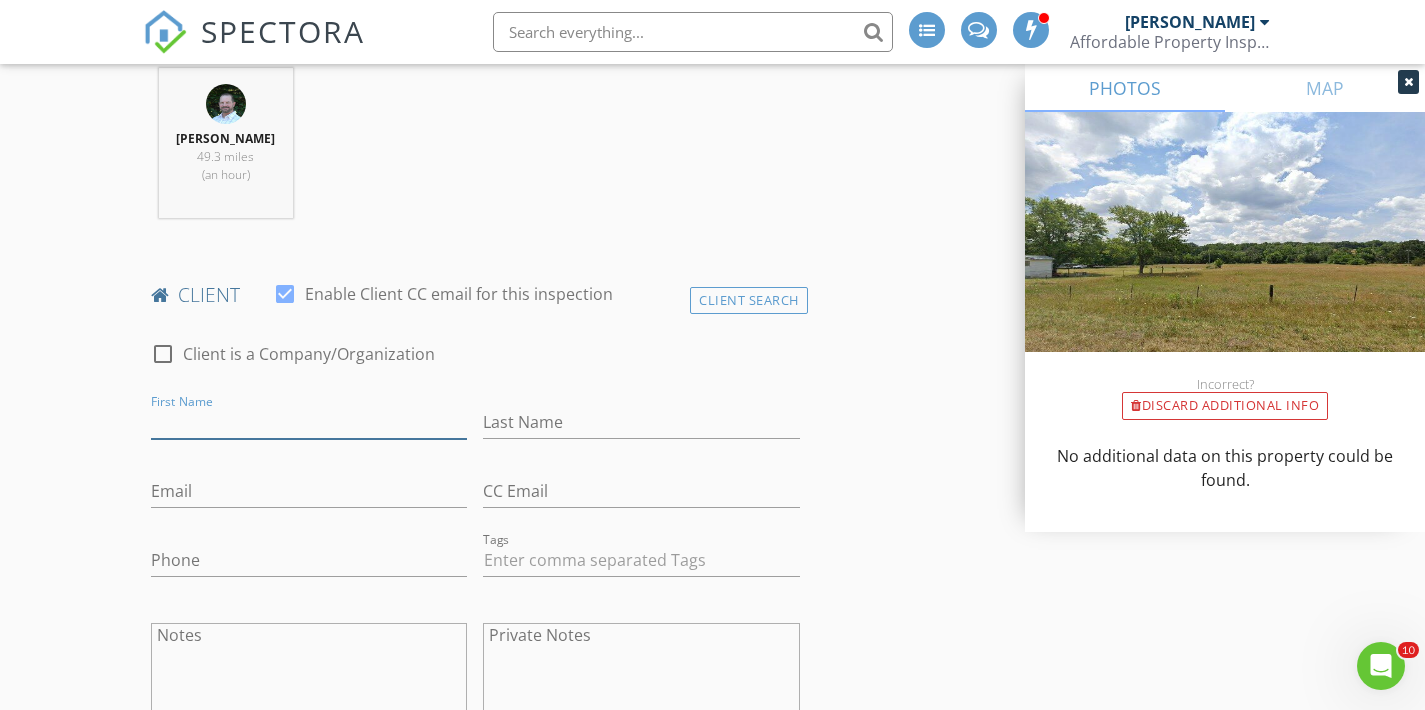 click on "First Name" at bounding box center (309, 422) 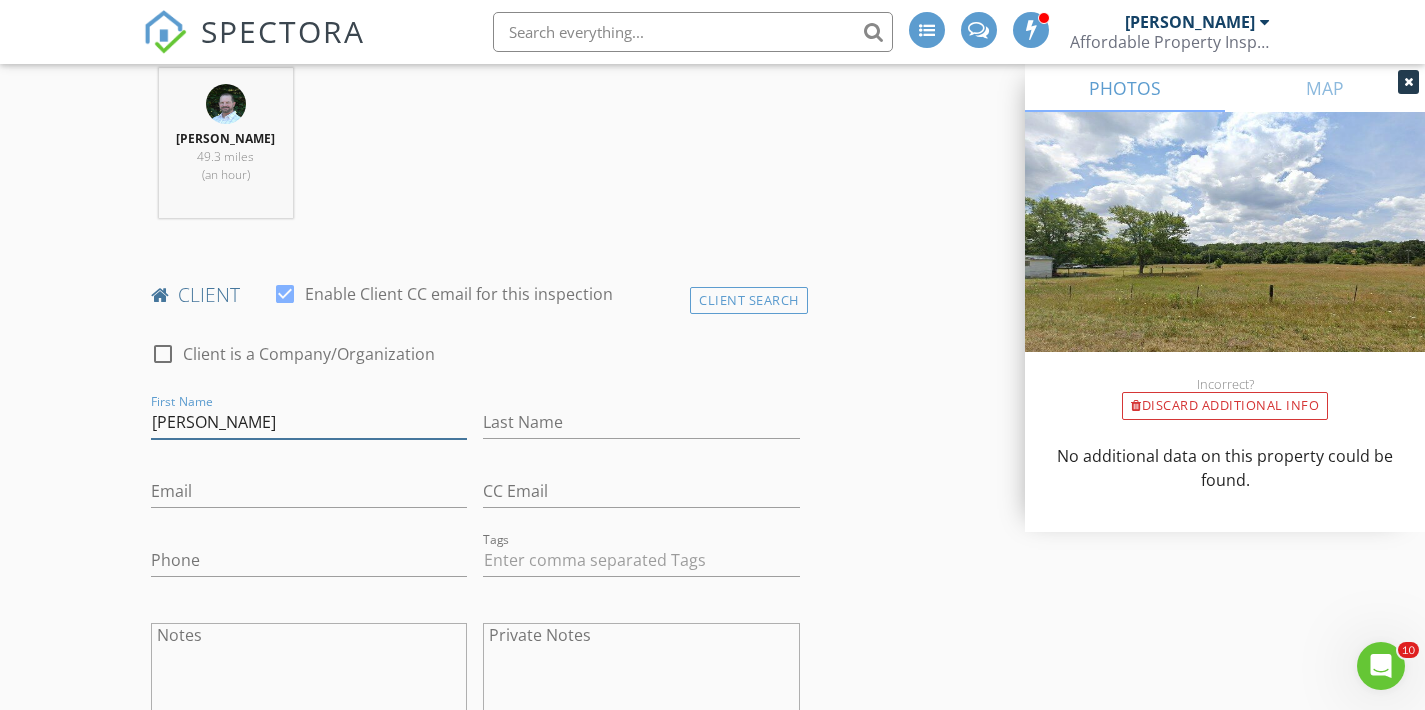 type on "Jamie" 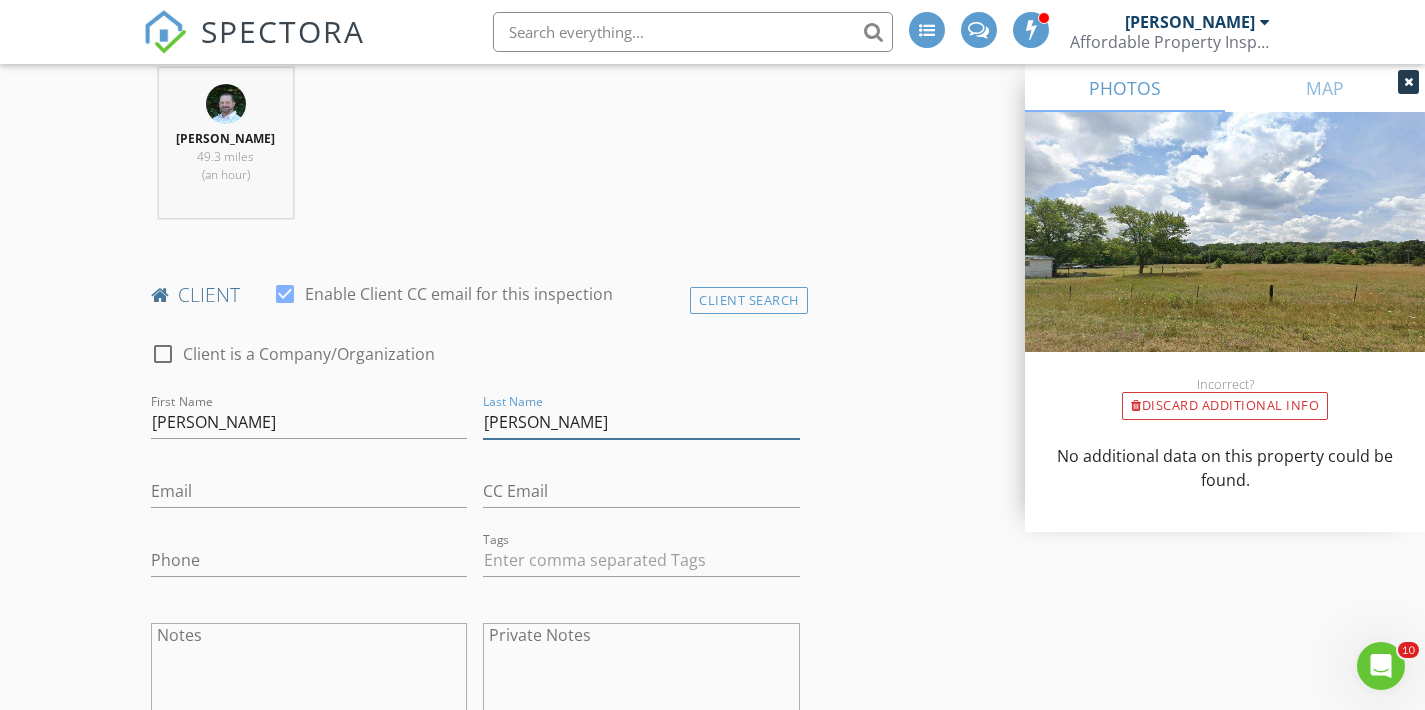 type on "Grider" 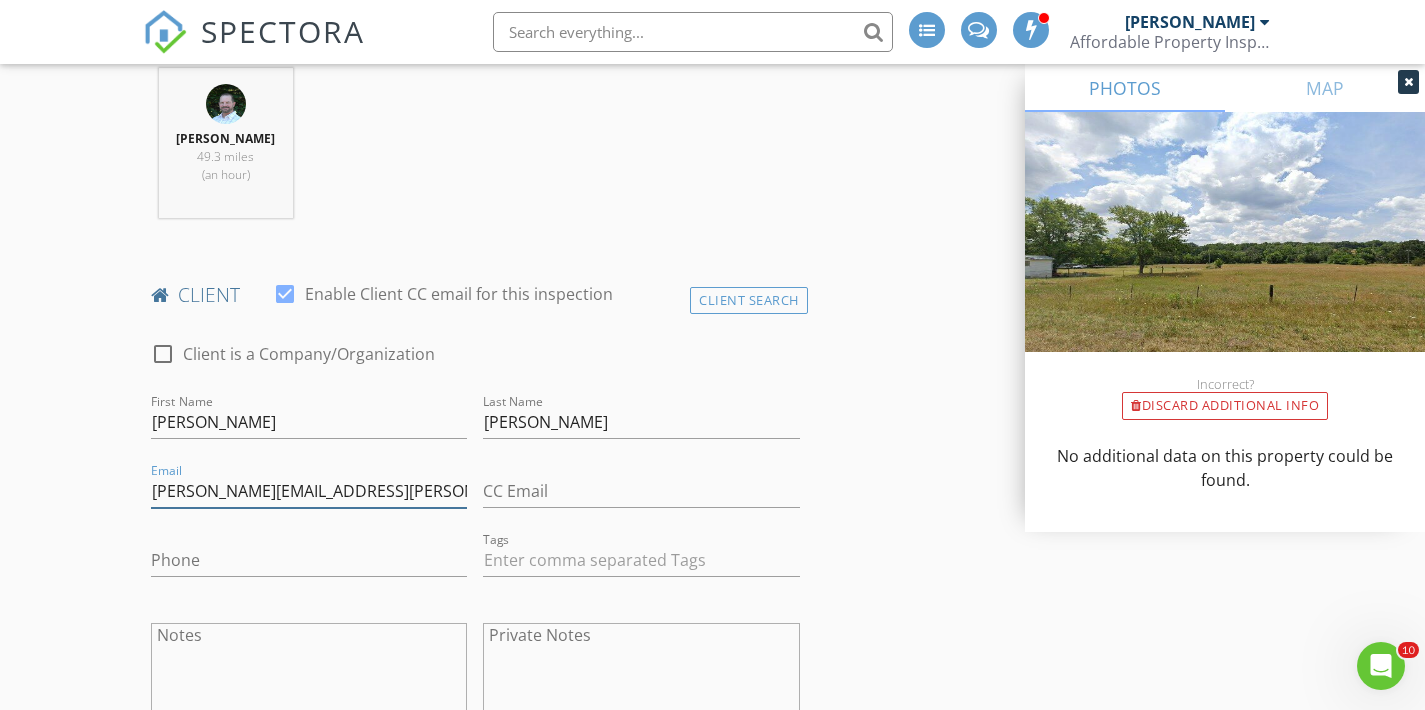 type on "jamie.grider@adm.com" 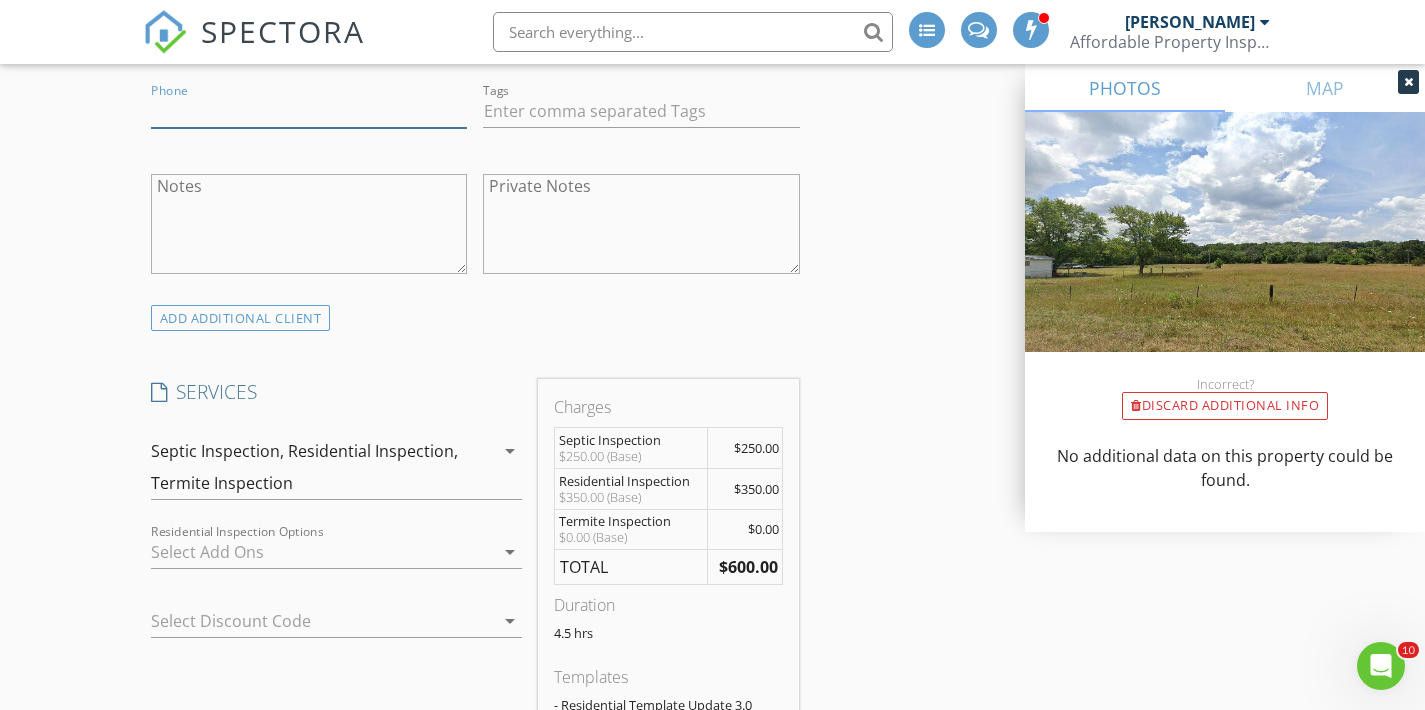 scroll, scrollTop: 1266, scrollLeft: 0, axis: vertical 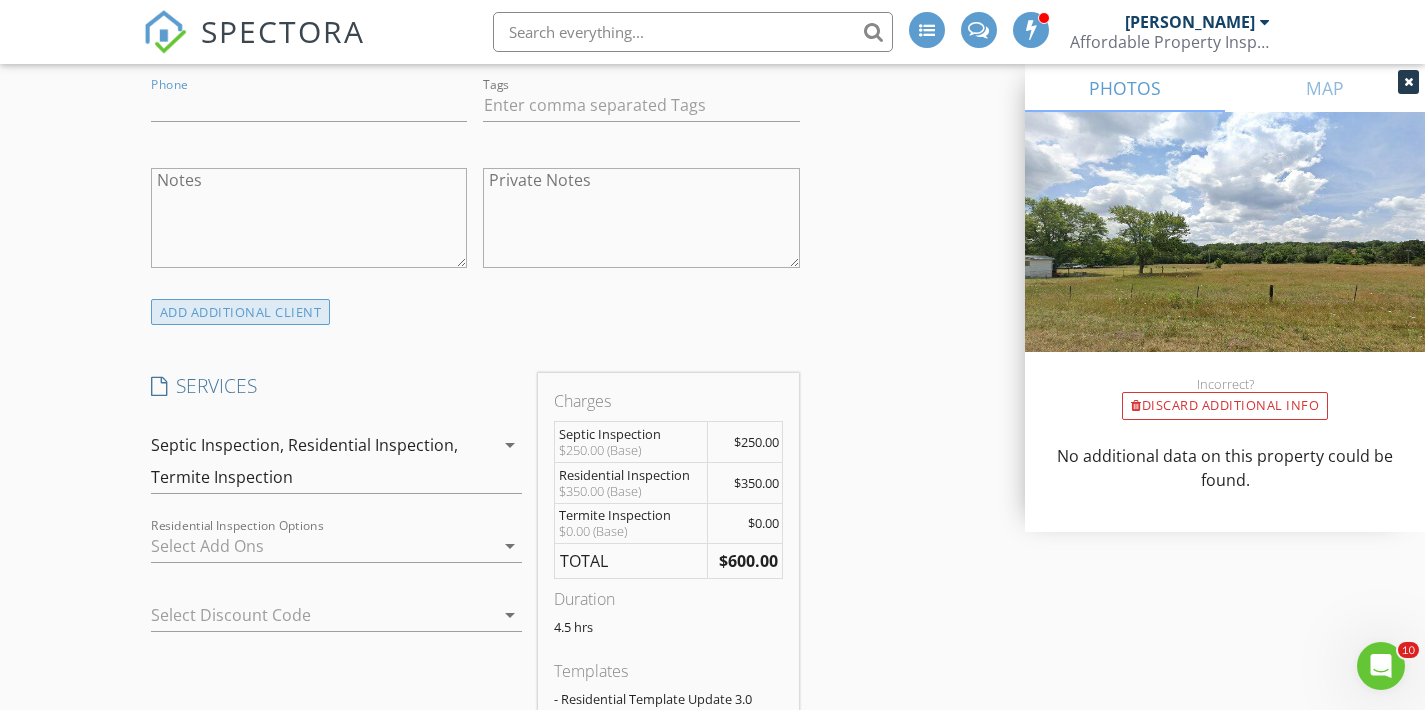 click on "ADD ADDITIONAL client" at bounding box center (241, 312) 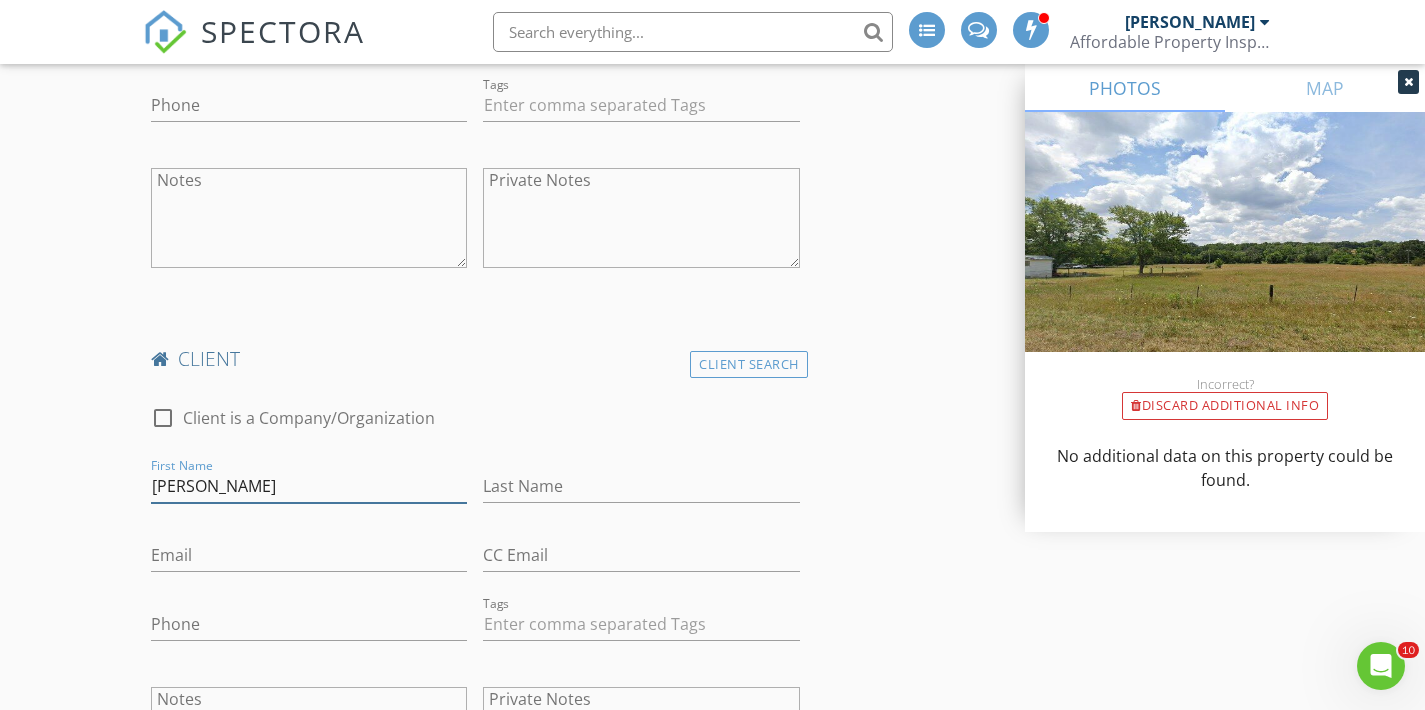 type on "Meghann" 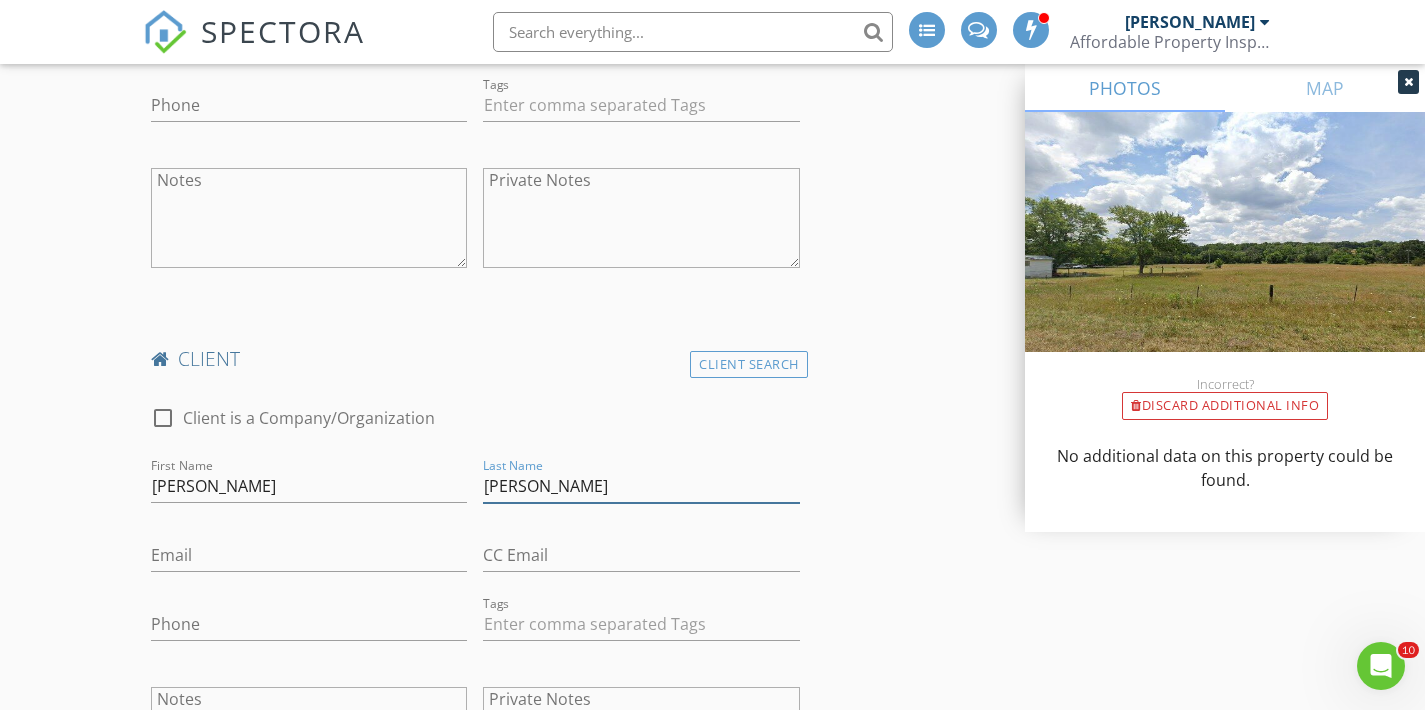 type on "Shipley" 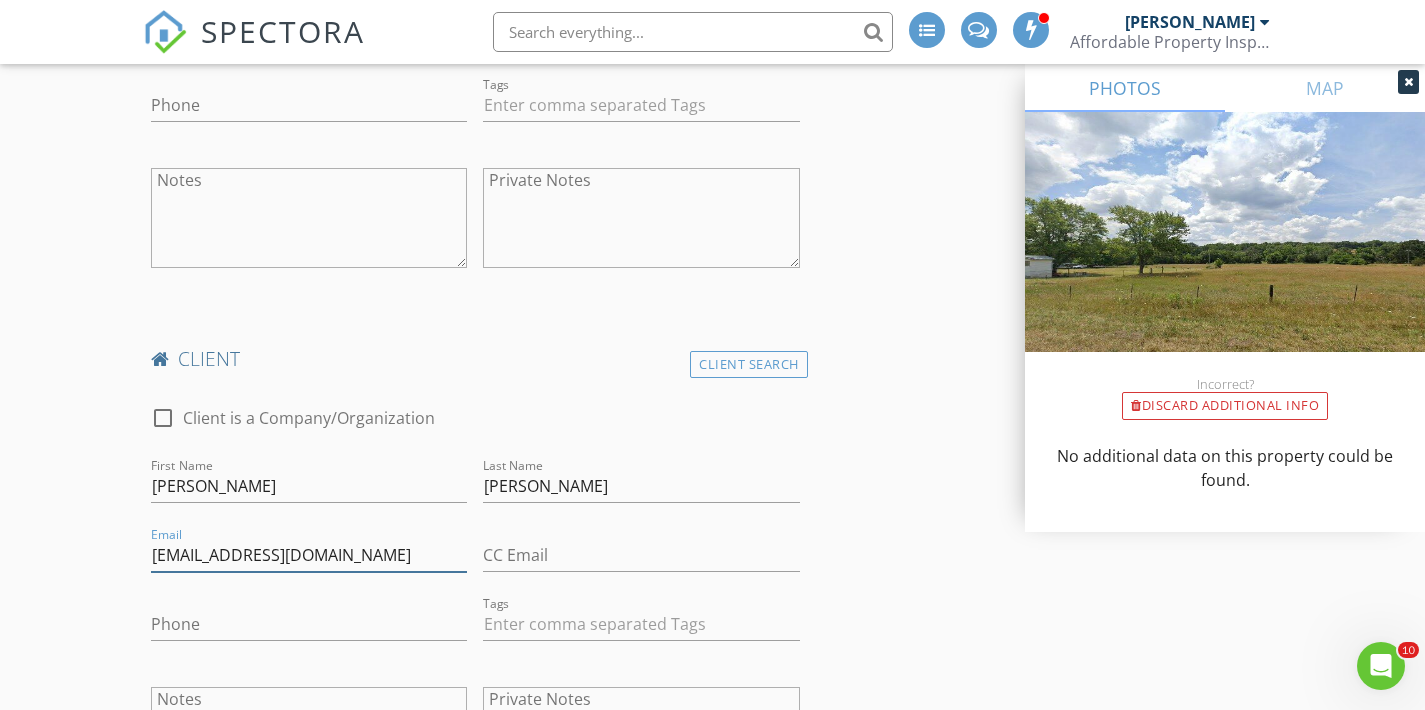 type on "meghann22@gmail.com" 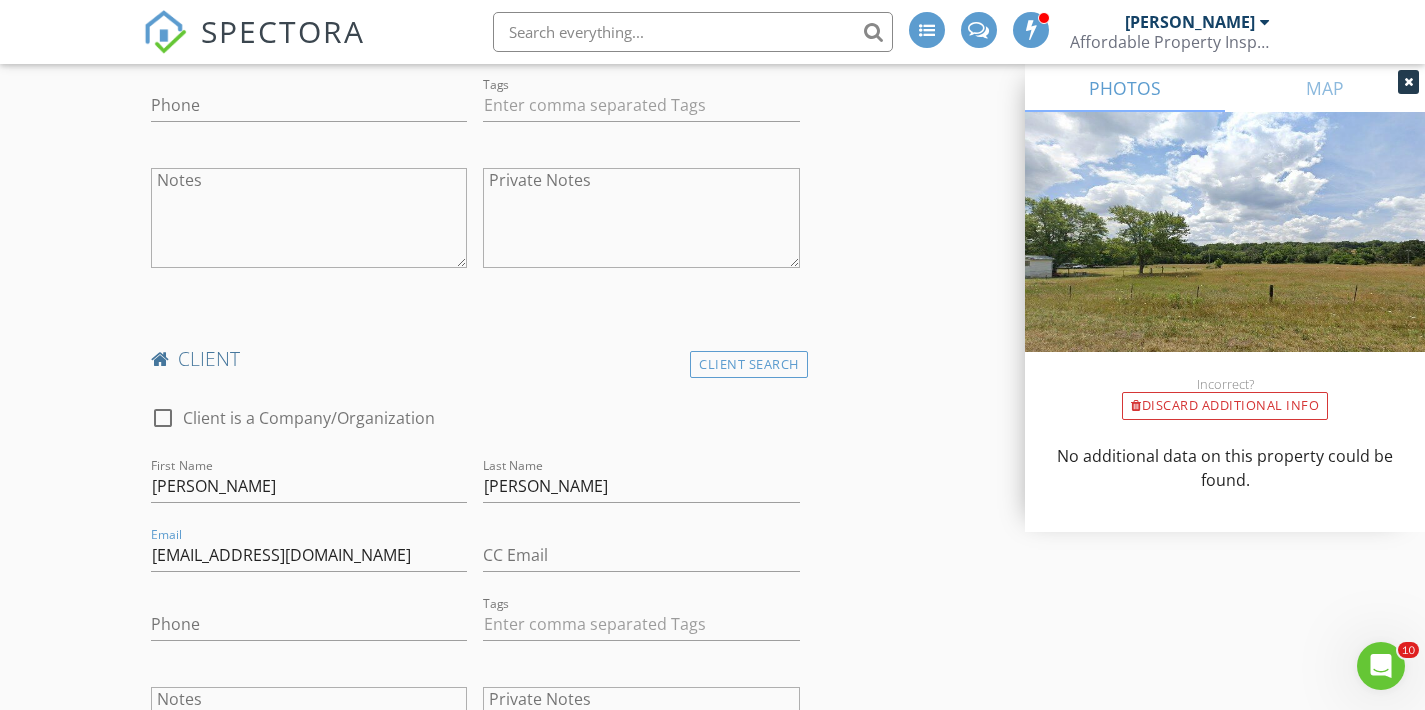 click on "New Inspection
INSPECTOR(S)
check_box_outline_blank   William McIntosh     check_box   Tim Shaw   PRIMARY   Tim Shaw arrow_drop_down   check_box_outline_blank Tim Shaw specifically requested
Date/Time
07/14/2025 1:00 PM
Location
Address Search       Address 1852 State Hwy B   Unit   City Mansfield   State MO   Zip 65704   County Wright     Square Feet 1408   Year Built 2025   Foundation arrow_drop_down     Tim Shaw     49.3 miles     (an hour)
client
check_box Enable Client CC email for this inspection   Client Search     check_box_outline_blank Client is a Company/Organization     First Name Jamie   Last Name Grider   Email jamie.grider@adm.com   CC Email   Phone         Tags         Notes   Private Notes
client
Client Search     check_box_outline_blank Client is a Company/Organization     First Name Meghann" at bounding box center [712, 1523] 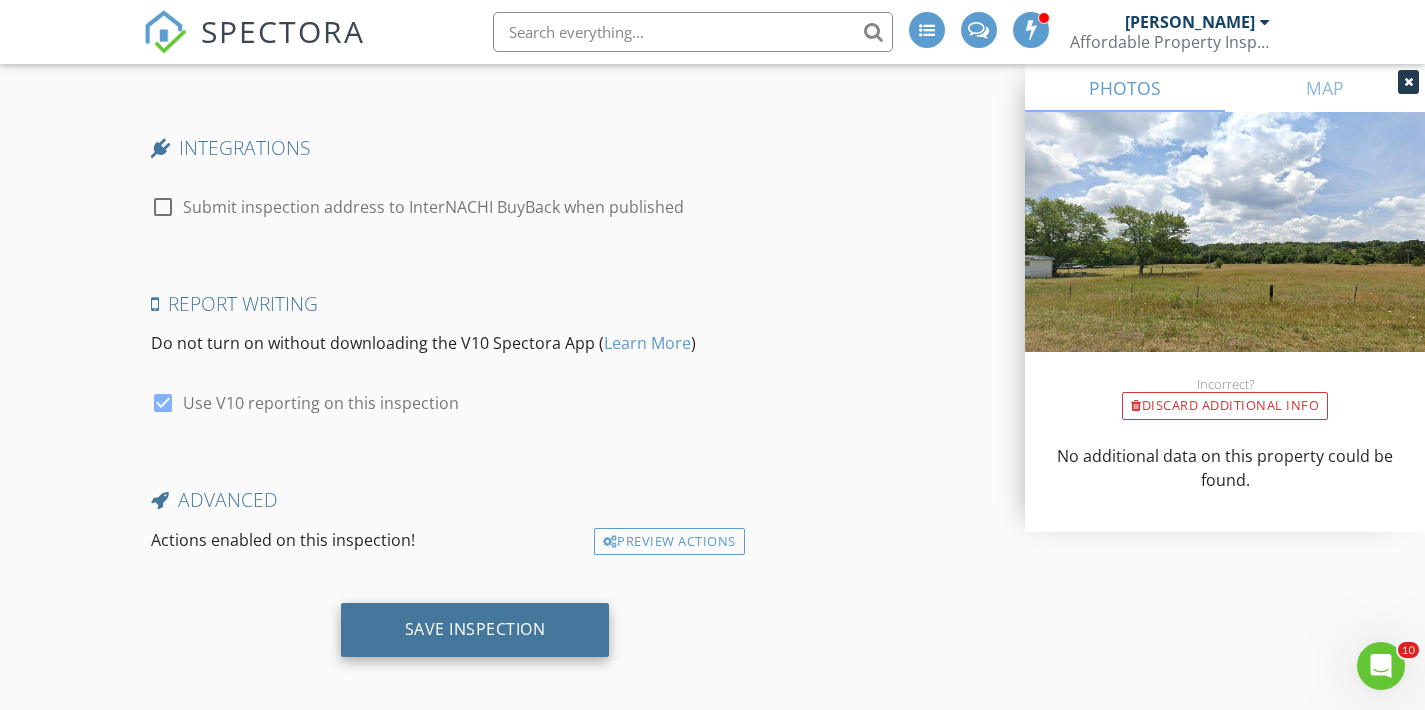 scroll, scrollTop: 4721, scrollLeft: 0, axis: vertical 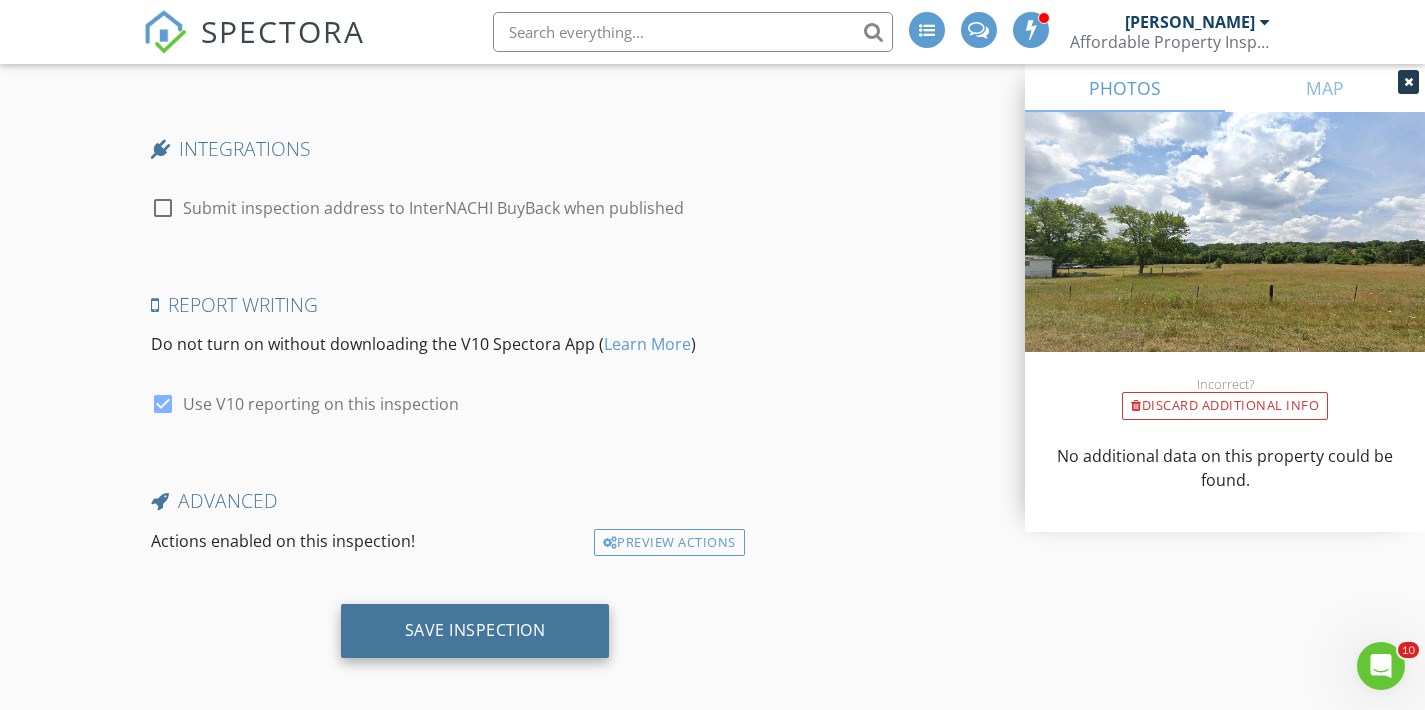 click on "Save Inspection" at bounding box center (475, 630) 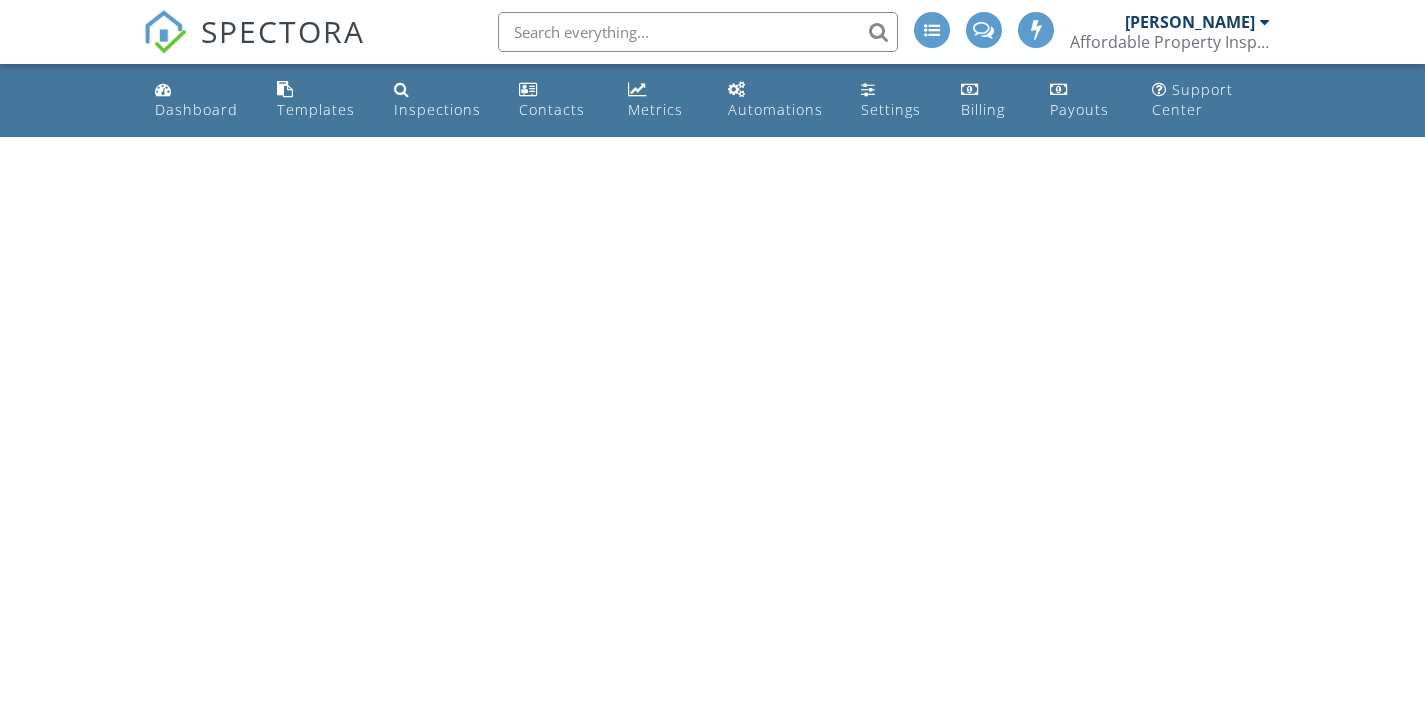 scroll, scrollTop: 0, scrollLeft: 0, axis: both 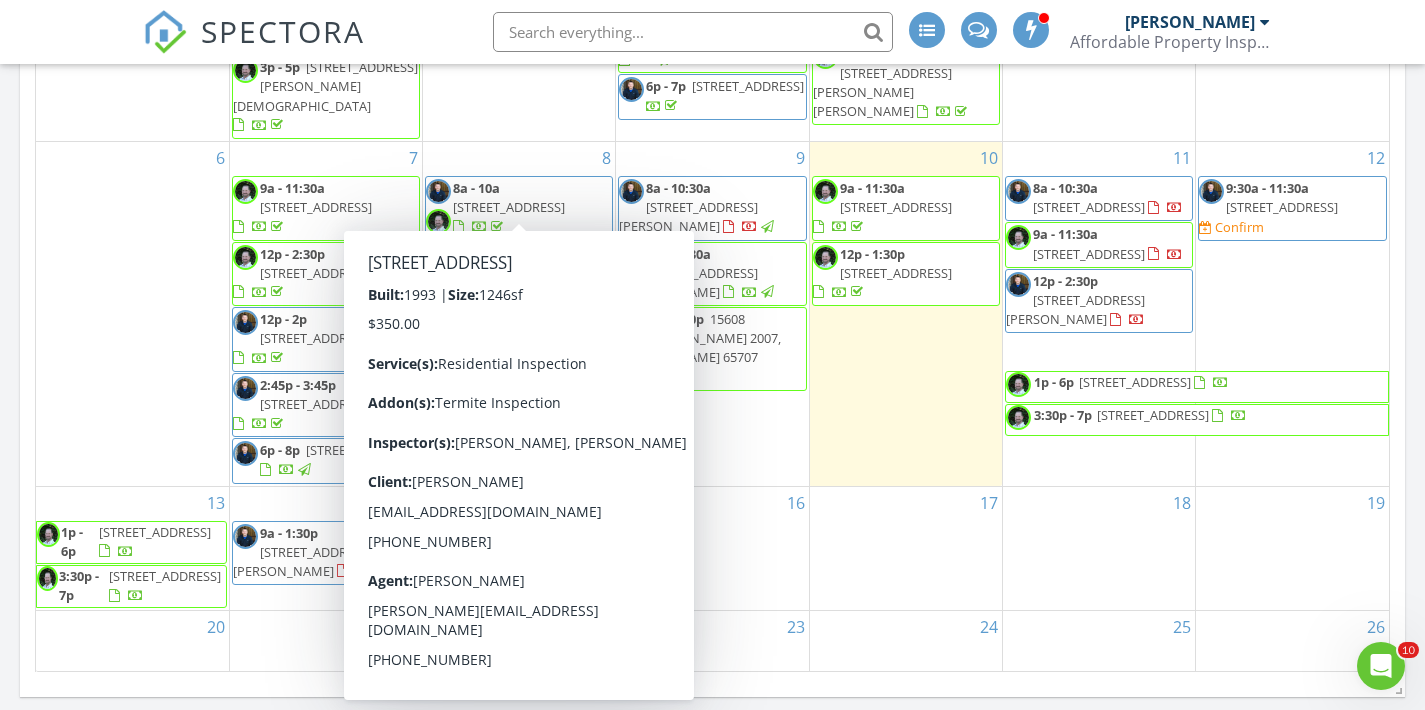 click on "17" at bounding box center [906, 549] 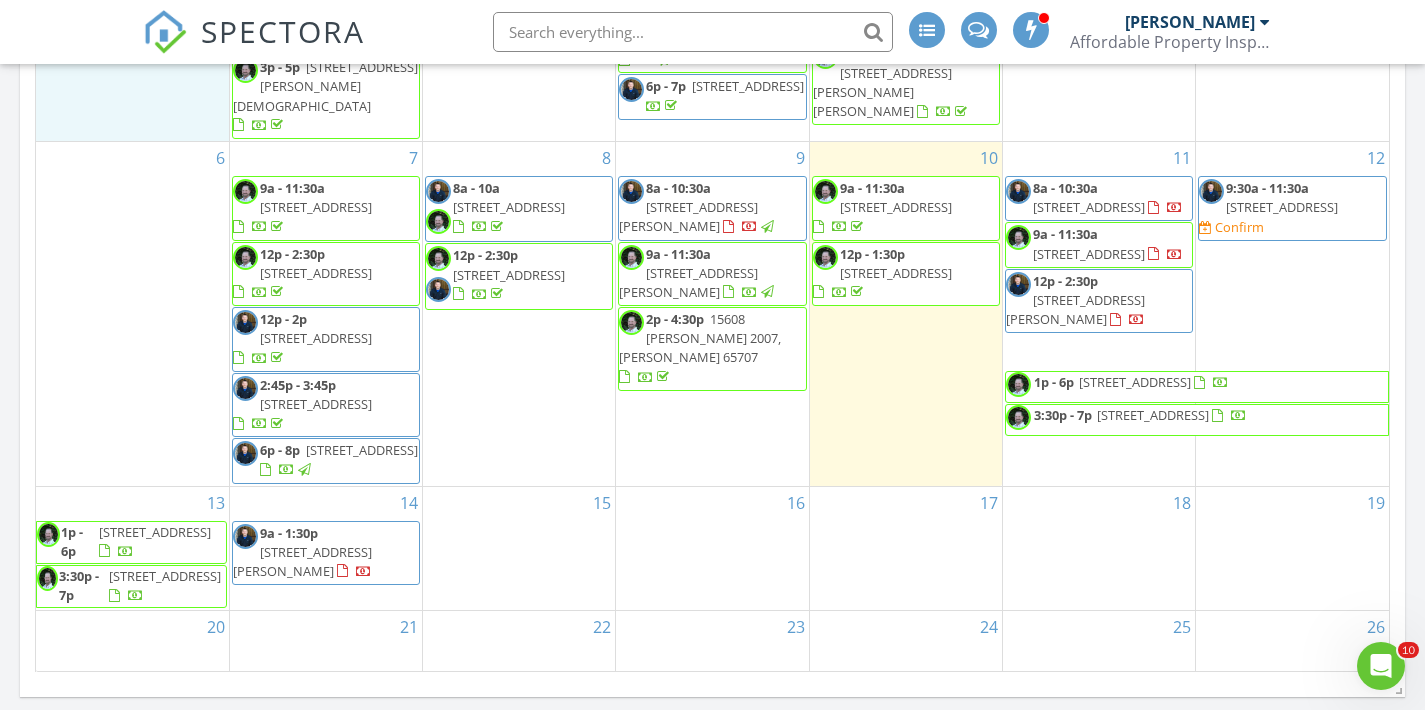 click on "29" at bounding box center (132, -24) 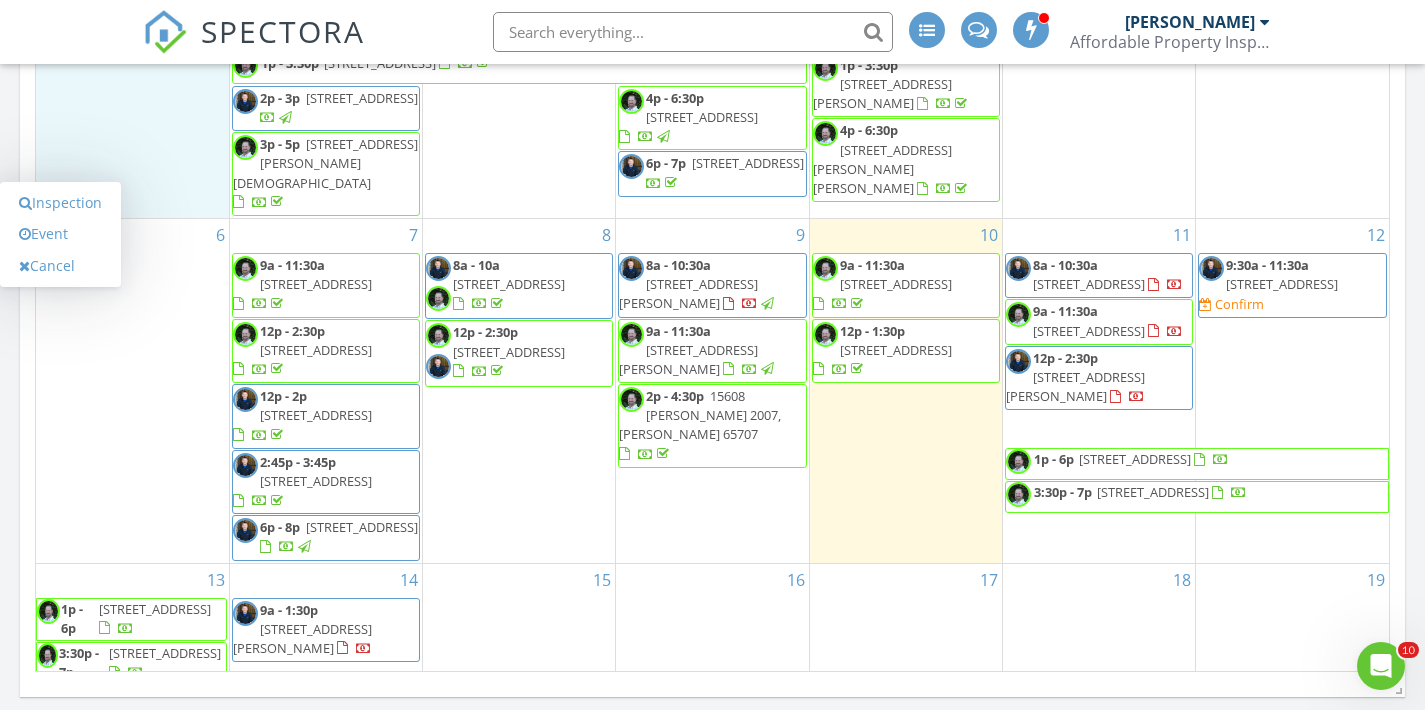 scroll, scrollTop: 0, scrollLeft: 0, axis: both 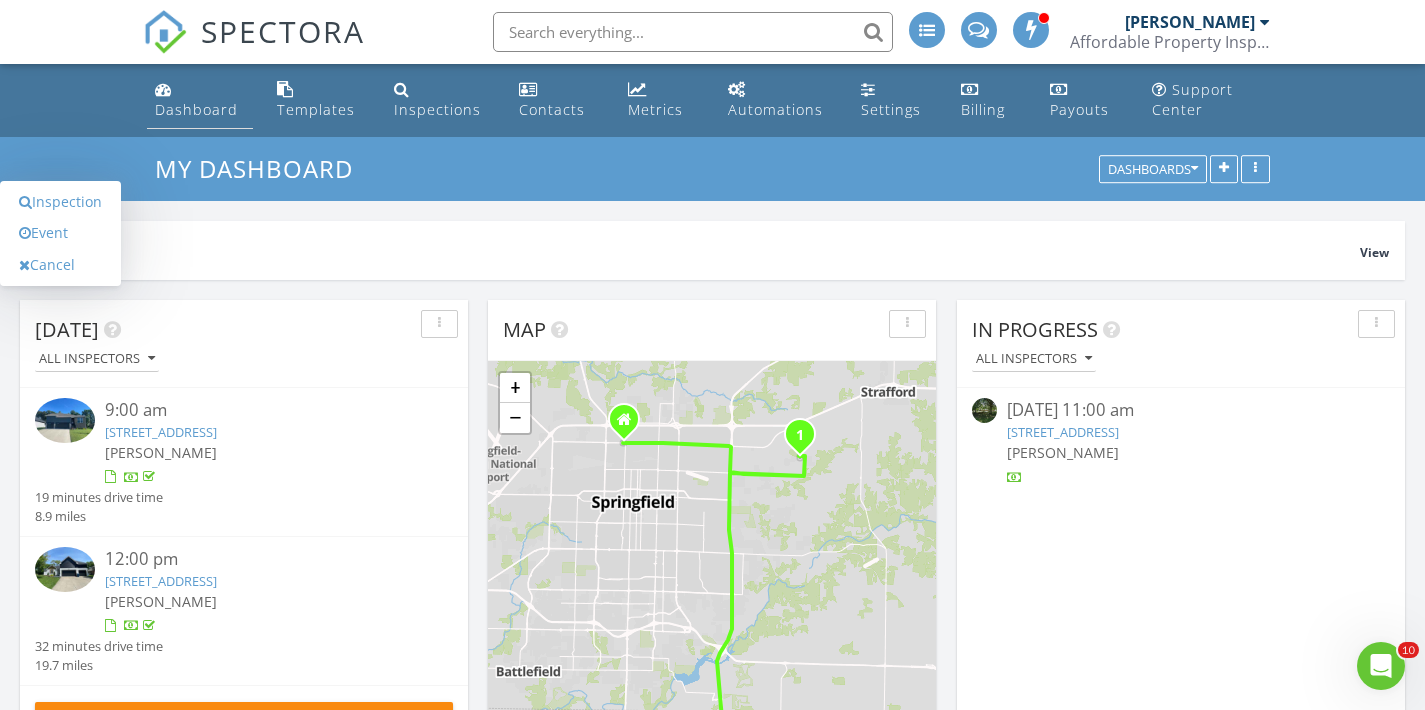 click on "Dashboard" at bounding box center (200, 100) 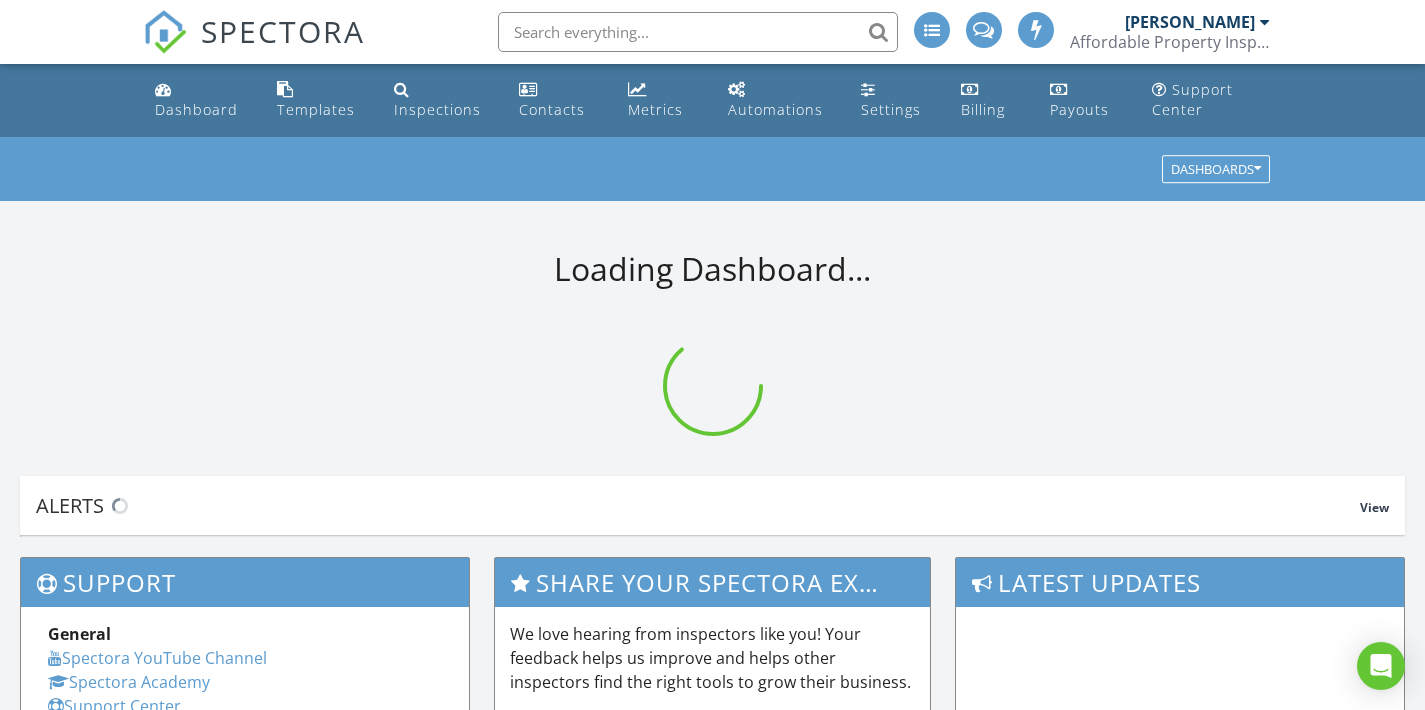 scroll, scrollTop: 0, scrollLeft: 0, axis: both 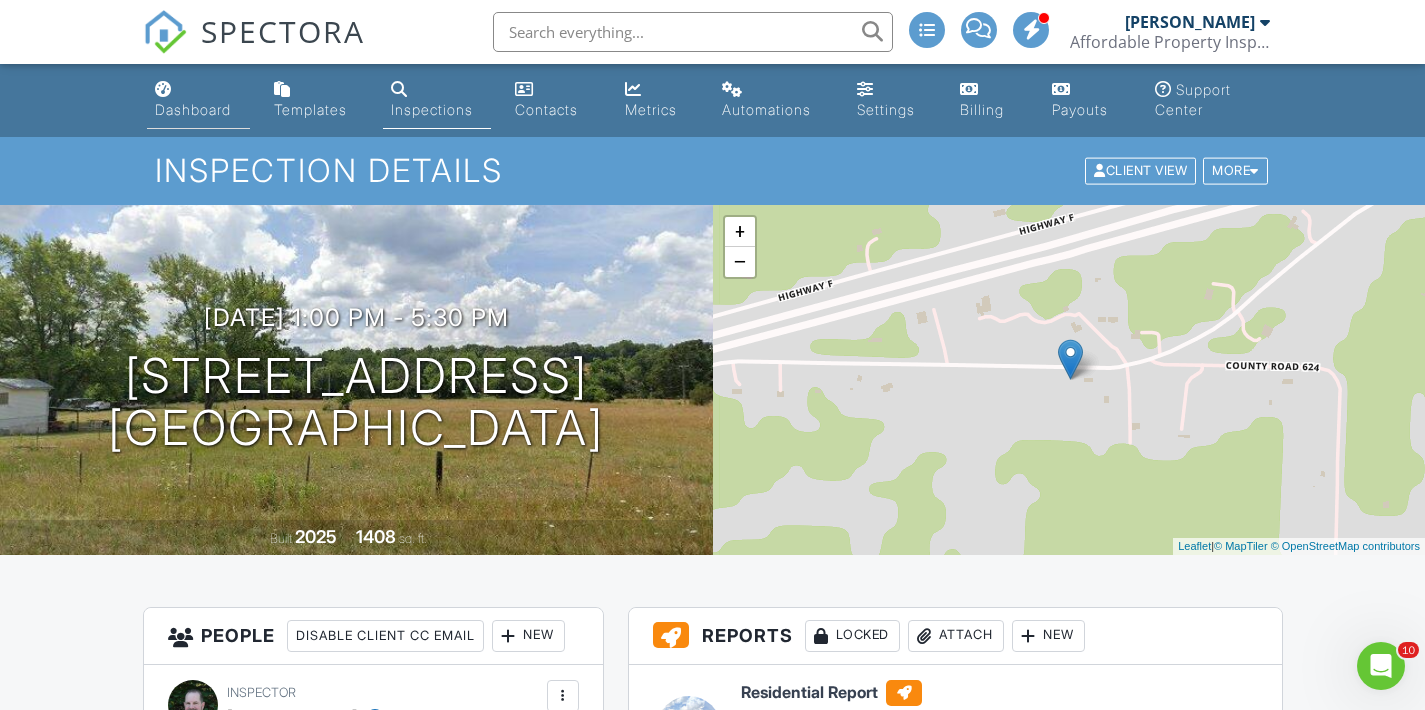 click on "Dashboard" at bounding box center (193, 109) 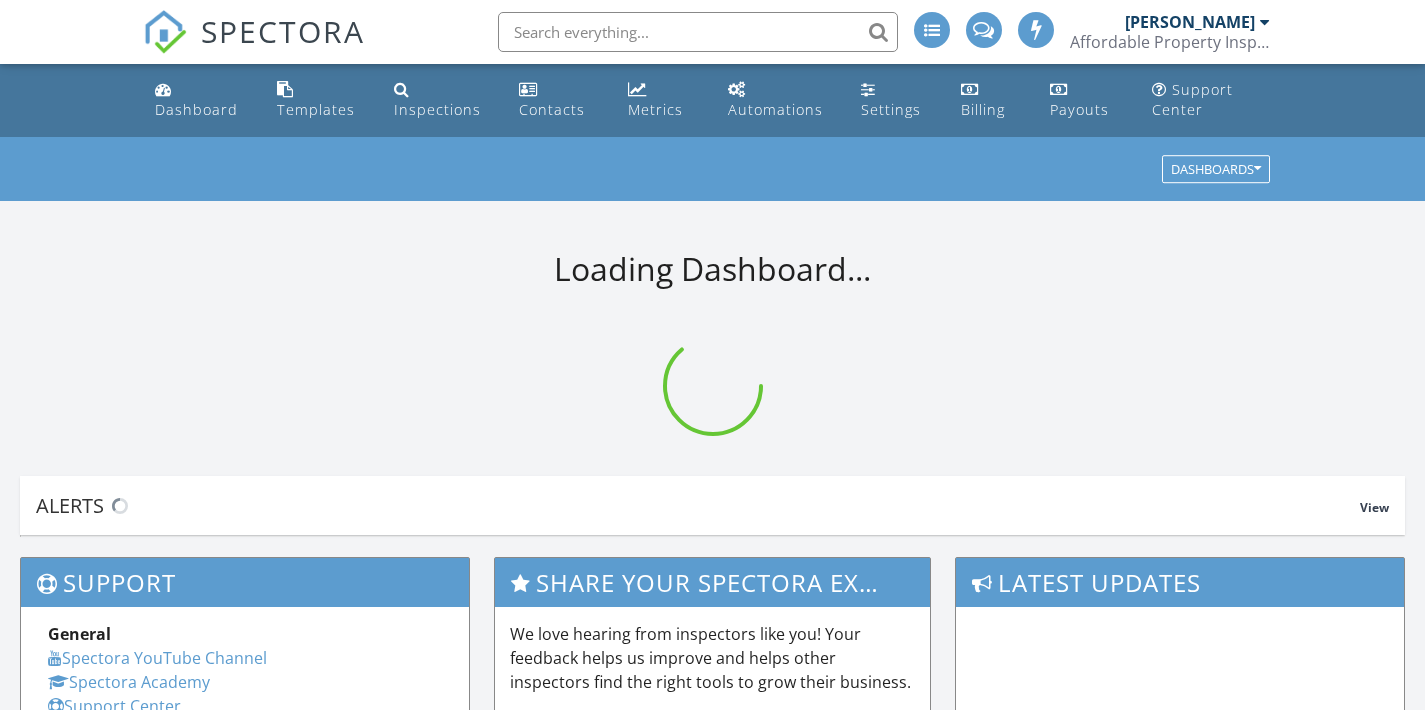 scroll, scrollTop: 0, scrollLeft: 0, axis: both 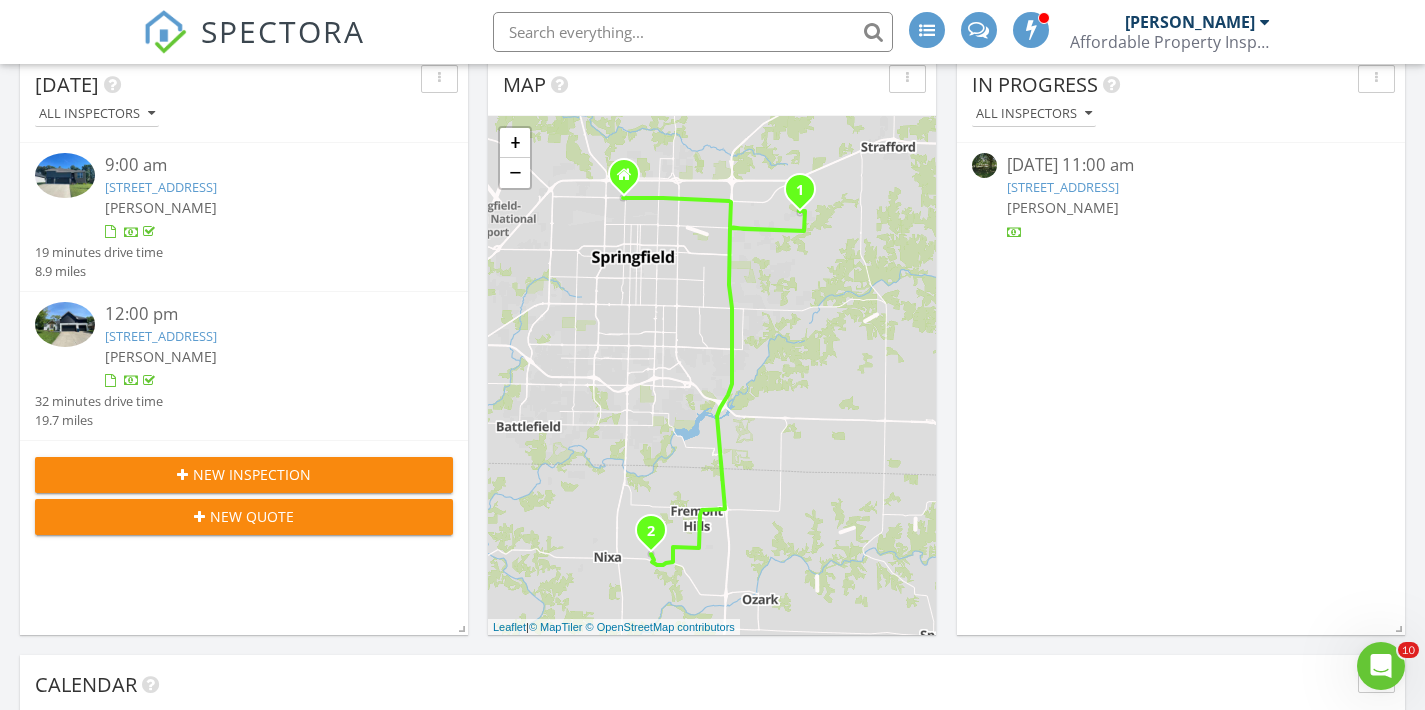 click on "New Inspection" at bounding box center [252, 474] 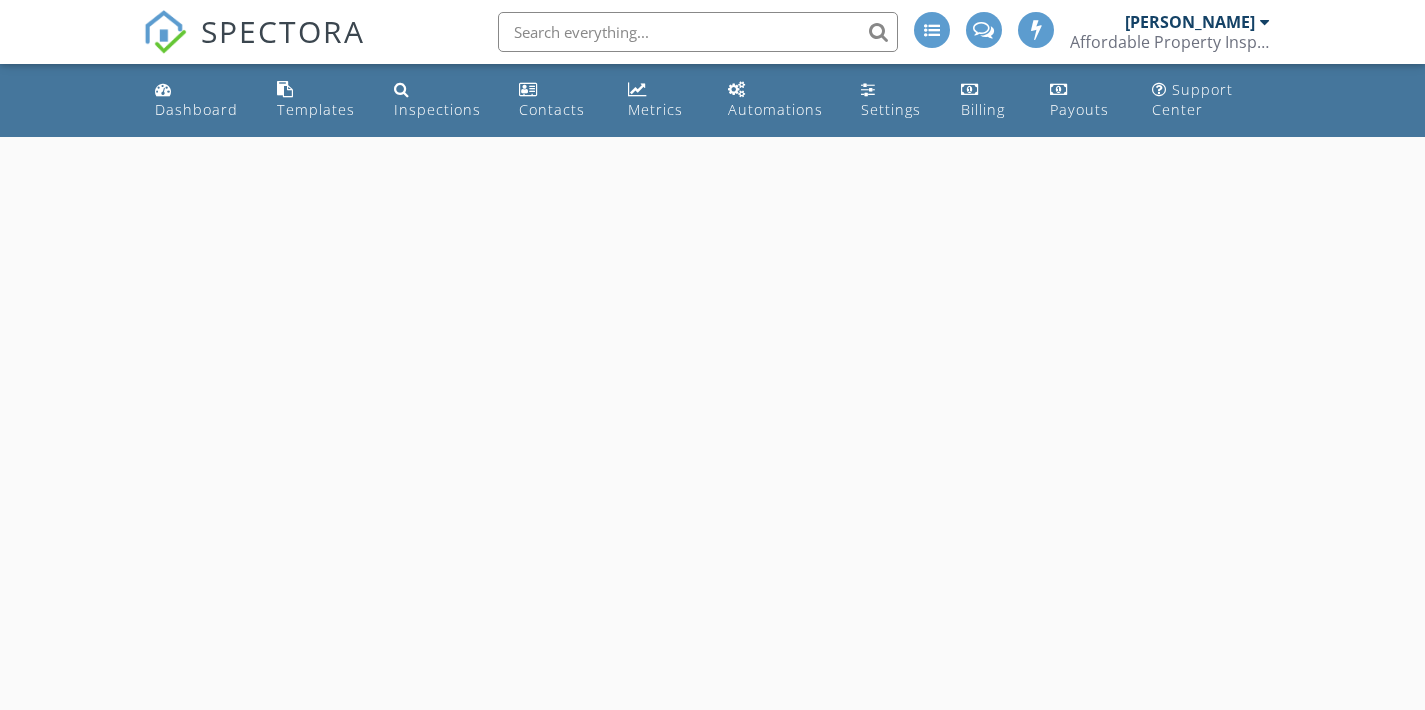scroll, scrollTop: 0, scrollLeft: 0, axis: both 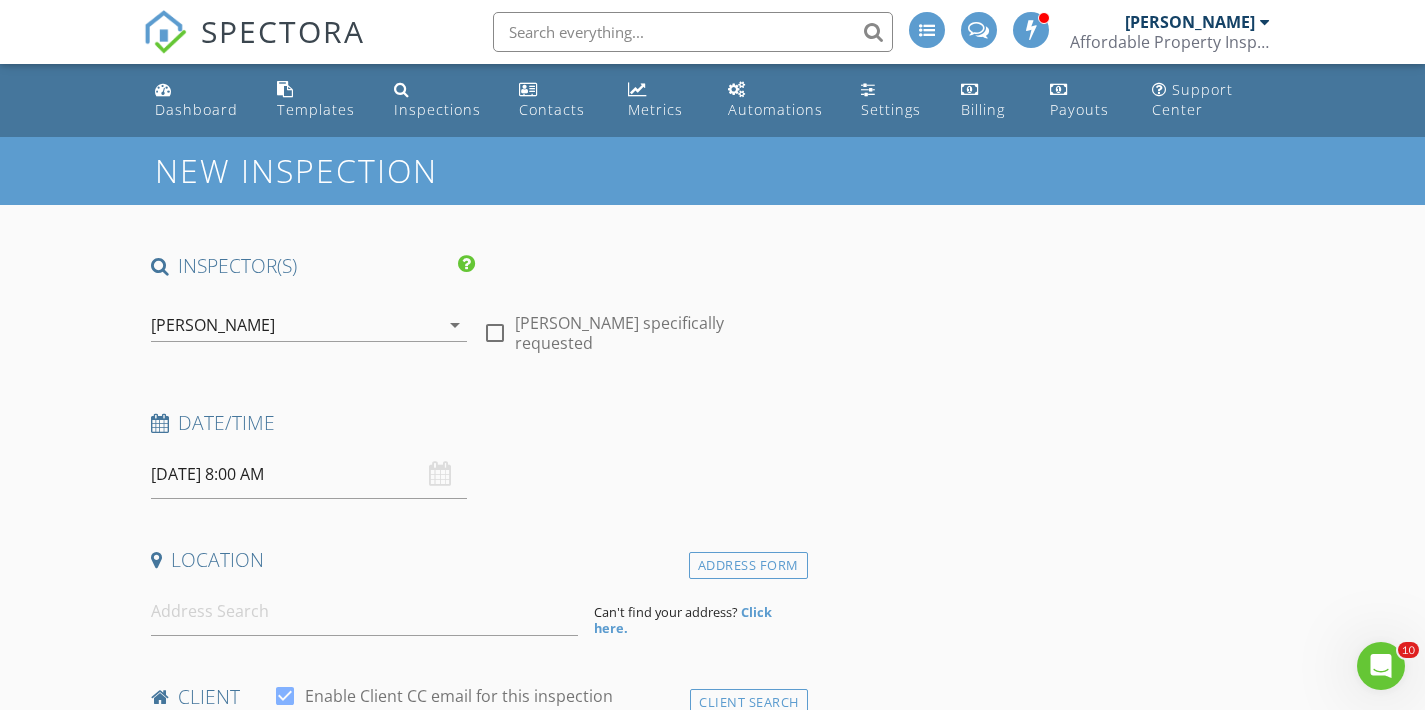 click on "[PERSON_NAME]" at bounding box center [213, 325] 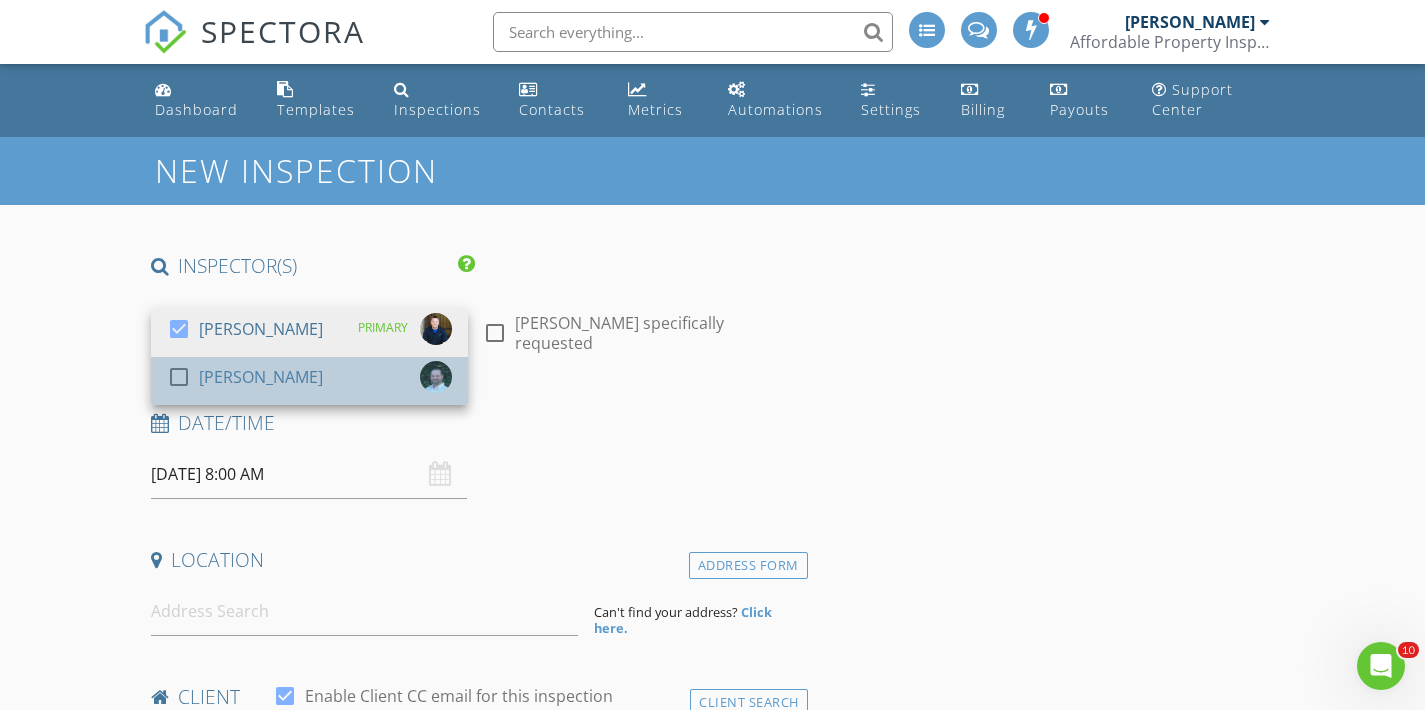 click on "[PERSON_NAME]" at bounding box center (261, 377) 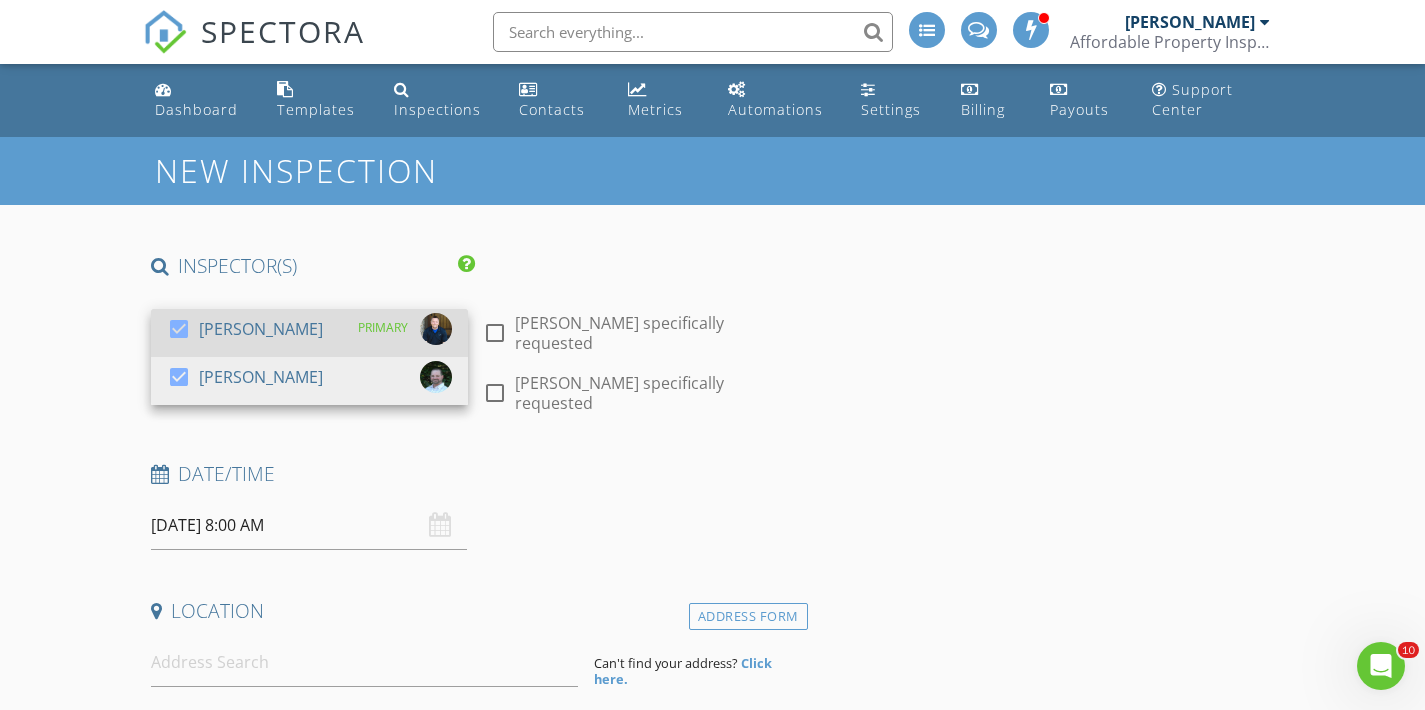 click on "[PERSON_NAME]" at bounding box center (261, 329) 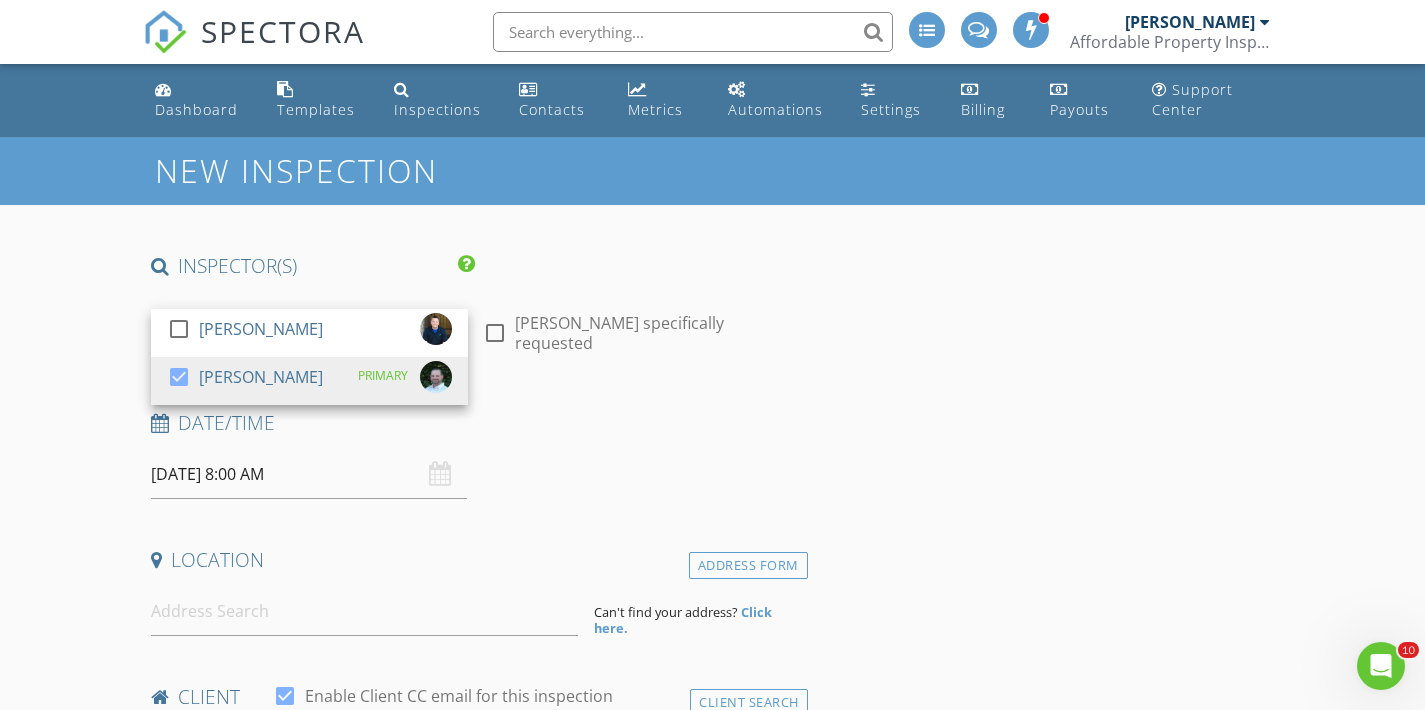 click on "New Inspection
INSPECTOR(S)
check_box_outline_blank   William McIntosh     check_box   Tim Shaw   PRIMARY   Tim Shaw arrow_drop_down   check_box_outline_blank Tim Shaw specifically requested
Date/Time
07/11/2025 8:00 AM
Location
Address Form       Can't find your address?   Click here.
client
check_box Enable Client CC email for this inspection   Client Search     check_box_outline_blank Client is a Company/Organization     First Name   Last Name   Email   CC Email   Phone         Tags         Notes   Private Notes
ADD ADDITIONAL client
SERVICES
check_box_outline_blank   Residential Inspection   Residential Inspection  check_box_outline_blank   Septic Inspection   Includes Well Inspection, Water Sample  check_box_outline_blank   Re-Inspection   check_box_outline_blank" at bounding box center [712, 1875] 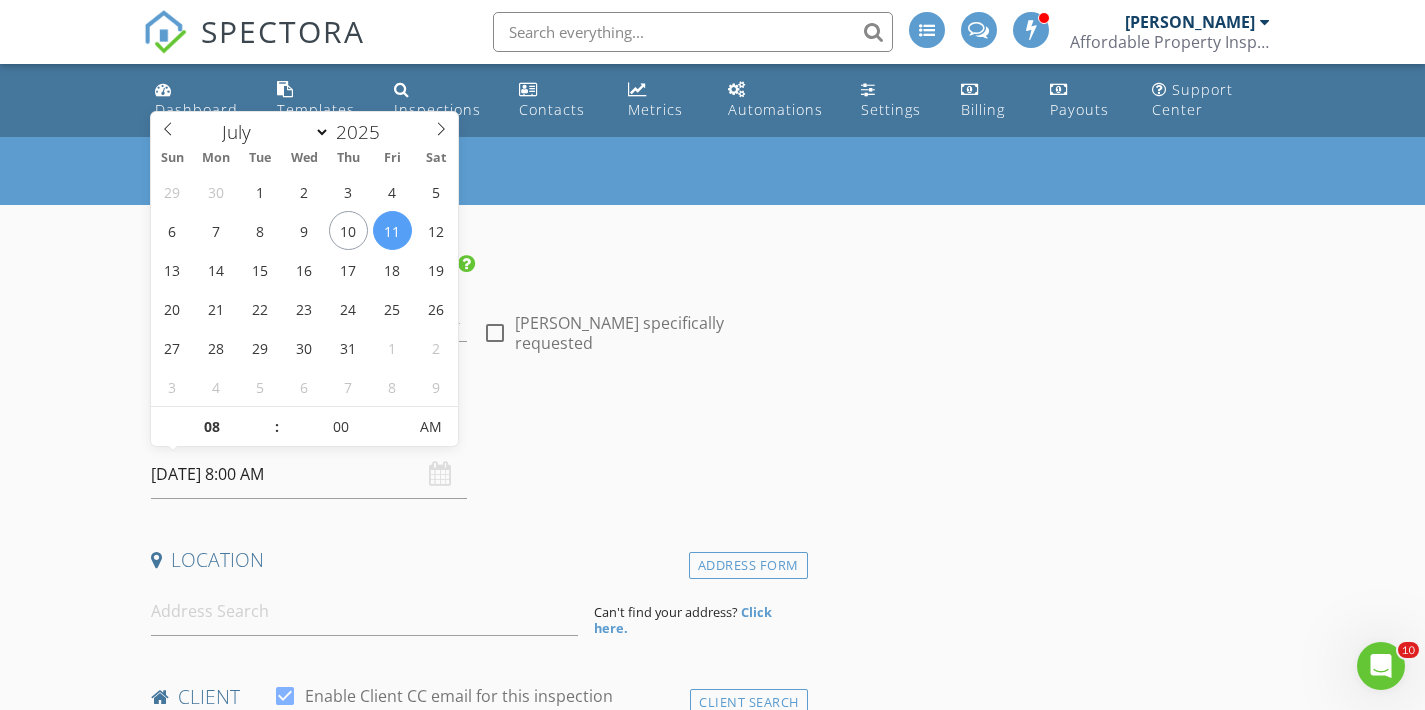 click on "07/11/2025 8:00 AM" at bounding box center (309, 474) 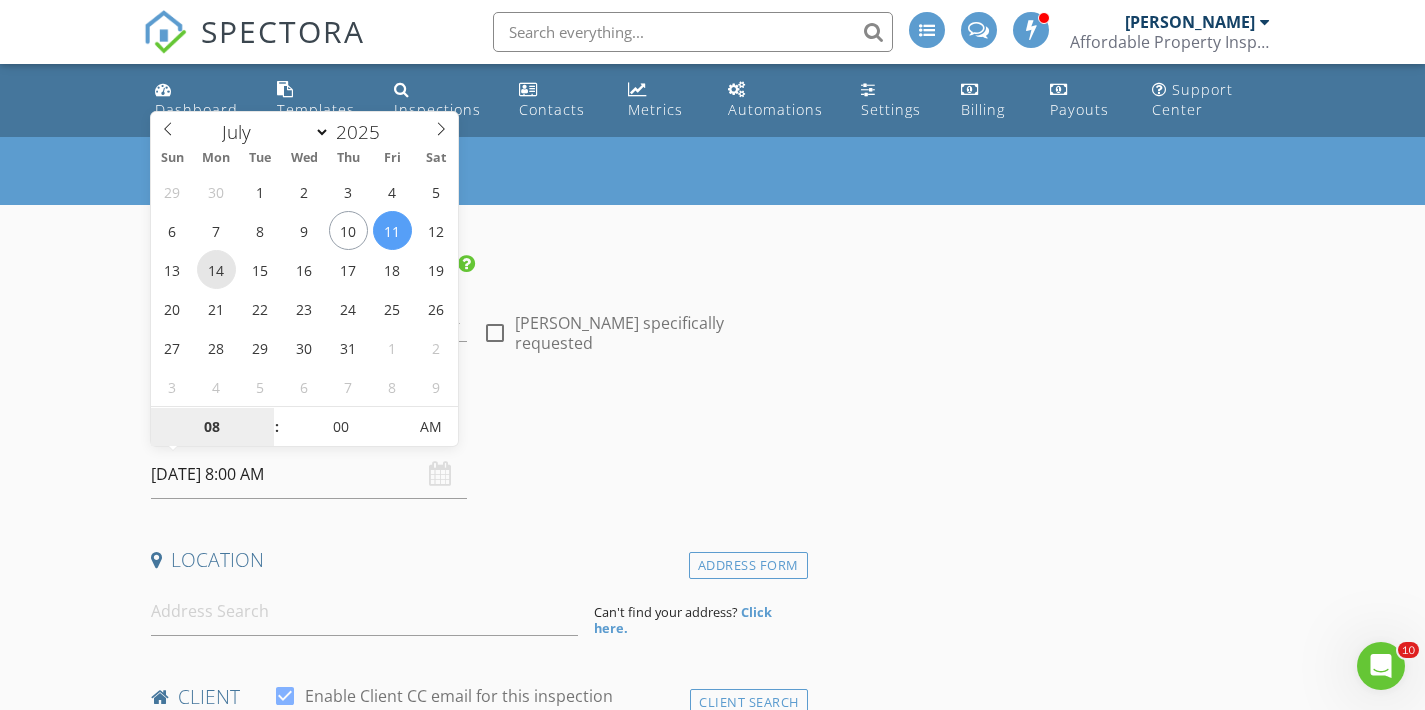 type on "07/14/2025 8:00 AM" 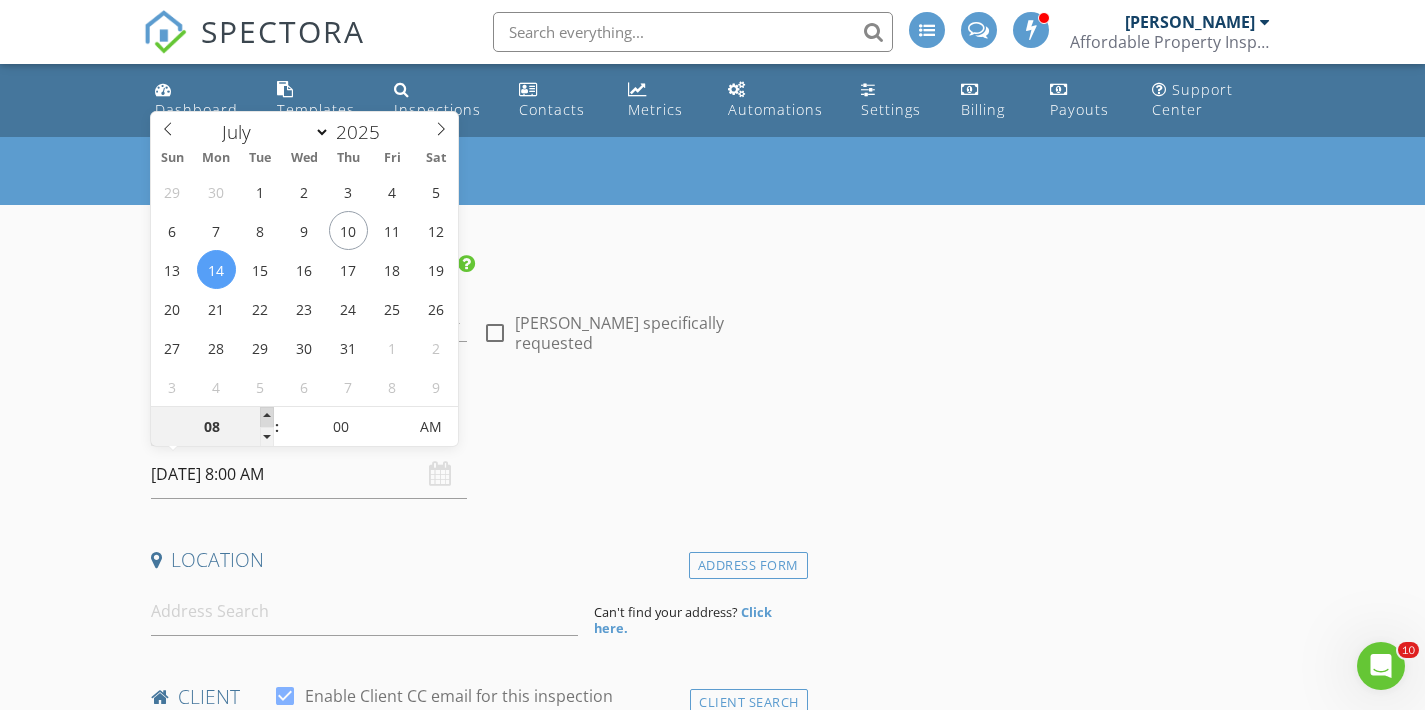 type on "09" 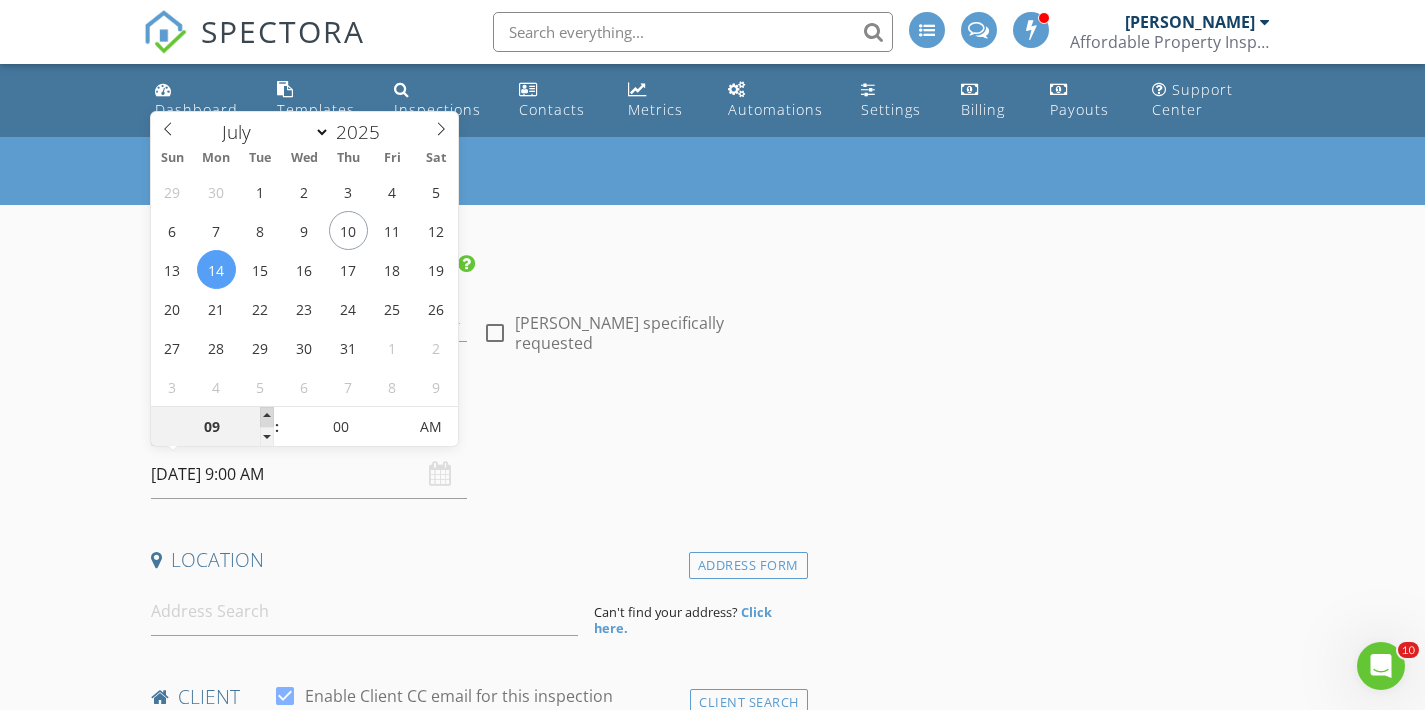 click at bounding box center (267, 417) 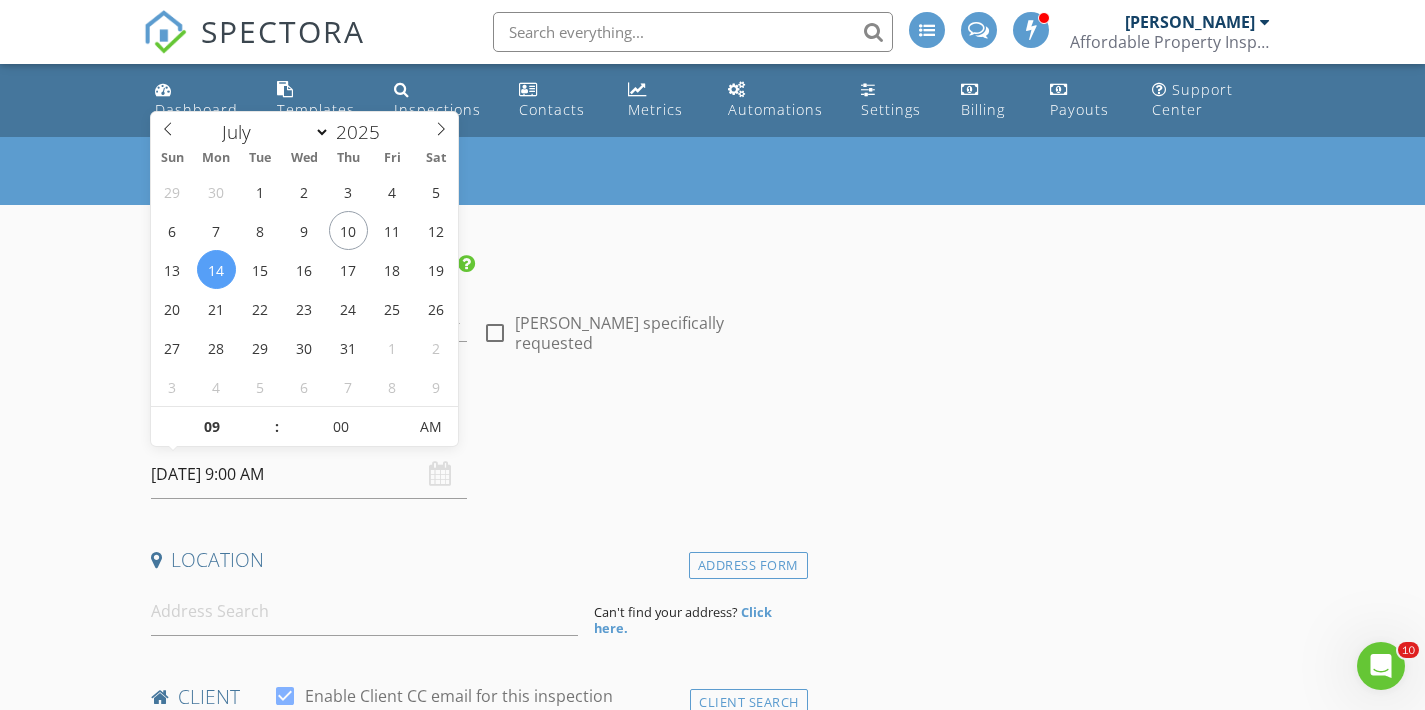 click on "New Inspection
INSPECTOR(S)
check_box_outline_blank   William McIntosh     check_box   Tim Shaw   PRIMARY   Tim Shaw arrow_drop_down   check_box_outline_blank Tim Shaw specifically requested
Date/Time
07/14/2025 9:00 AM
Location
Address Form       Can't find your address?   Click here.
client
check_box Enable Client CC email for this inspection   Client Search     check_box_outline_blank Client is a Company/Organization     First Name   Last Name   Email   CC Email   Phone         Tags         Notes   Private Notes
ADD ADDITIONAL client
SERVICES
check_box_outline_blank   Residential Inspection   Residential Inspection  check_box_outline_blank   Septic Inspection   Includes Well Inspection, Water Sample  check_box_outline_blank   Re-Inspection   check_box_outline_blank" at bounding box center (712, 1875) 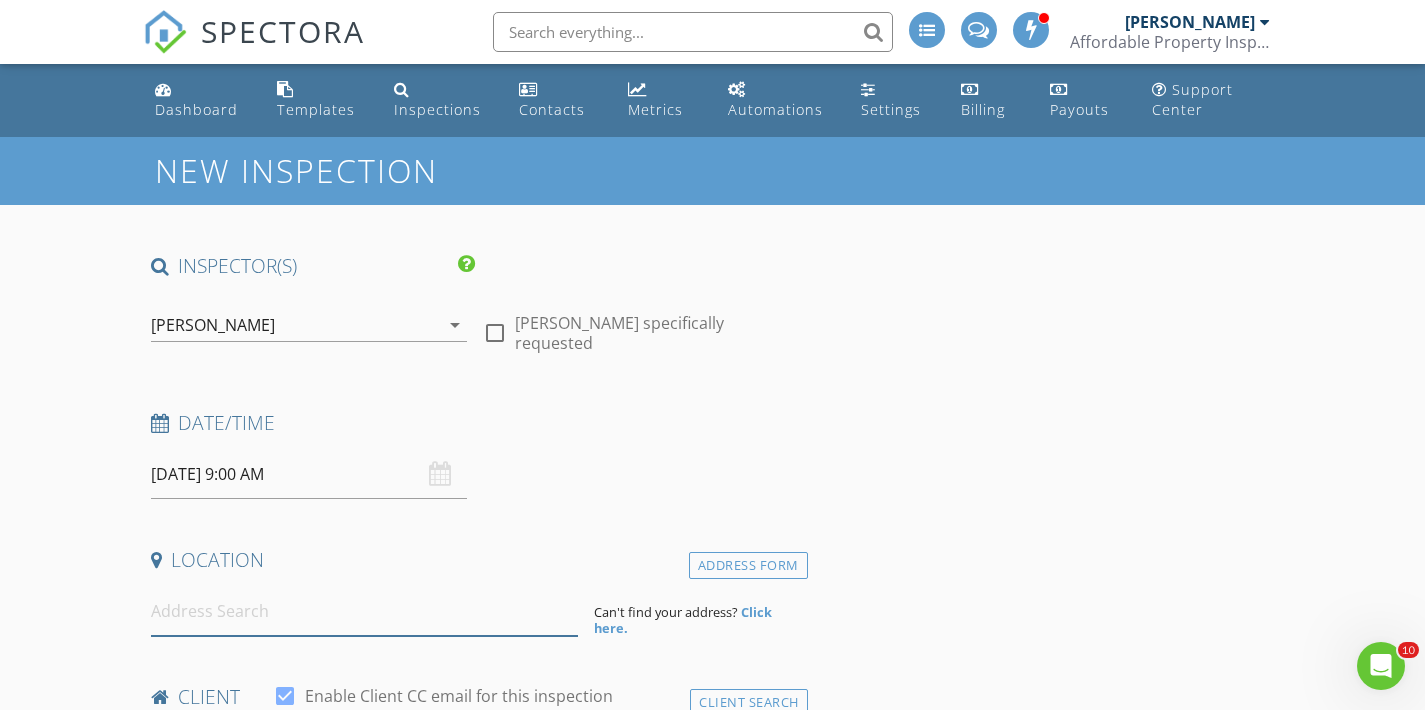 click at bounding box center (364, 611) 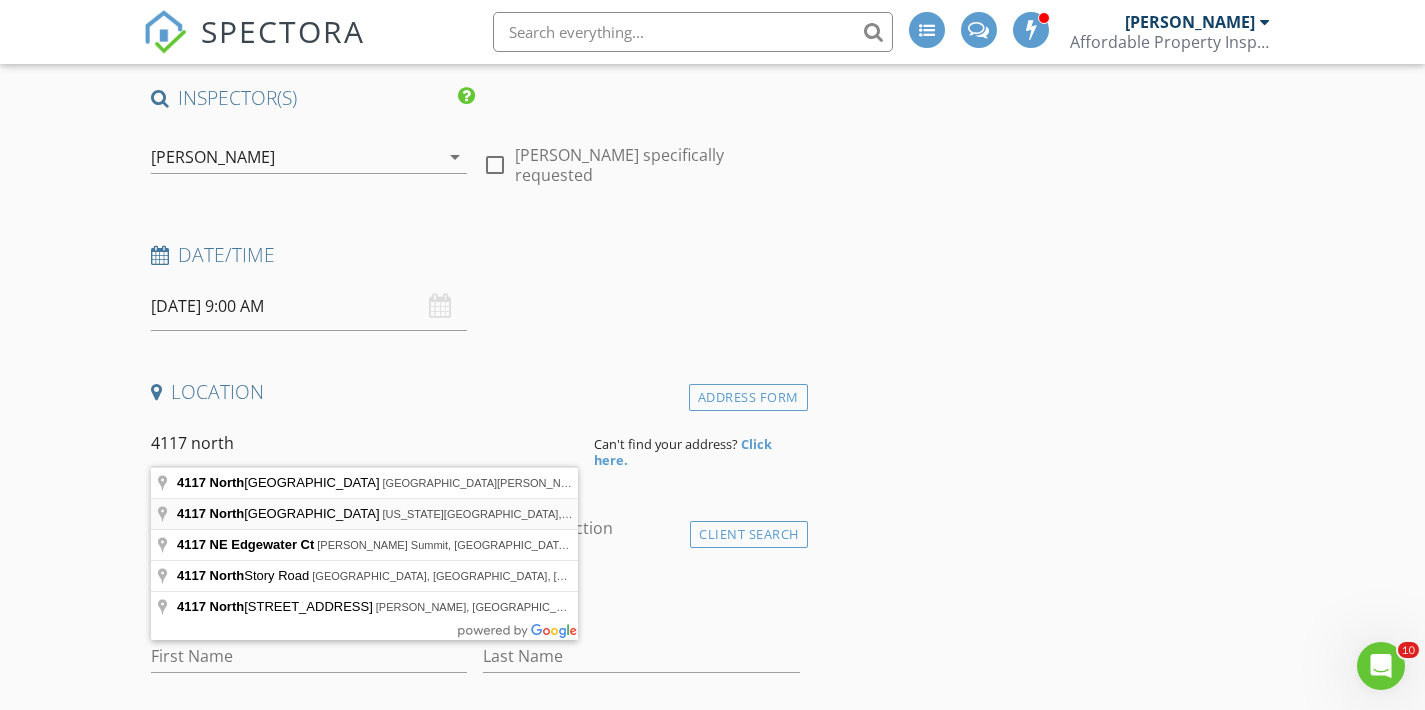 scroll, scrollTop: 170, scrollLeft: 0, axis: vertical 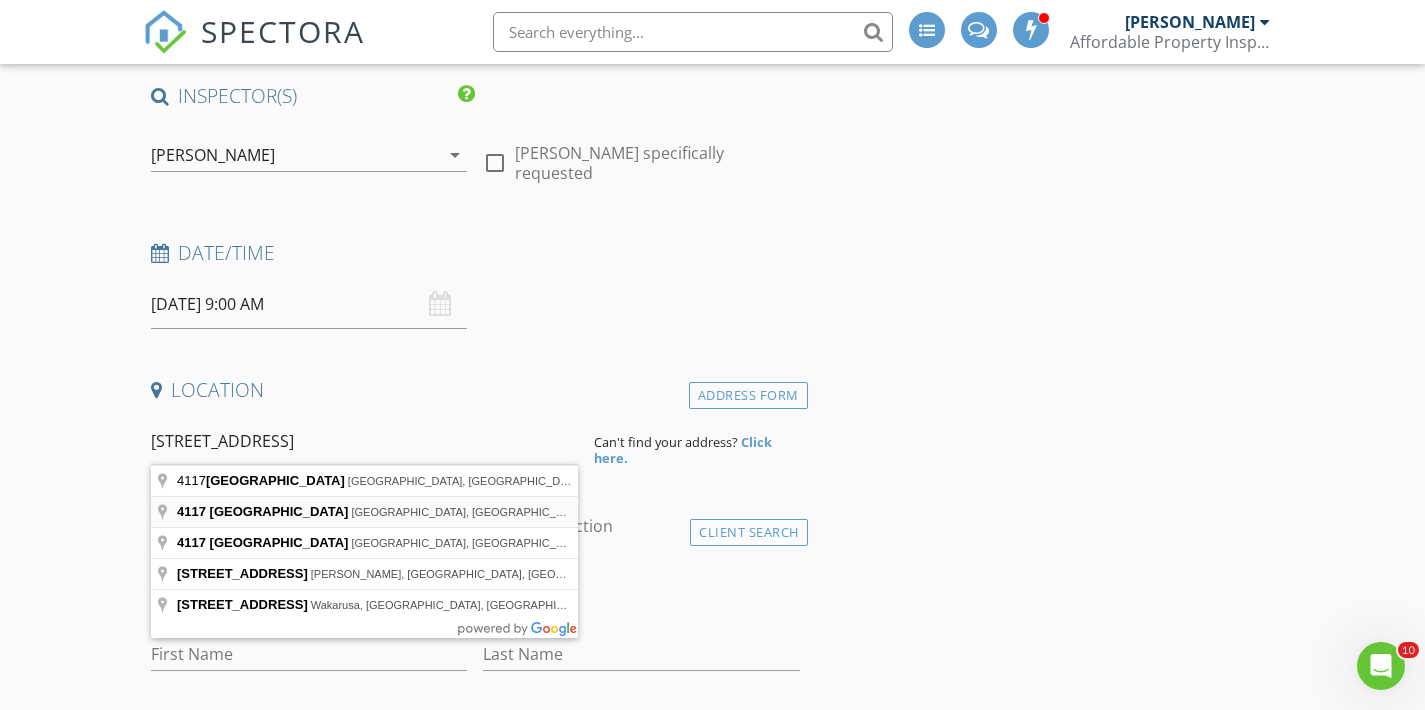 type on "4117 South 77th Road, Bolivar, MO, USA" 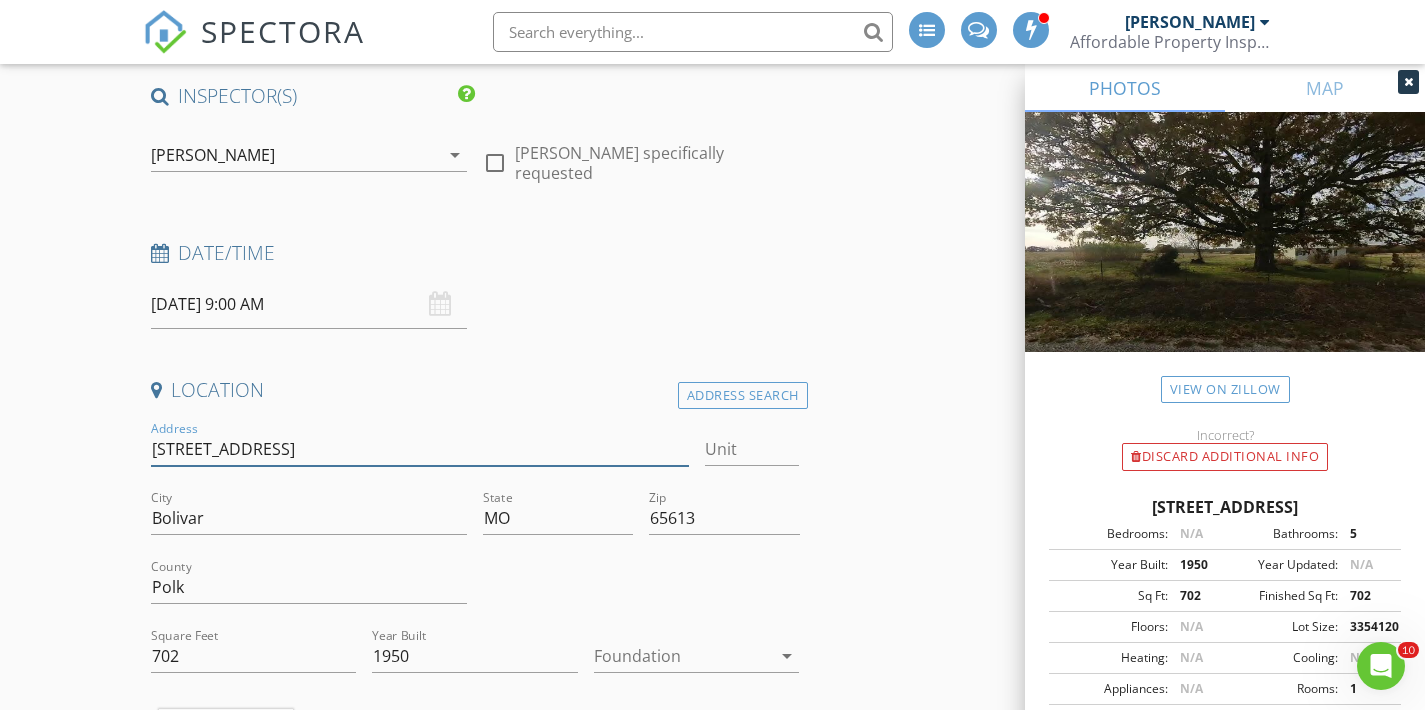 type on "[STREET_ADDRESS]" 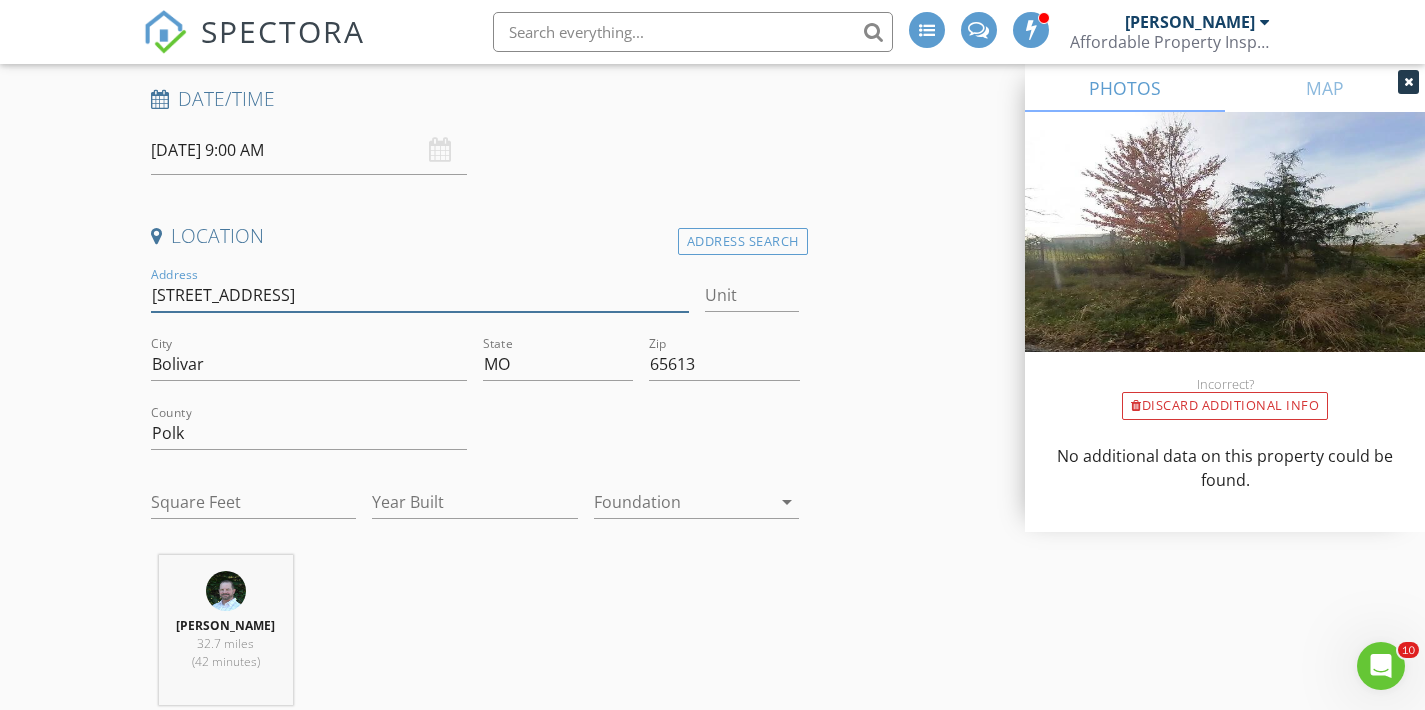 scroll, scrollTop: 327, scrollLeft: 0, axis: vertical 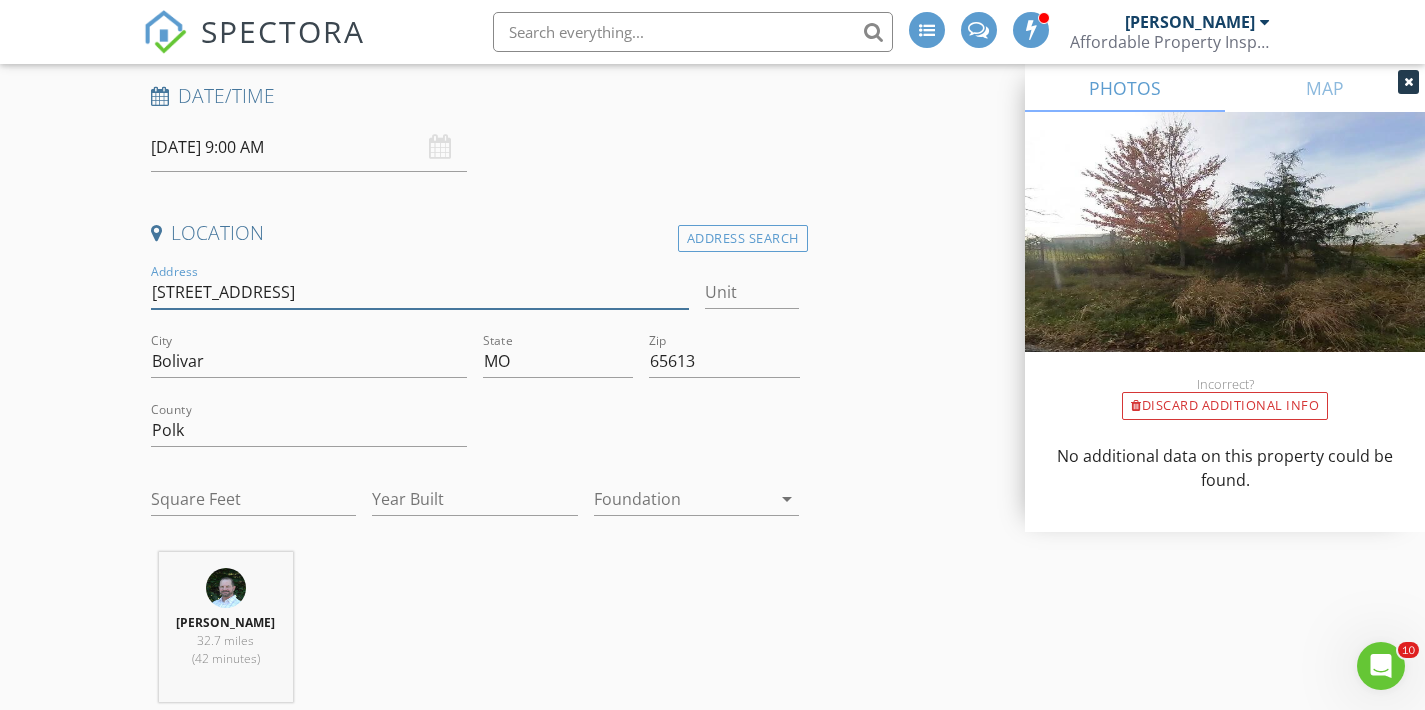 type on "[STREET_ADDRESS]" 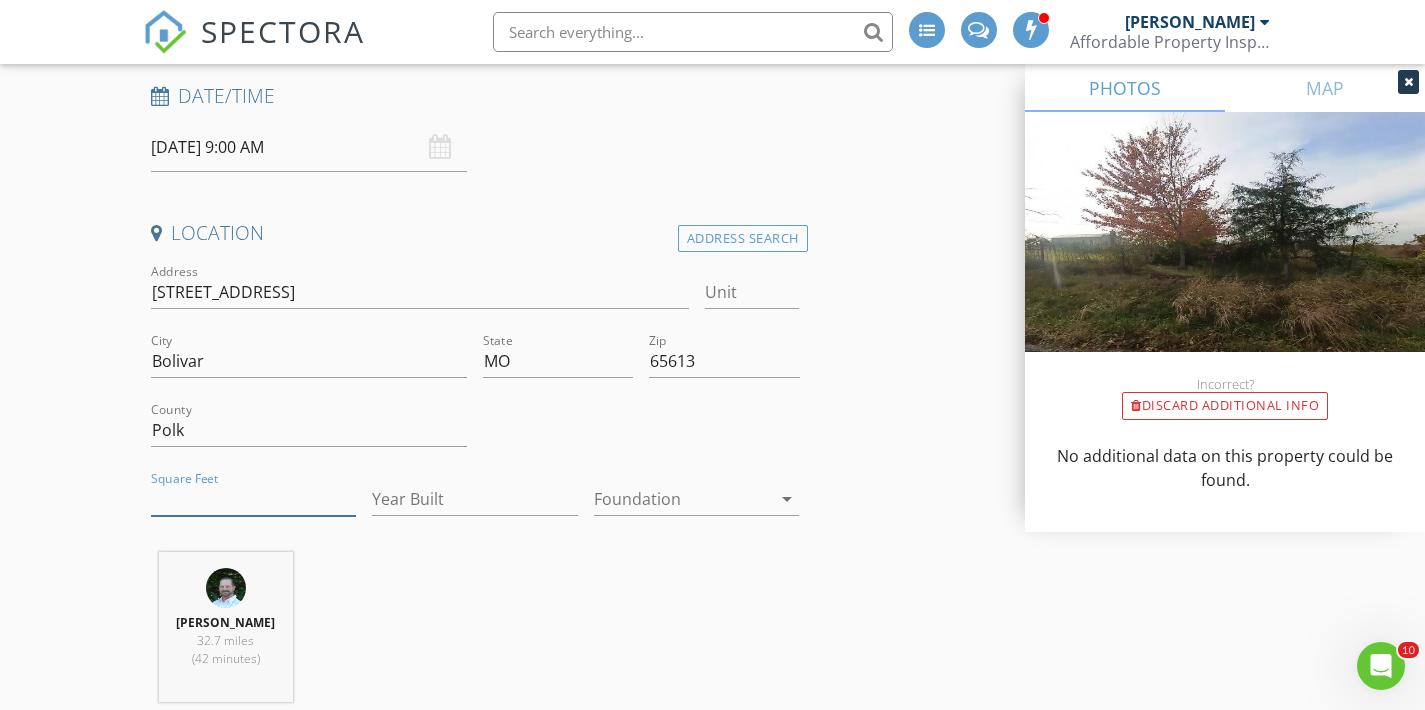 click on "Square Feet" at bounding box center [254, 499] 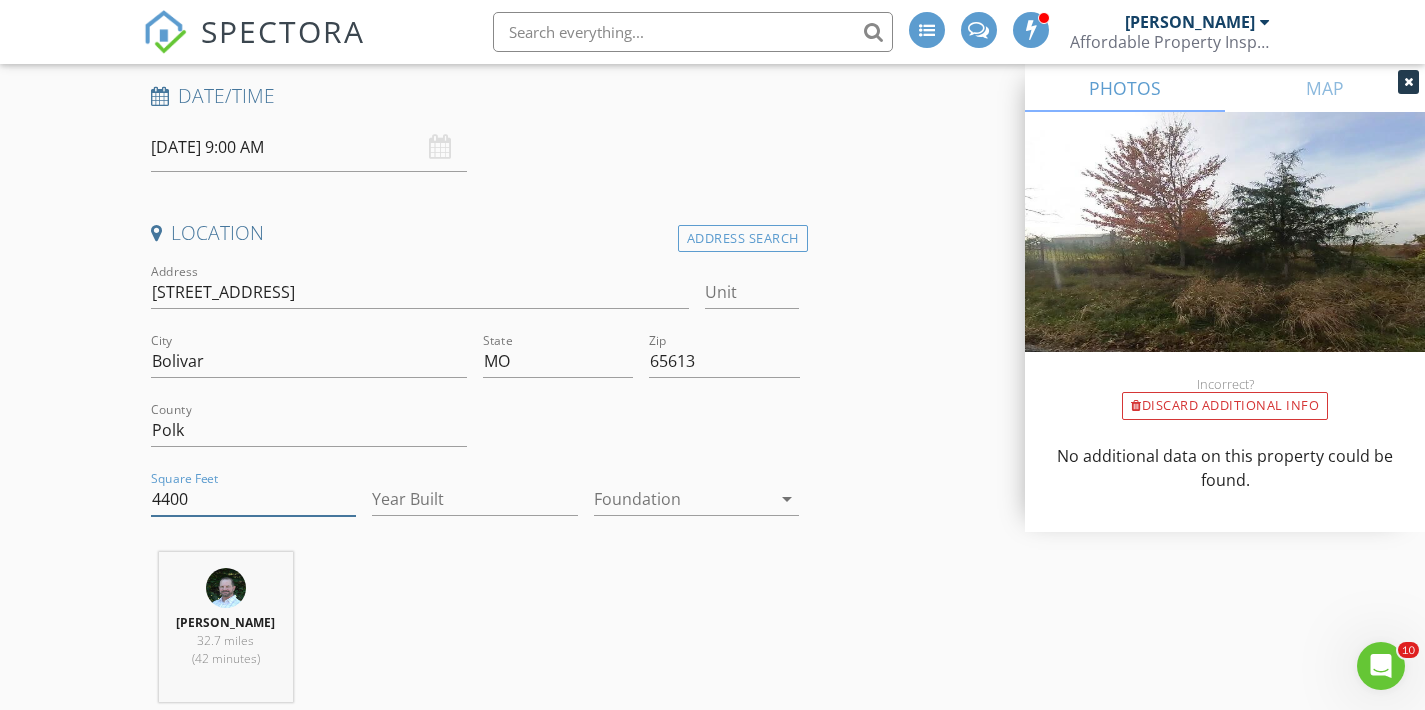 type on "4400" 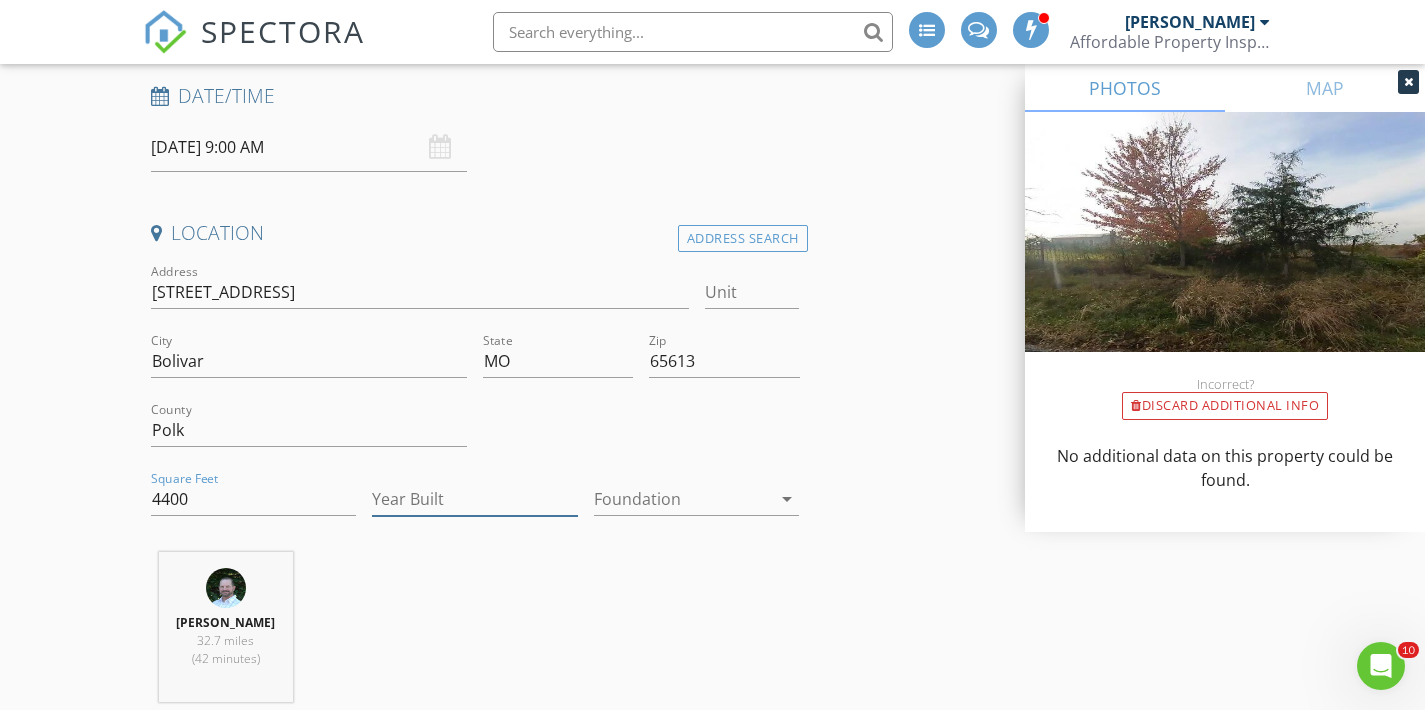 click on "Year Built" at bounding box center (475, 499) 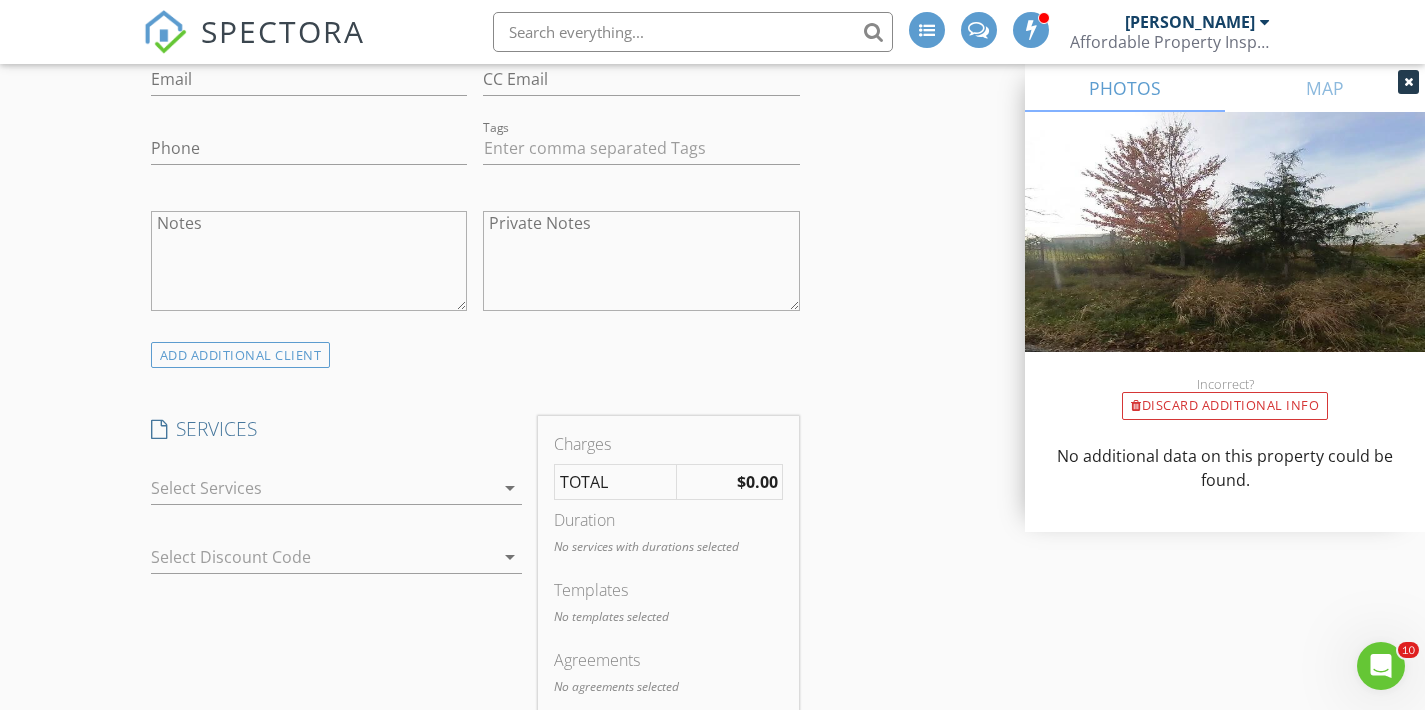 scroll, scrollTop: 1310, scrollLeft: 0, axis: vertical 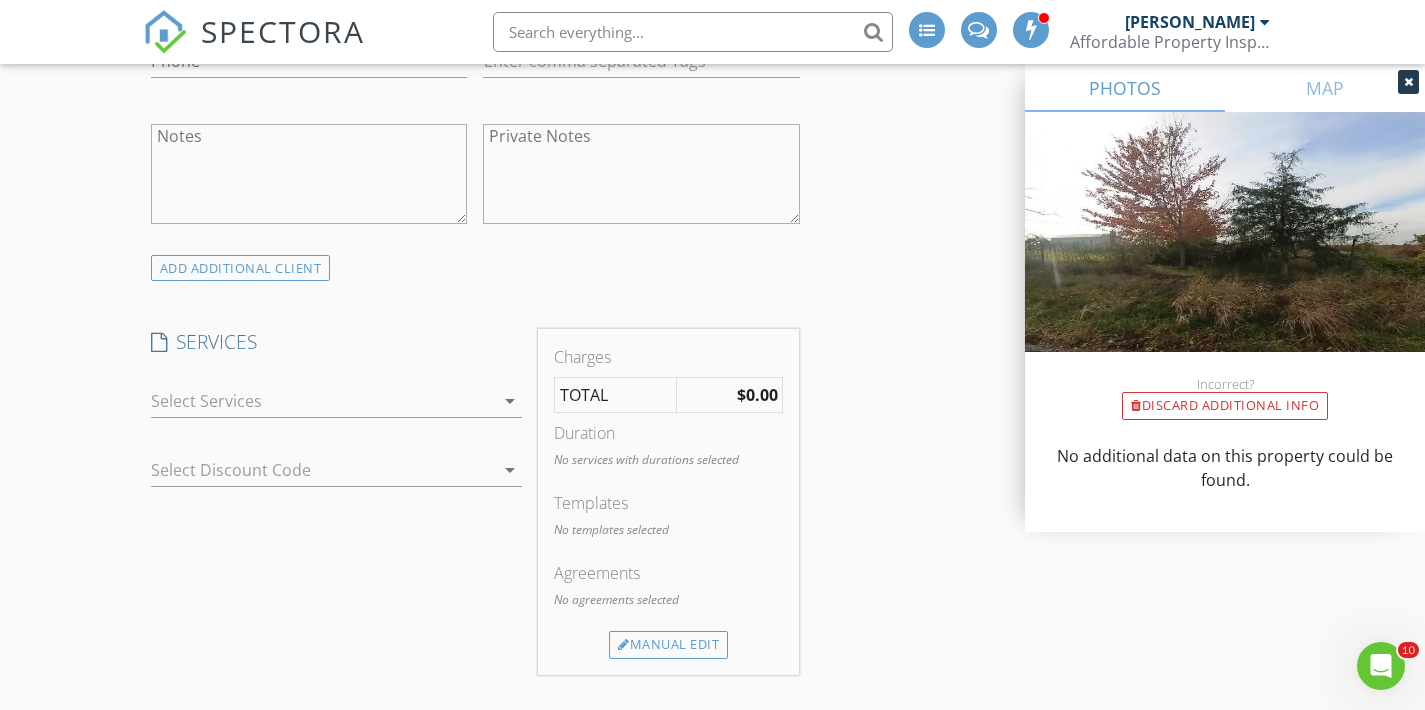 click at bounding box center (323, 401) 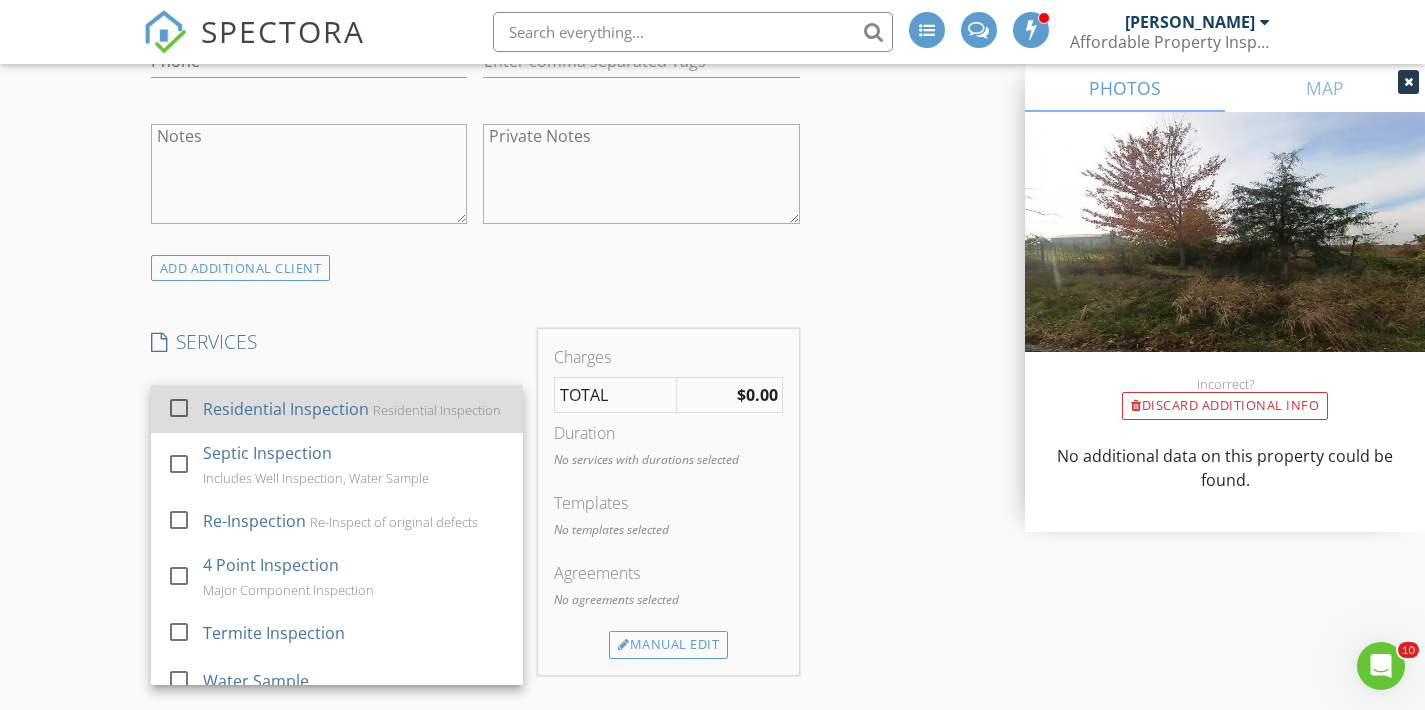 click on "Residential Inspection" at bounding box center (286, 409) 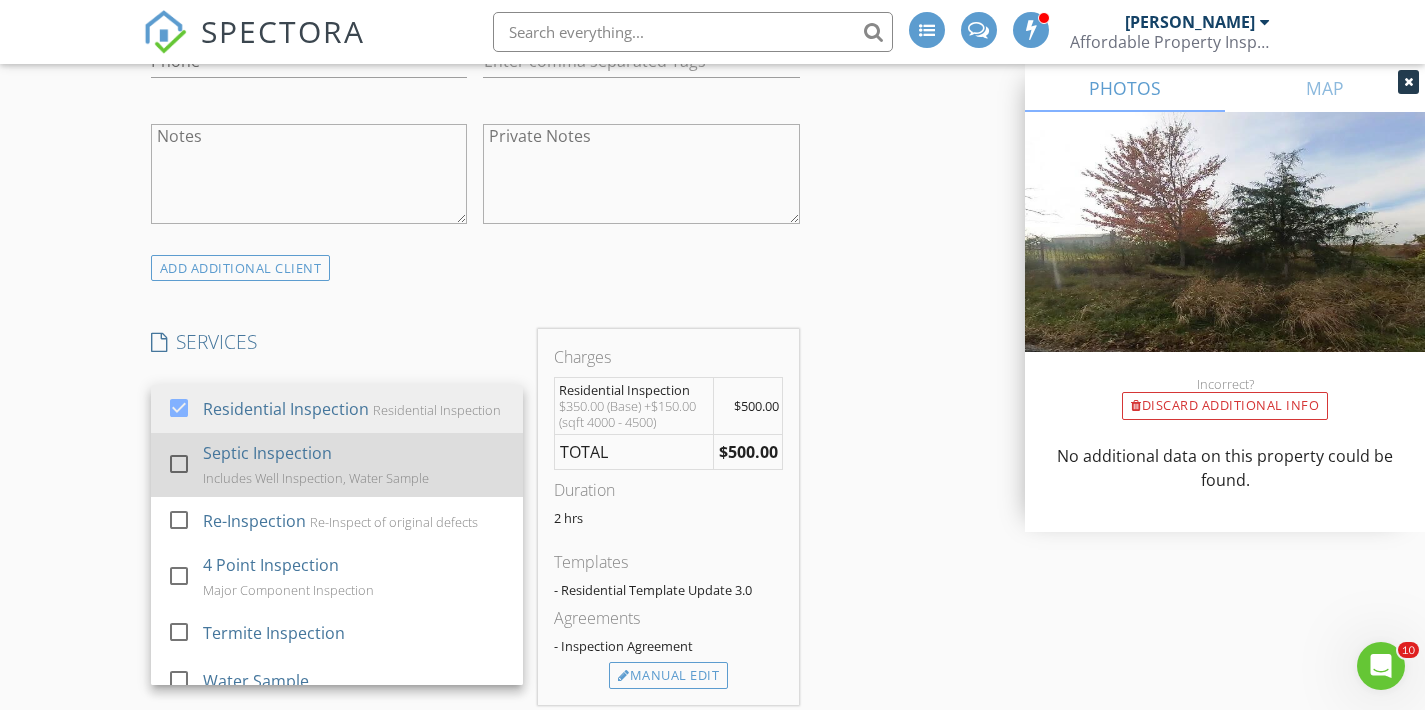 click on "Septic Inspection" at bounding box center [267, 453] 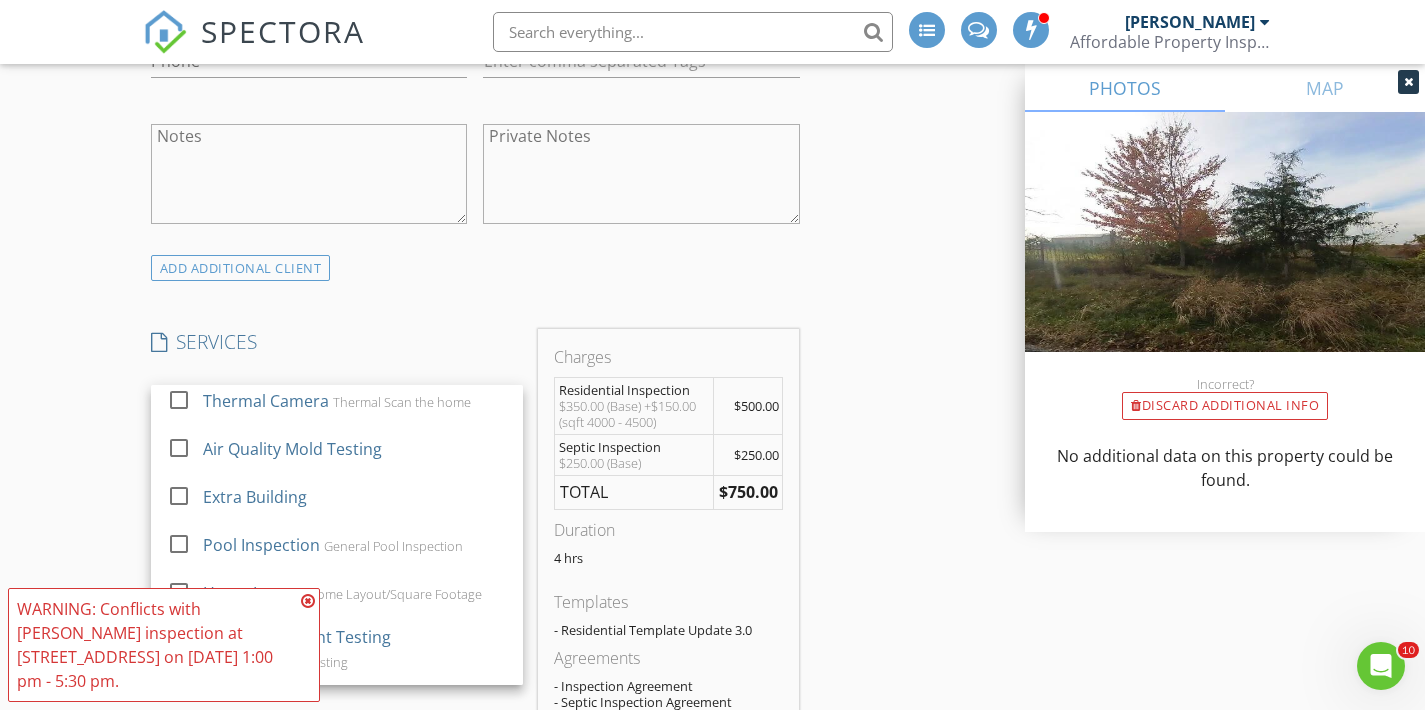 scroll, scrollTop: 575, scrollLeft: 0, axis: vertical 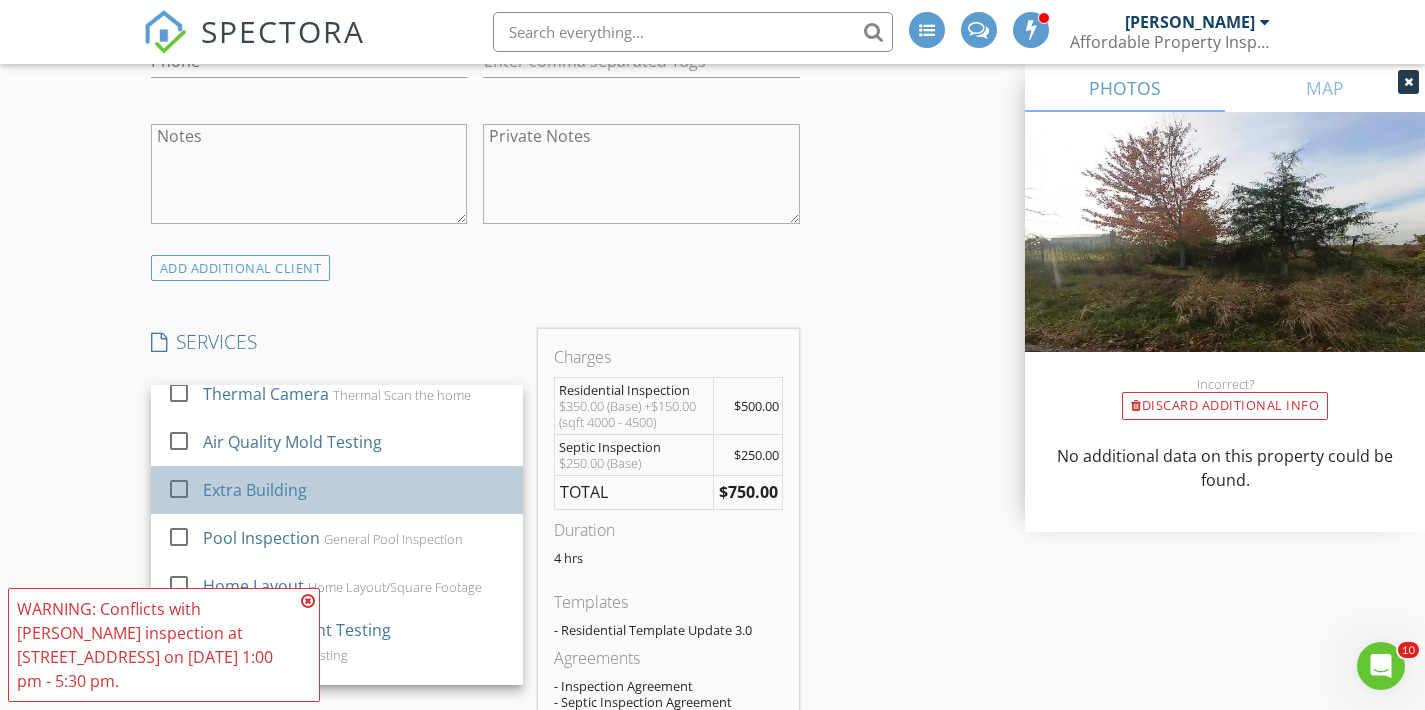 click on "Extra Building" at bounding box center [255, 490] 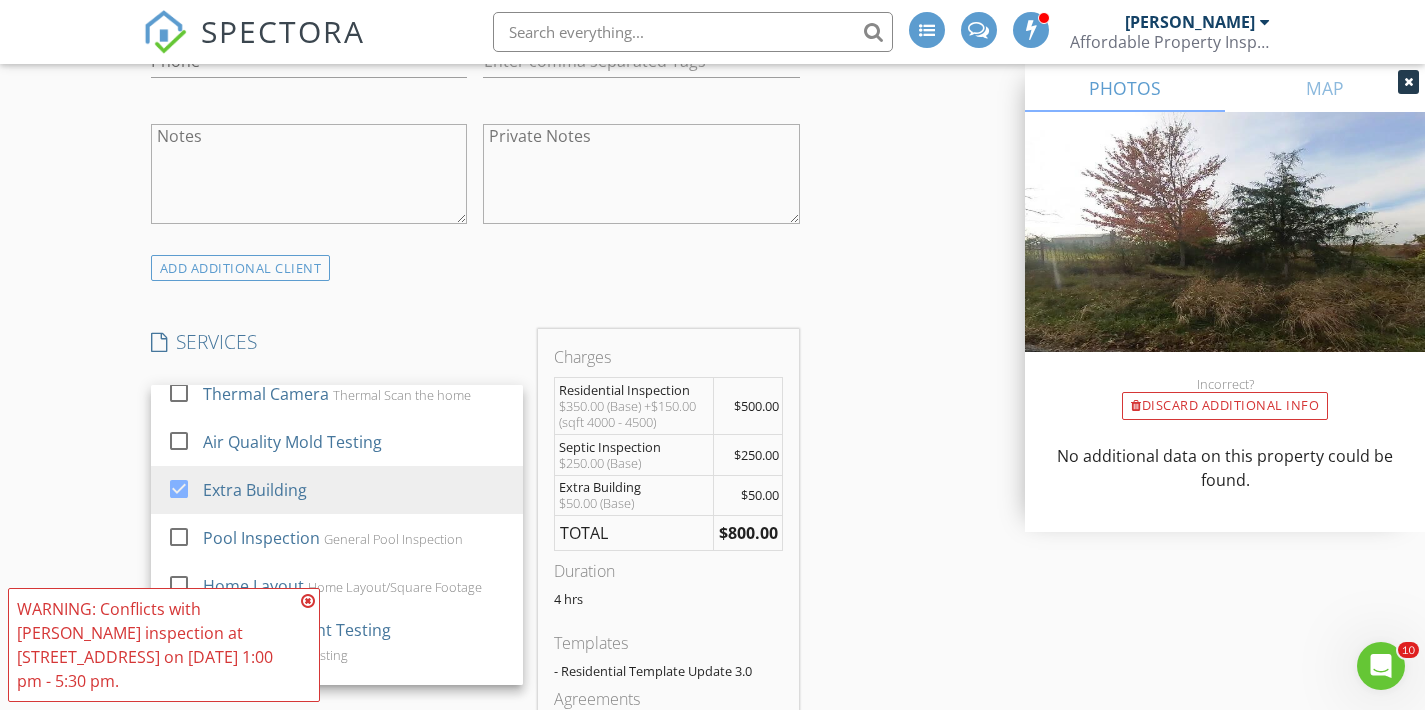 click on "New Inspection
INSPECTOR(S)
check_box_outline_blank   William McIntosh     check_box   Tim Shaw   PRIMARY   Tim Shaw arrow_drop_down   check_box_outline_blank Tim Shaw specifically requested
Date/Time
07/14/2025 9:00 AM
Location
Address Search       Address 4111 S 77th Rd   Unit   City Bolivar   State MO   Zip 65613   County Polk     Square Feet 4400   Year Built   Foundation arrow_drop_down     Tim Shaw     32.7 miles     (42 minutes)
client
check_box Enable Client CC email for this inspection   Client Search     check_box_outline_blank Client is a Company/Organization     First Name   Last Name   Email   CC Email   Phone         Tags         Notes   Private Notes
ADD ADDITIONAL client
SERVICES
check_box   Residential Inspection   Residential Inspection  check_box" at bounding box center (712, 834) 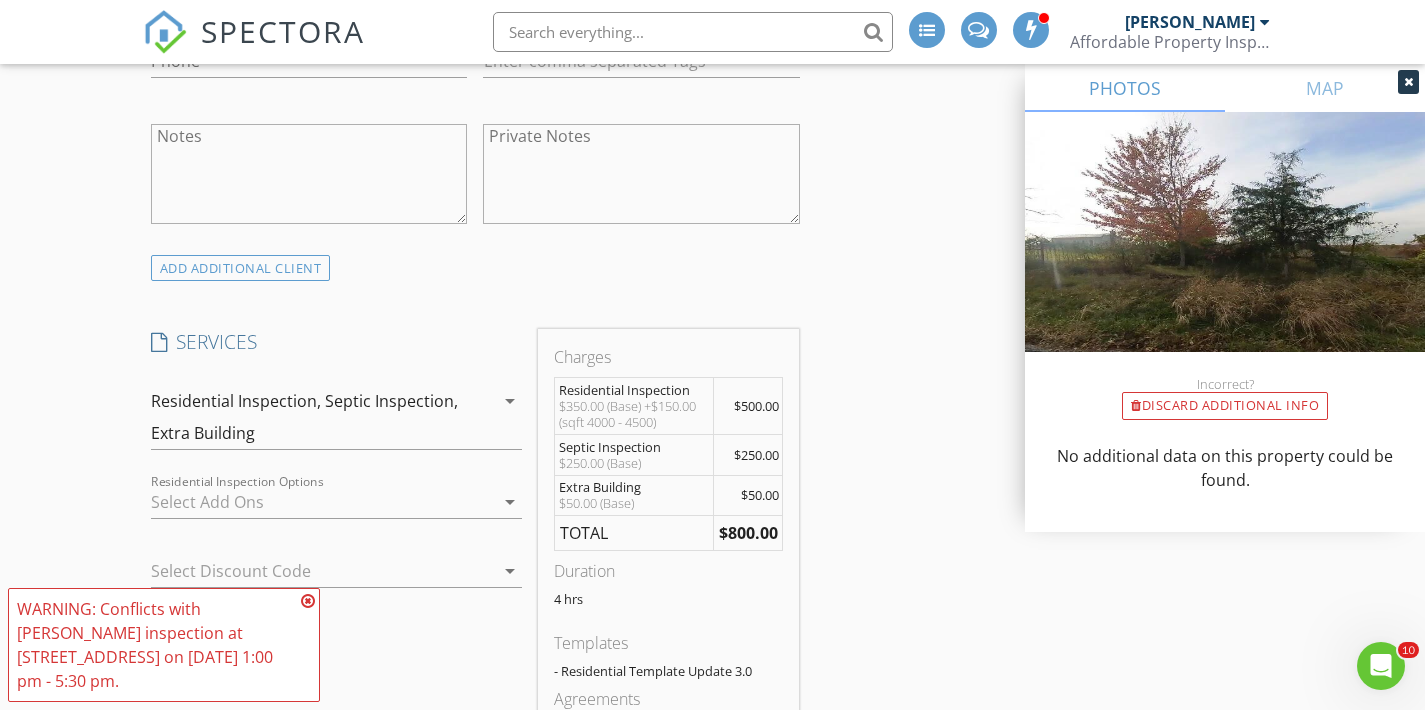 click at bounding box center (308, 601) 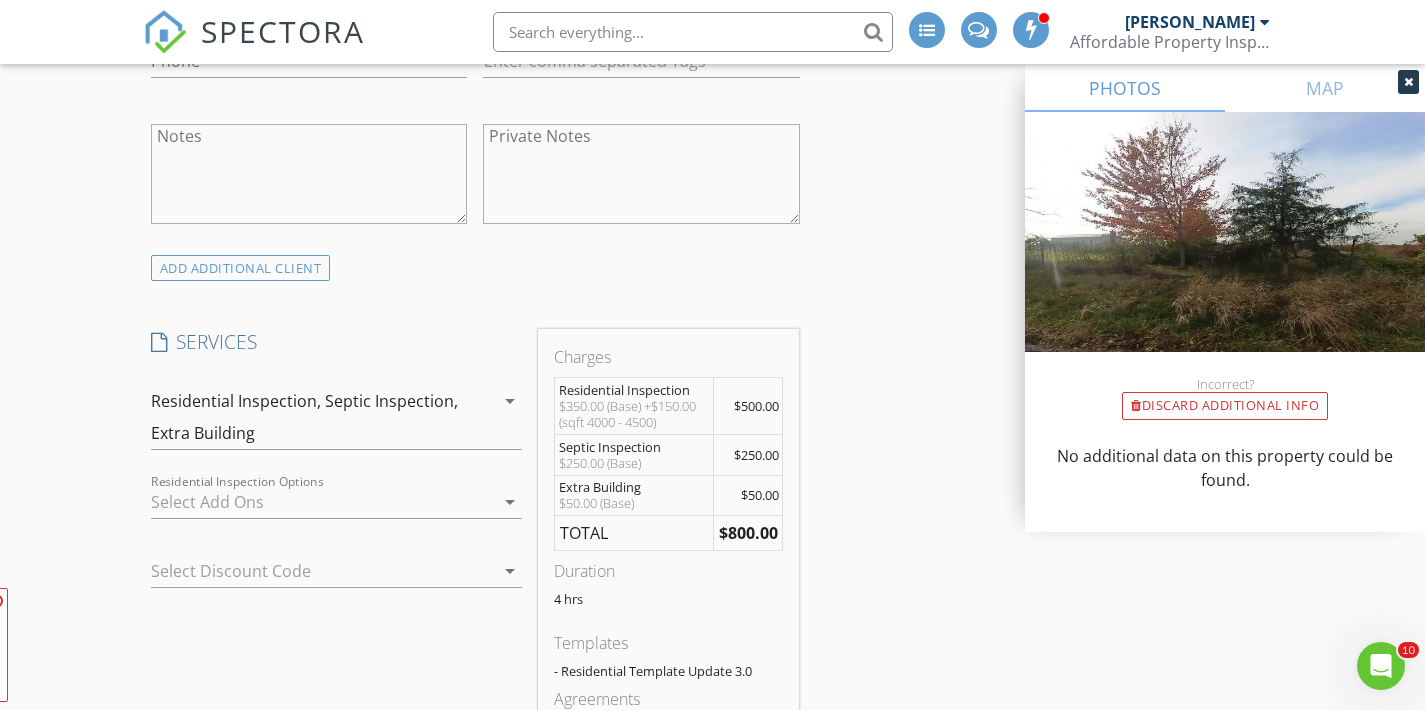click on "SERVICES
check_box   Residential Inspection   Residential Inspection  check_box   Septic Inspection   Includes Well Inspection, Water Sample  check_box_outline_blank   Re-Inspection   Re-Inspect of original defects check_box_outline_blank   4 Point Inspection    Major Component Inspection check_box_outline_blank   Termite Inspection   check_box_outline_blank   Water Sample   check_box_outline_blank   Full Water Sample    check_box_outline_blank   Sewer Scope   check_box_outline_blank   Locate and Dig up Septic Tank   check_box_outline_blank   Payment Delayed to Closing   check_box_outline_blank   Radon    Radon Test check_box_outline_blank   Thermal Camera   Thermal Scan the home check_box_outline_blank   Air Quality Mold Testing   check_box   Extra Building    check_box_outline_blank   Pool Inspection   General Pool Inspection check_box_outline_blank   Home Layout   Home Layout/Square Footage check_box_outline_blank   Lead Based Paint Testing   Lead Based Paint Testing" at bounding box center [337, 565] 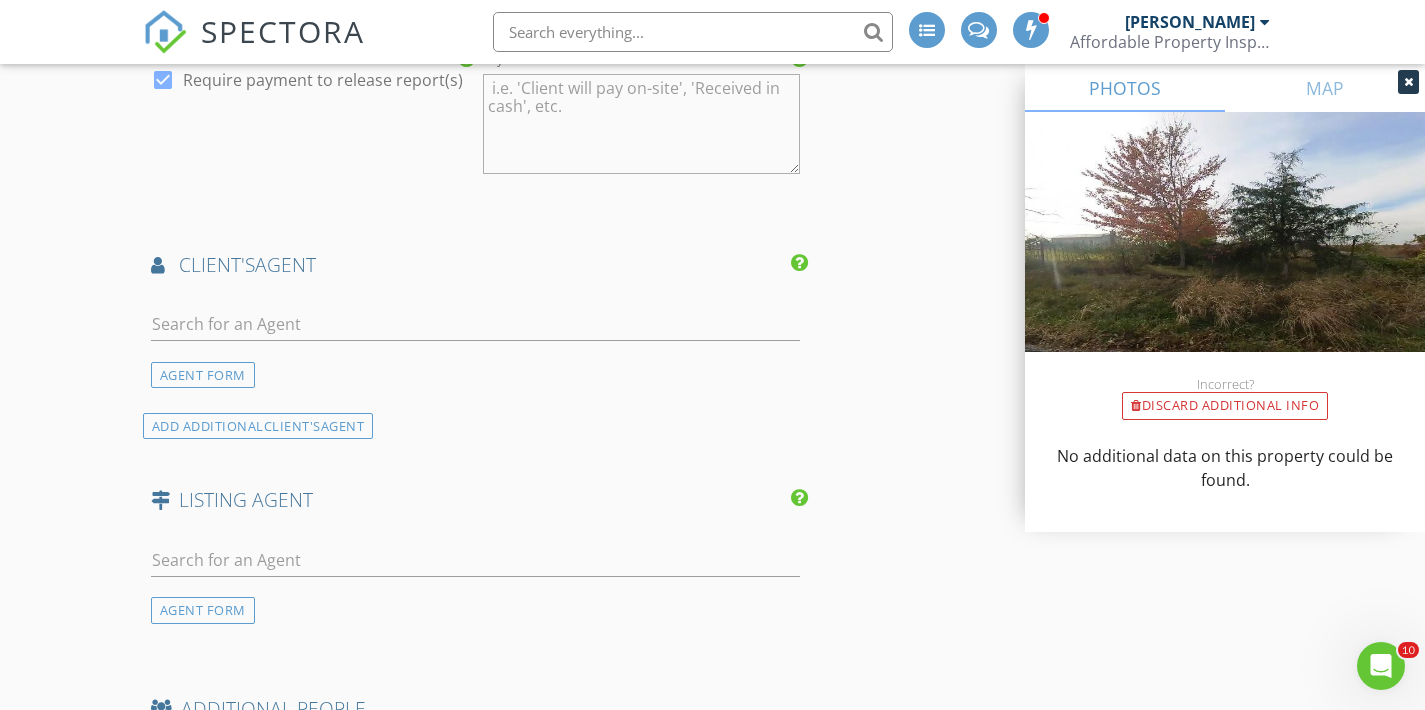 scroll, scrollTop: 2316, scrollLeft: 0, axis: vertical 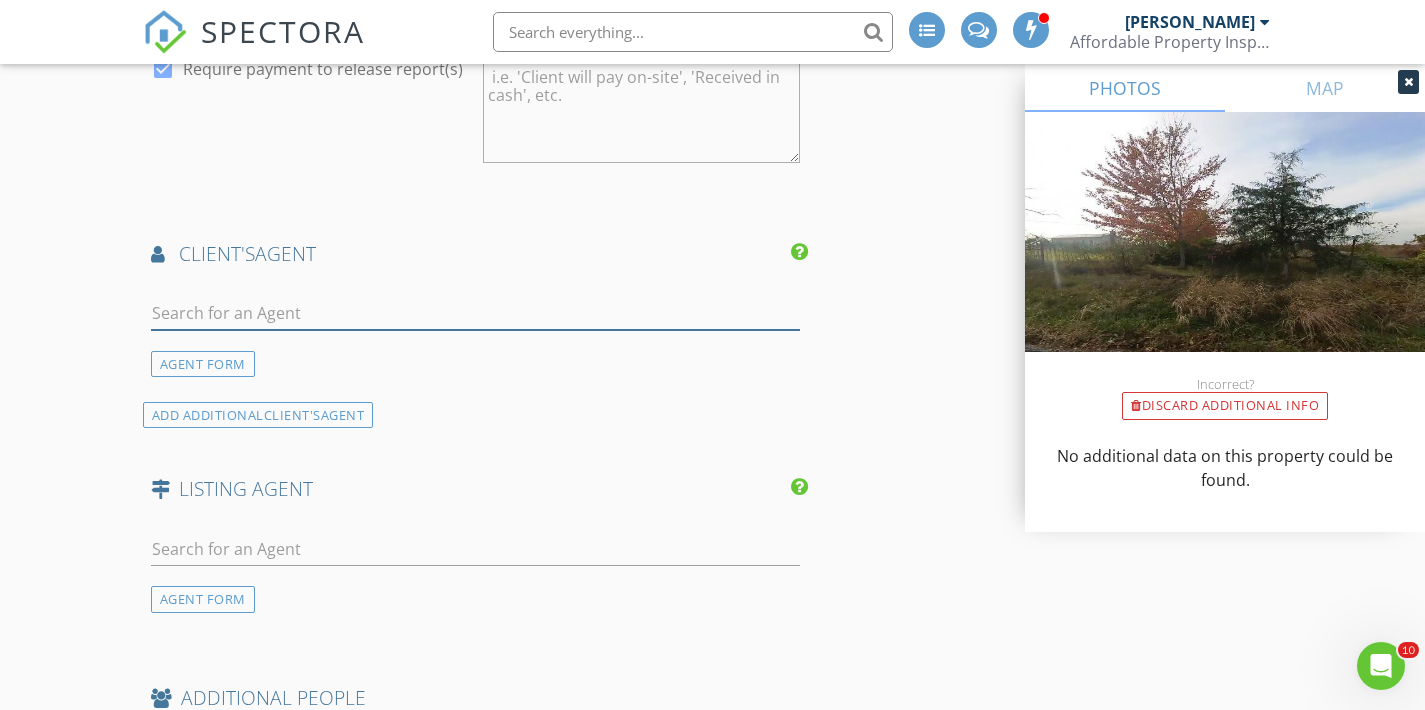 click at bounding box center (475, 313) 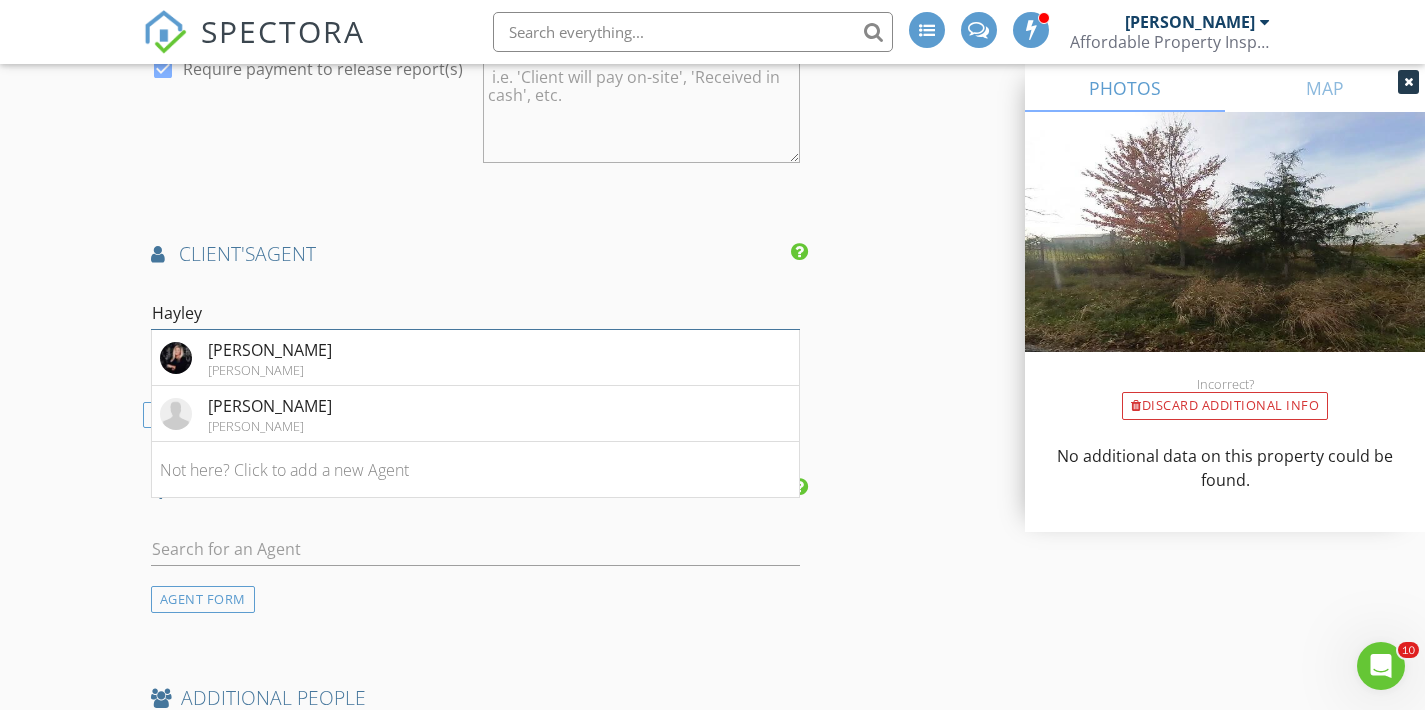 type on "Hayley" 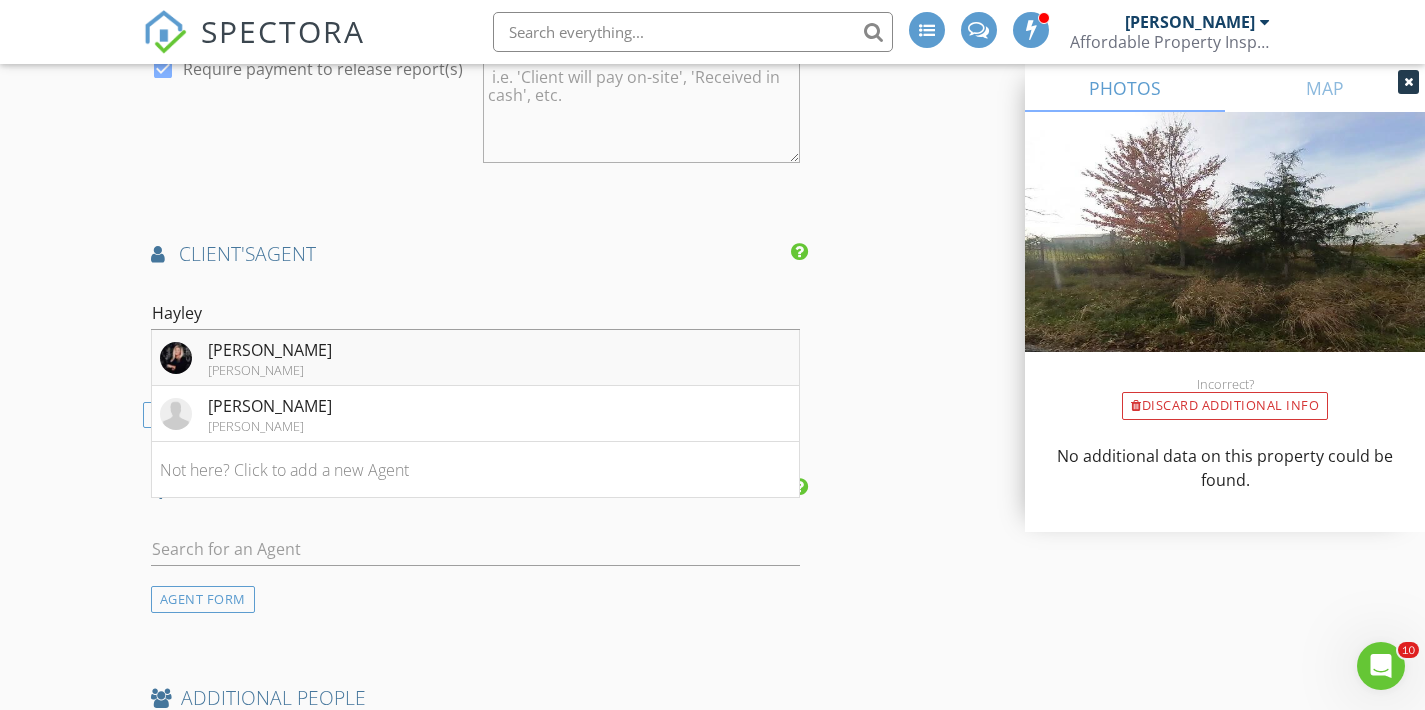 drag, startPoint x: 329, startPoint y: 434, endPoint x: 302, endPoint y: 348, distance: 90.13878 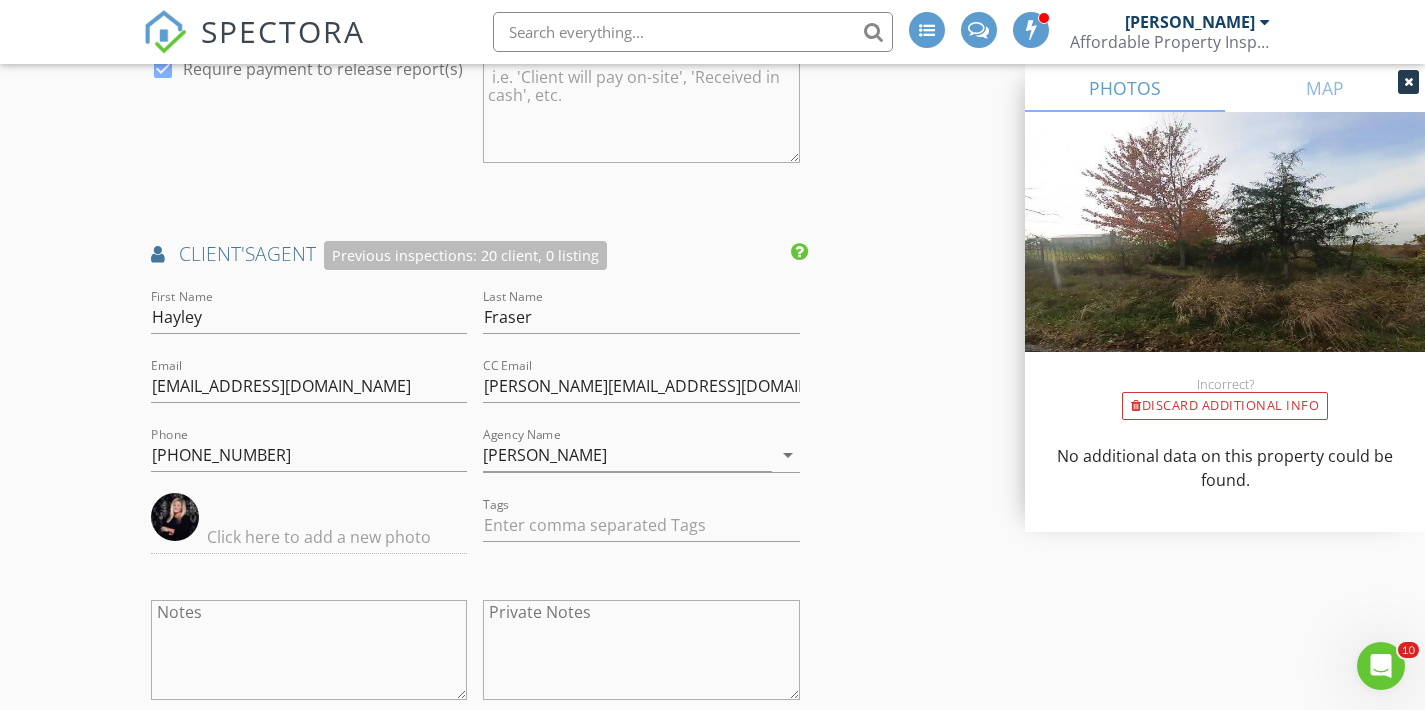 click on "New Inspection
INSPECTOR(S)
check_box_outline_blank   William McIntosh     check_box   Tim Shaw   PRIMARY   Tim Shaw arrow_drop_down   check_box_outline_blank Tim Shaw specifically requested
Date/Time
07/14/2025 9:00 AM
Location
Address Search       Address 4111 S 77th Rd   Unit   City Bolivar   State MO   Zip 65613   County Polk     Square Feet 4400   Year Built   Foundation arrow_drop_down     Tim Shaw     32.7 miles     (42 minutes)
client
check_box Enable Client CC email for this inspection   Client Search     check_box_outline_blank Client is a Company/Organization     First Name   Last Name   Email   CC Email   Phone         Tags         Notes   Private Notes
ADD ADDITIONAL client
SERVICES
check_box   Residential Inspection   Residential Inspection  check_box" at bounding box center (712, 18) 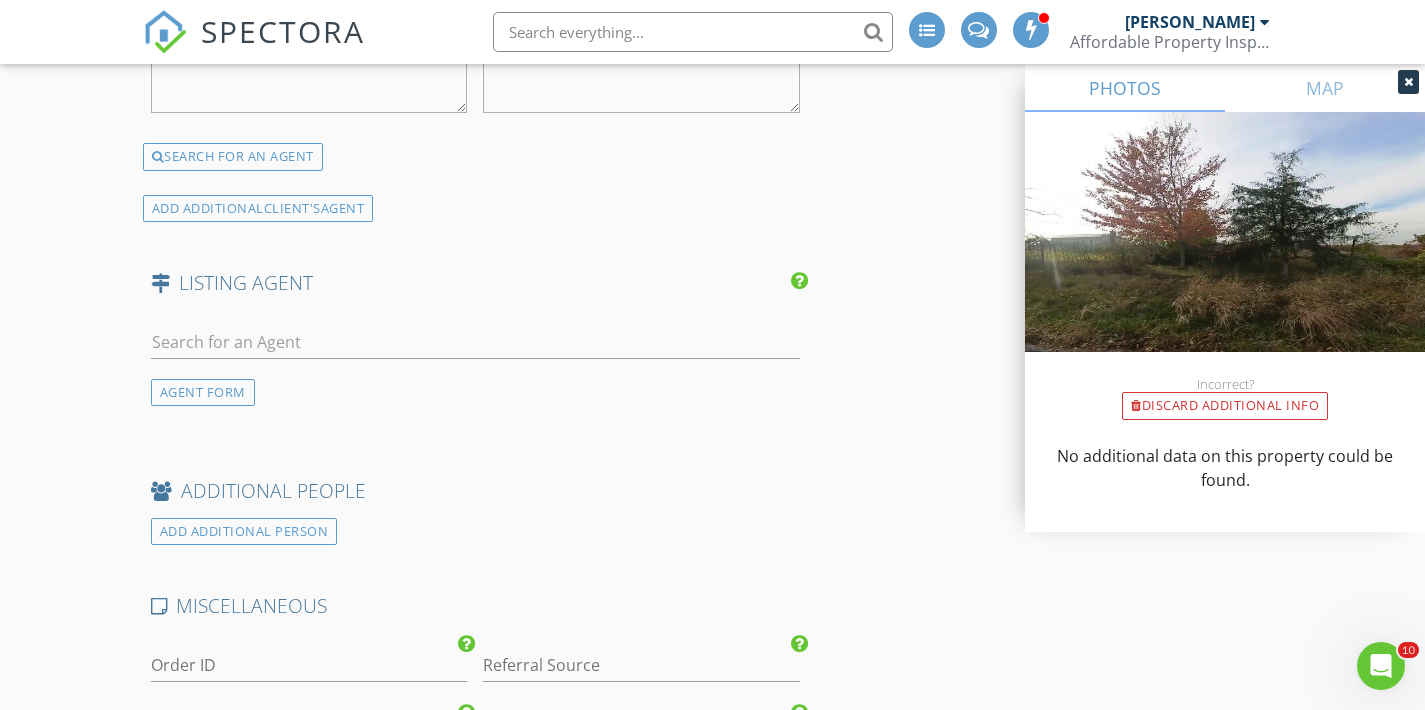 scroll, scrollTop: 2960, scrollLeft: 0, axis: vertical 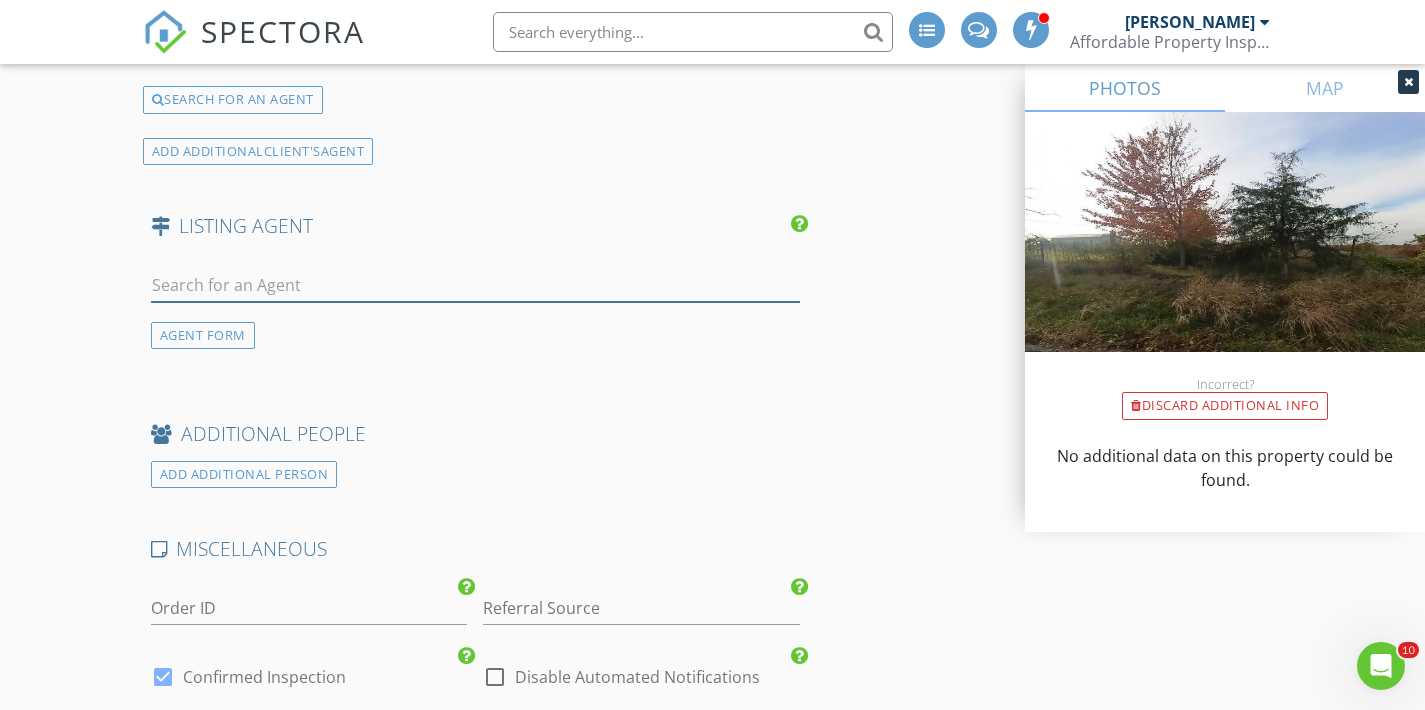 click at bounding box center [475, 285] 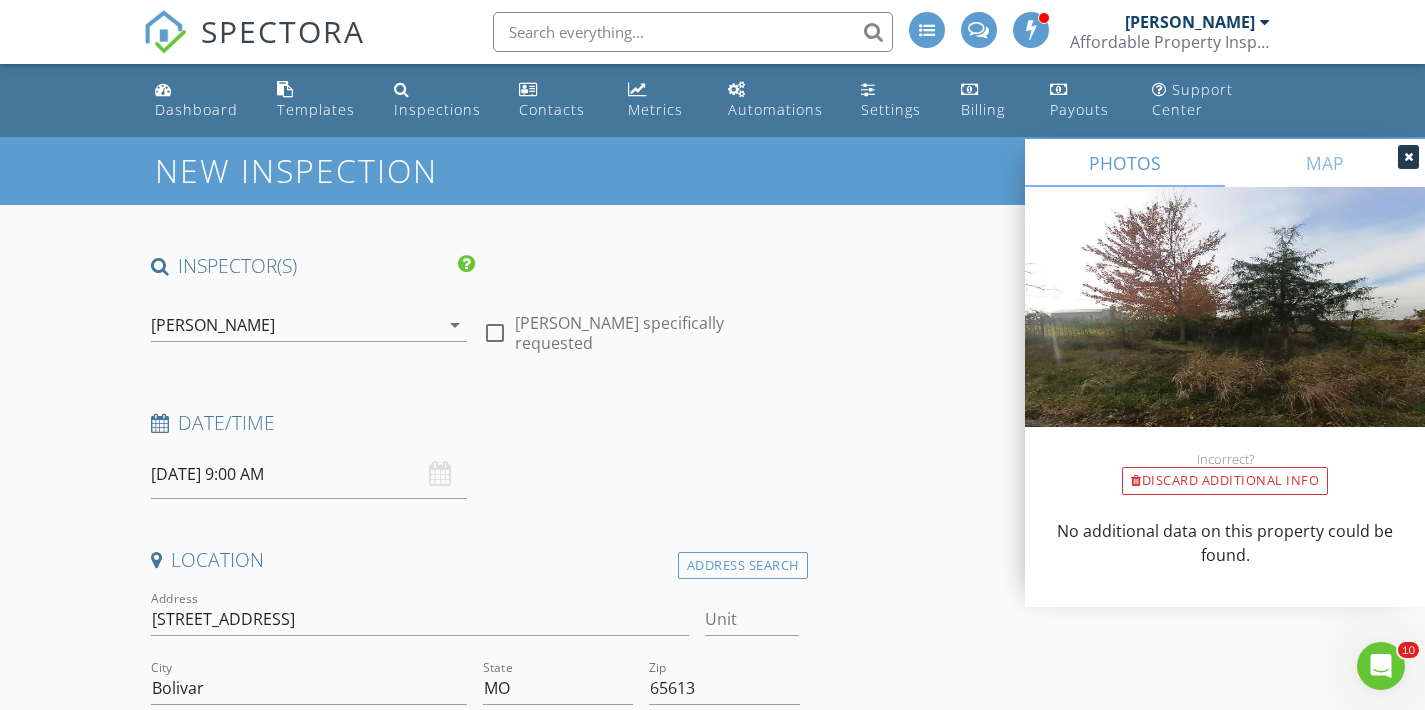 scroll, scrollTop: 0, scrollLeft: 0, axis: both 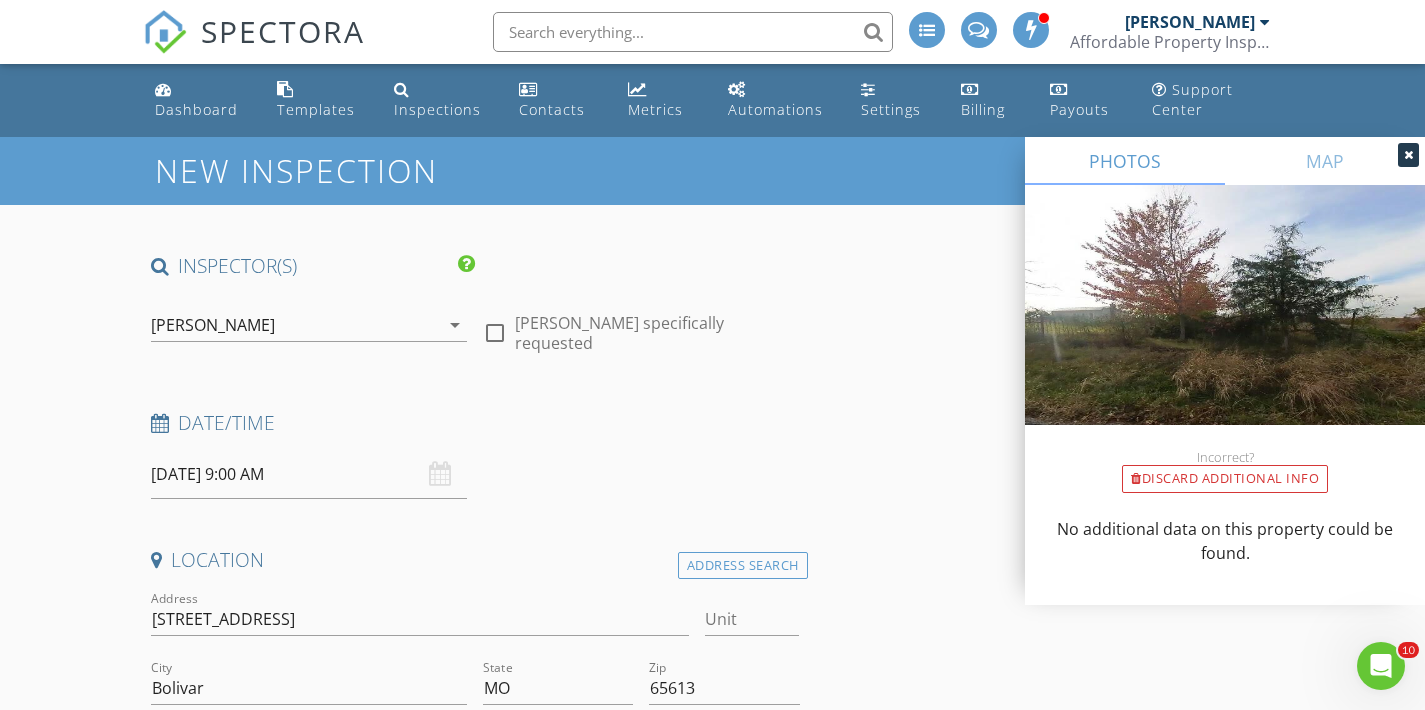 click on "Date/Time" at bounding box center (475, 430) 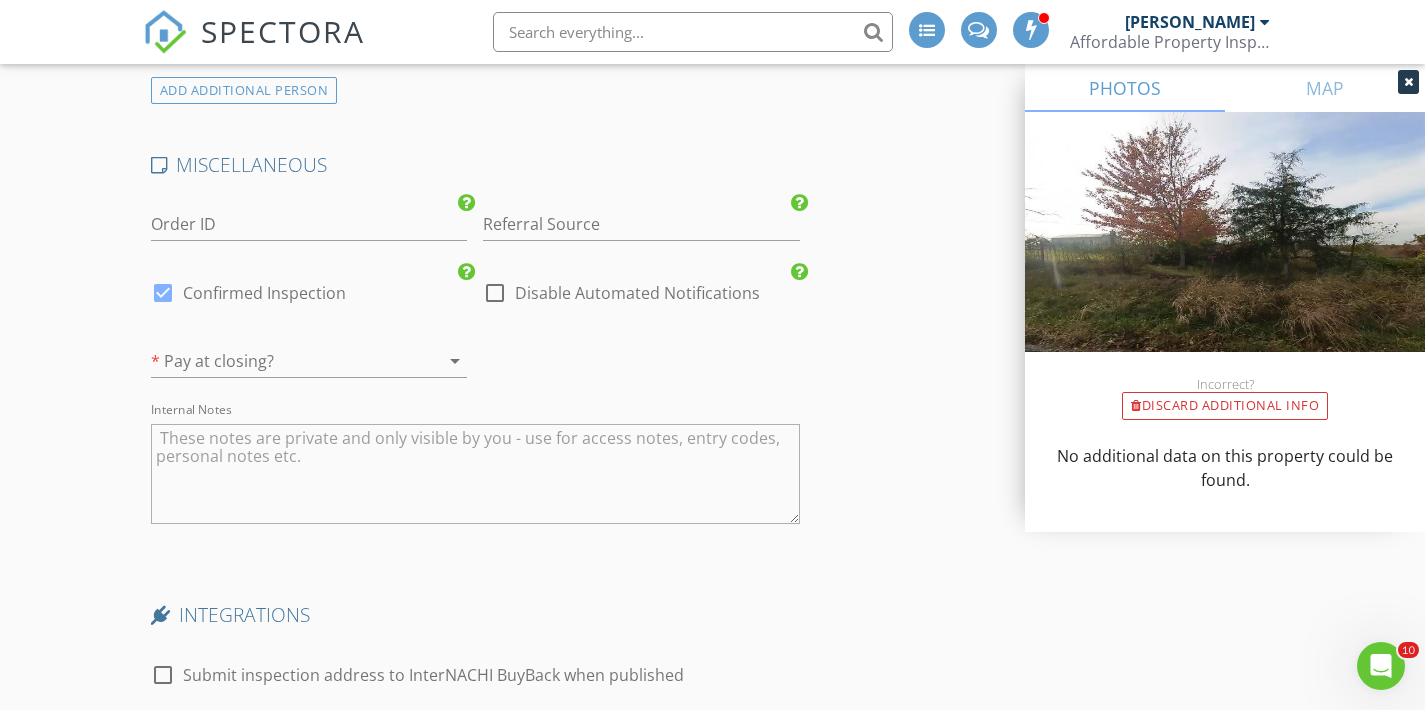 scroll, scrollTop: 3353, scrollLeft: 0, axis: vertical 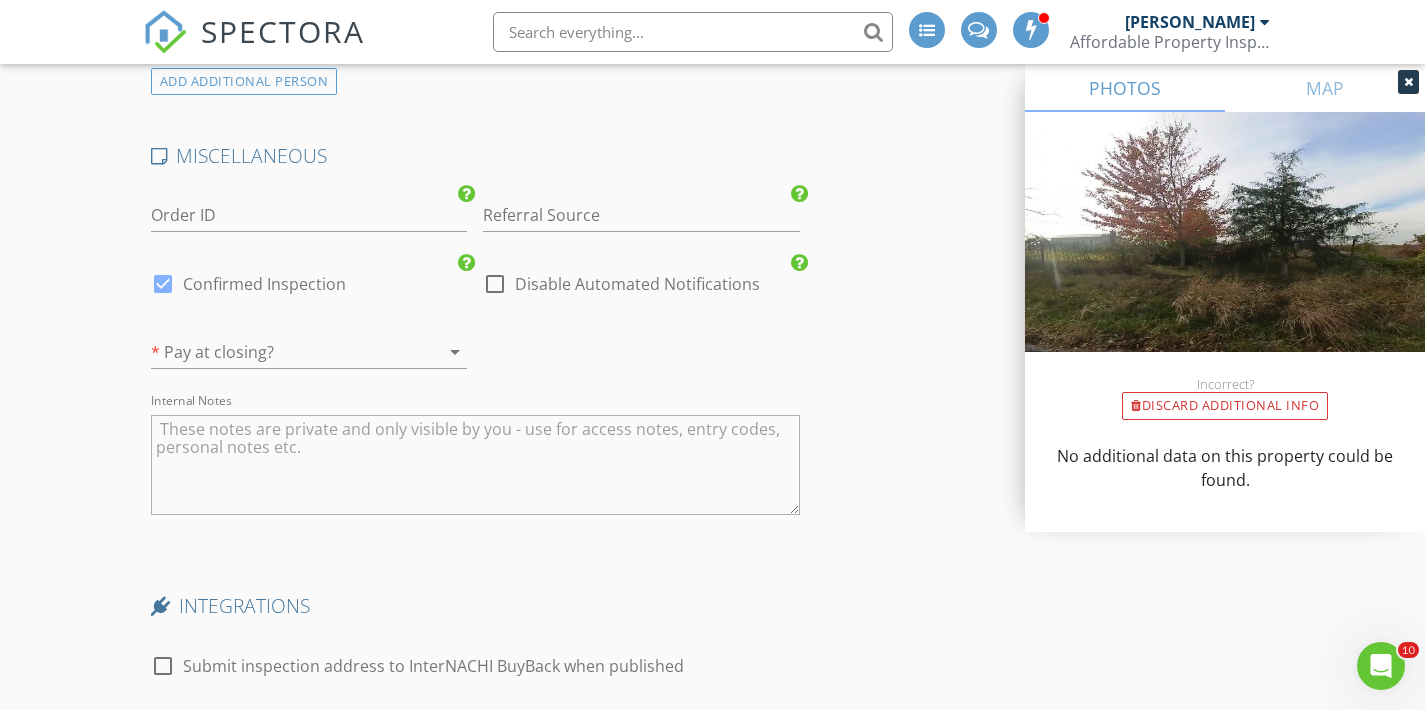 click at bounding box center [163, 284] 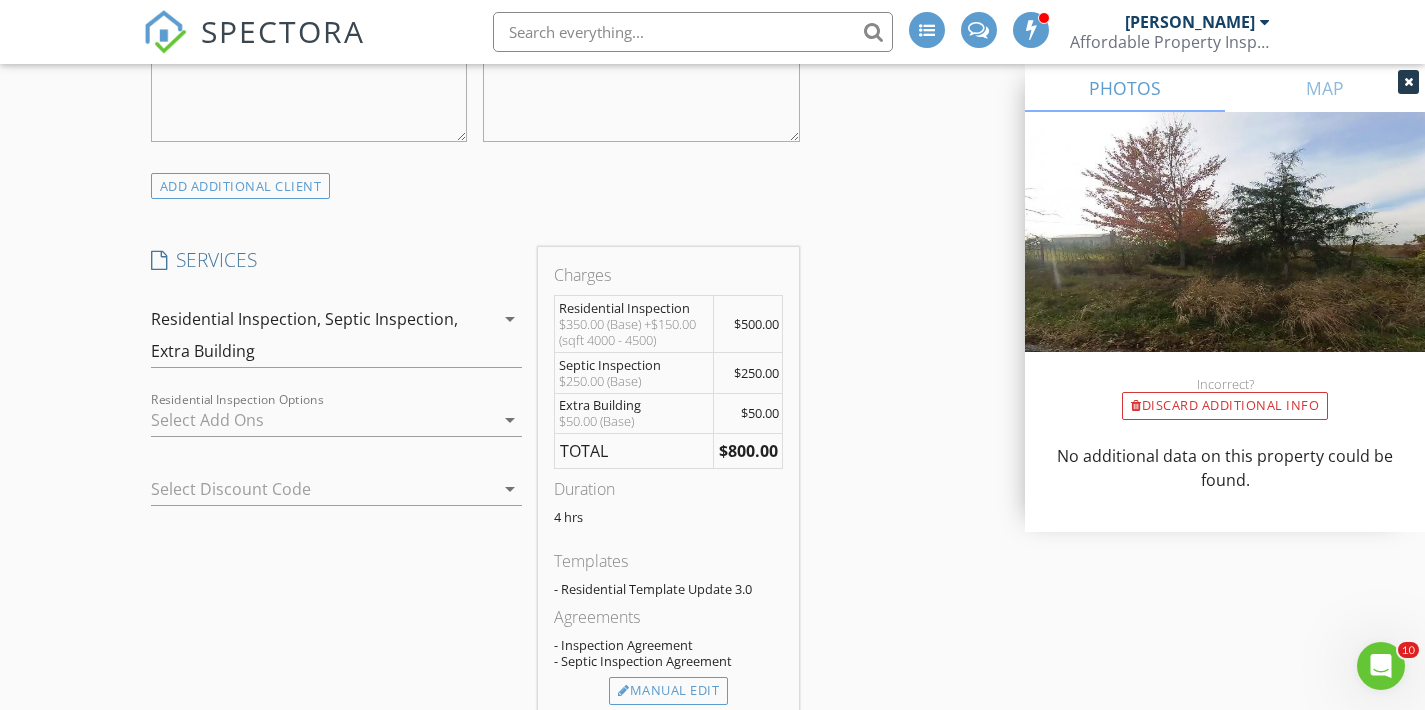 scroll, scrollTop: 1388, scrollLeft: 0, axis: vertical 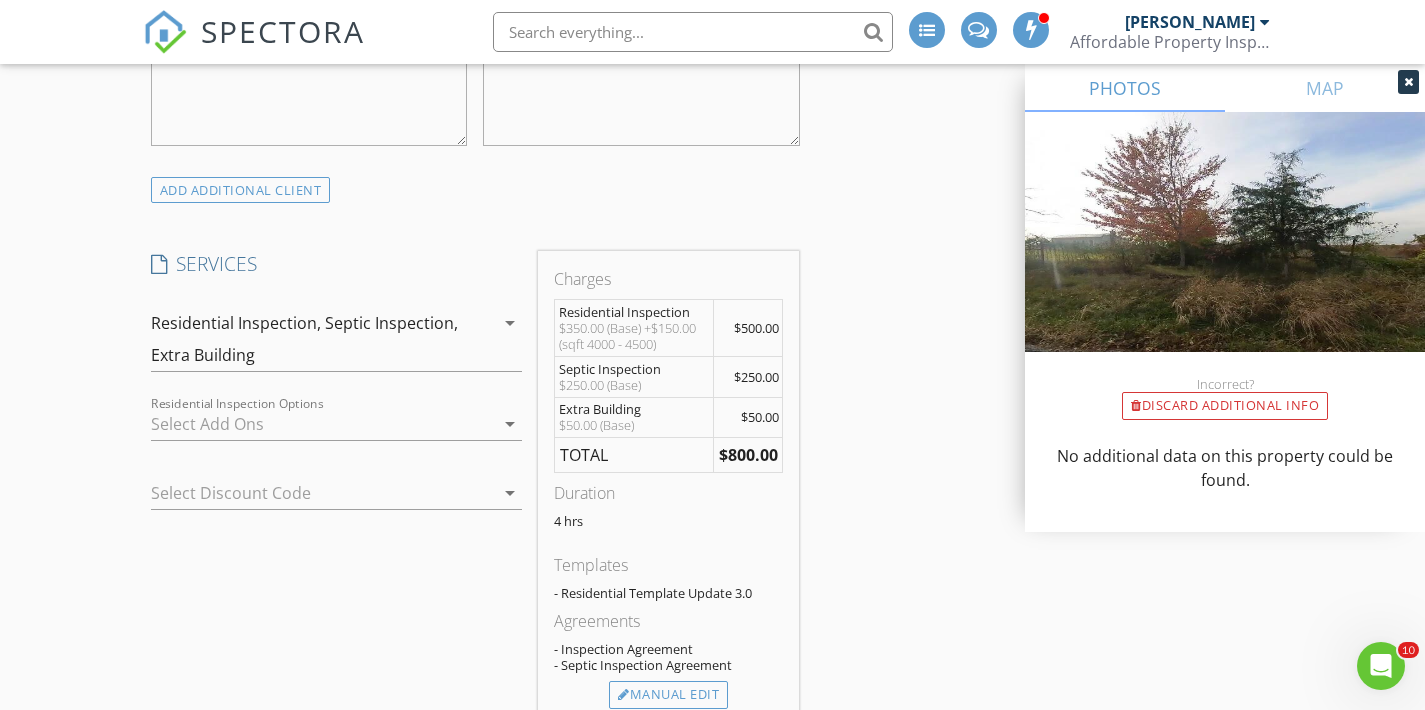 click on "Residential Inspection,  Septic Inspection,  Extra Building" at bounding box center [323, 339] 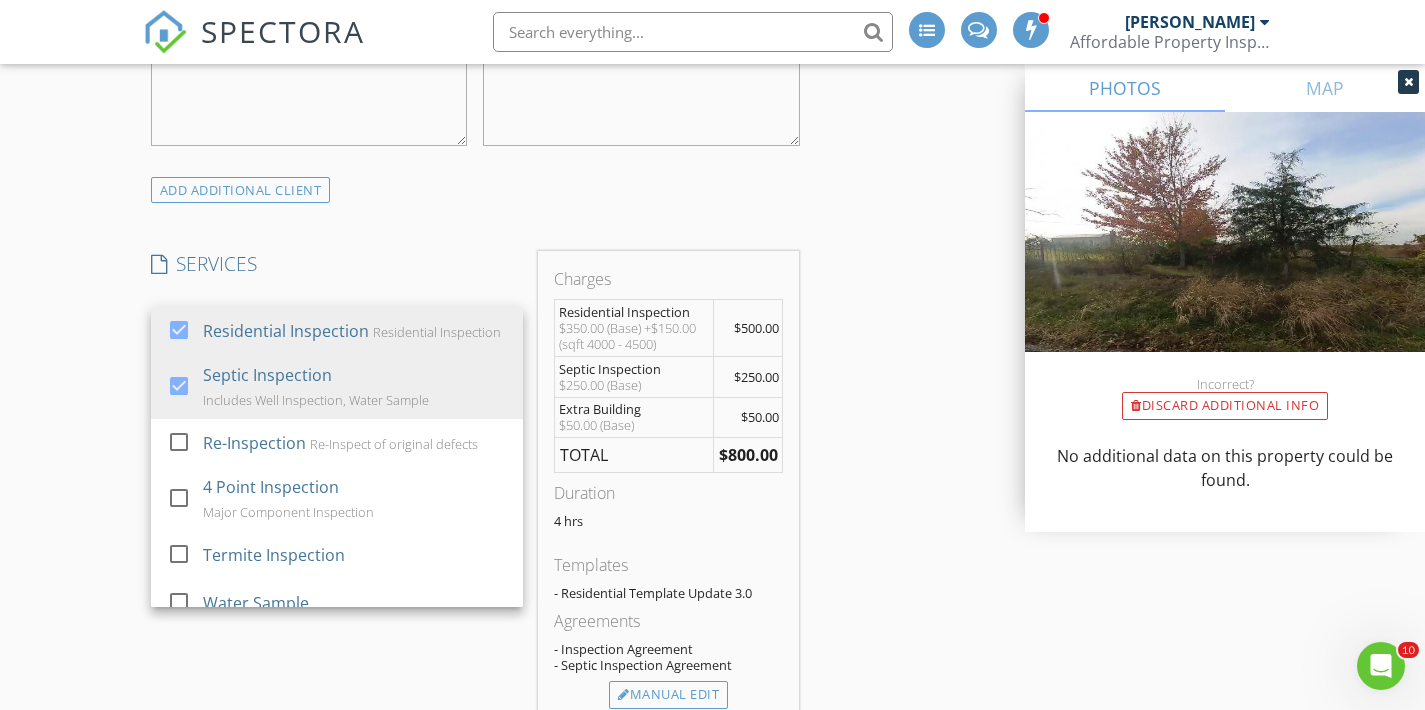 scroll, scrollTop: 0, scrollLeft: 0, axis: both 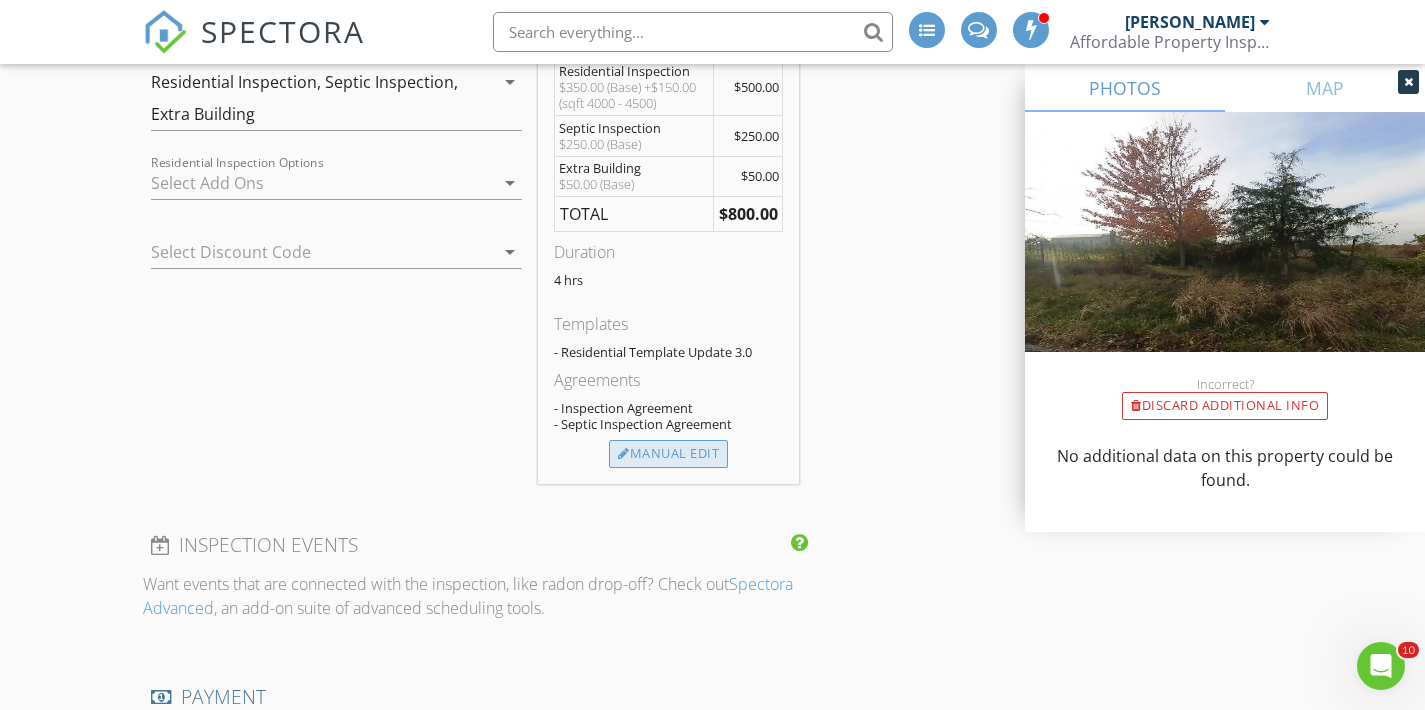 click on "Manual Edit" at bounding box center [668, 454] 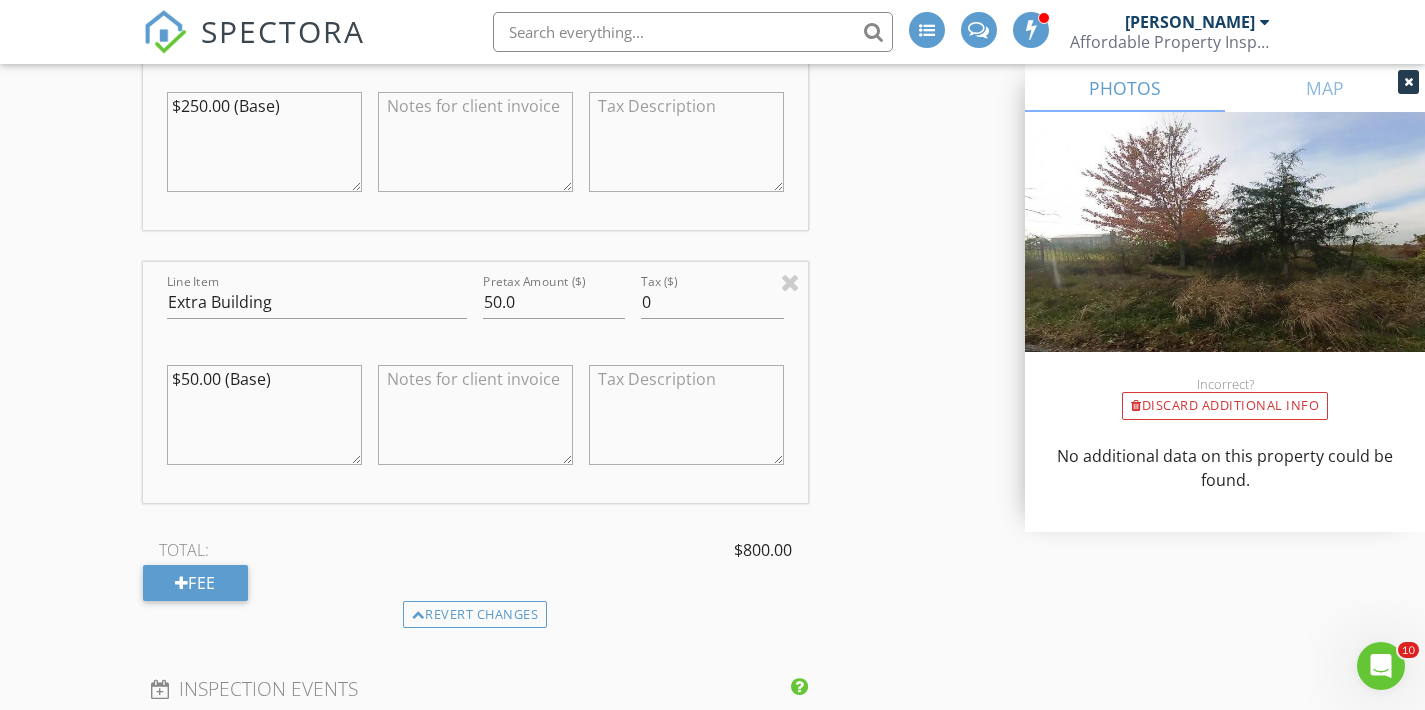 scroll, scrollTop: 2347, scrollLeft: 0, axis: vertical 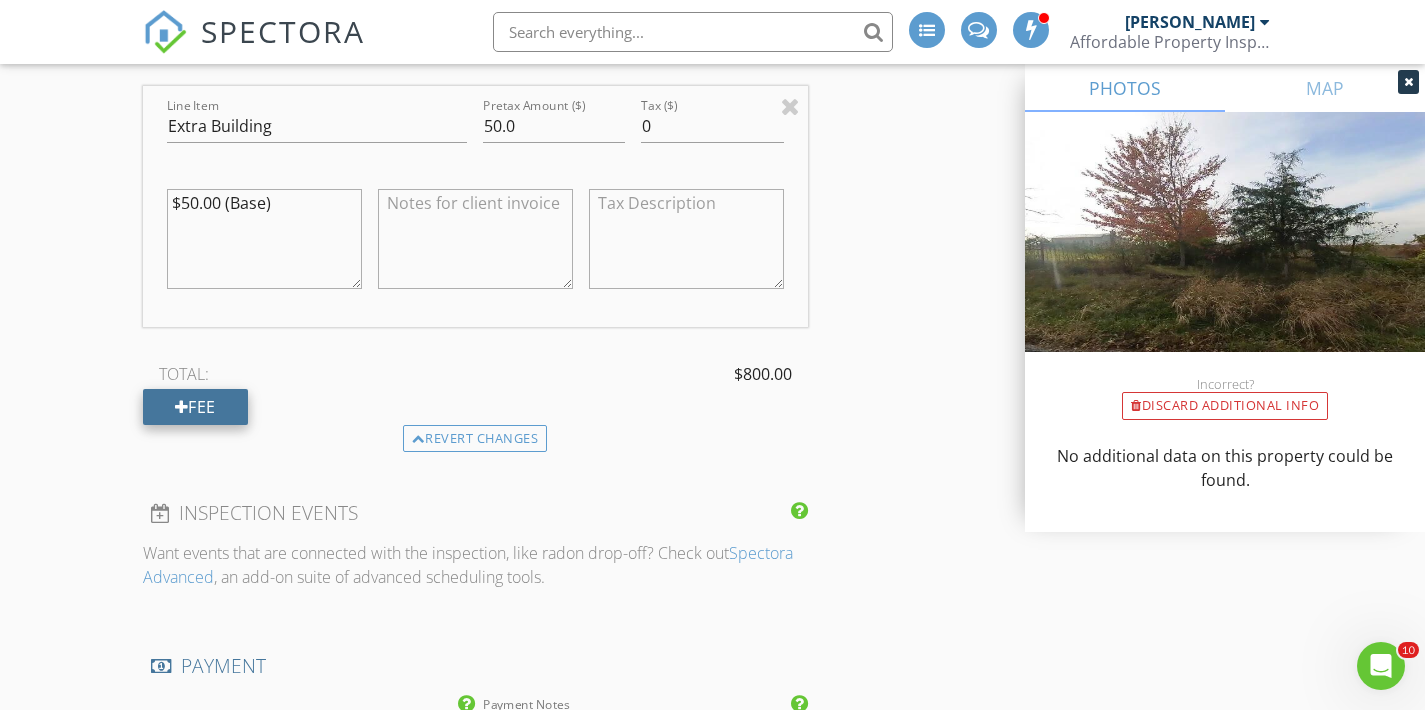 click on "Fee" at bounding box center [195, 407] 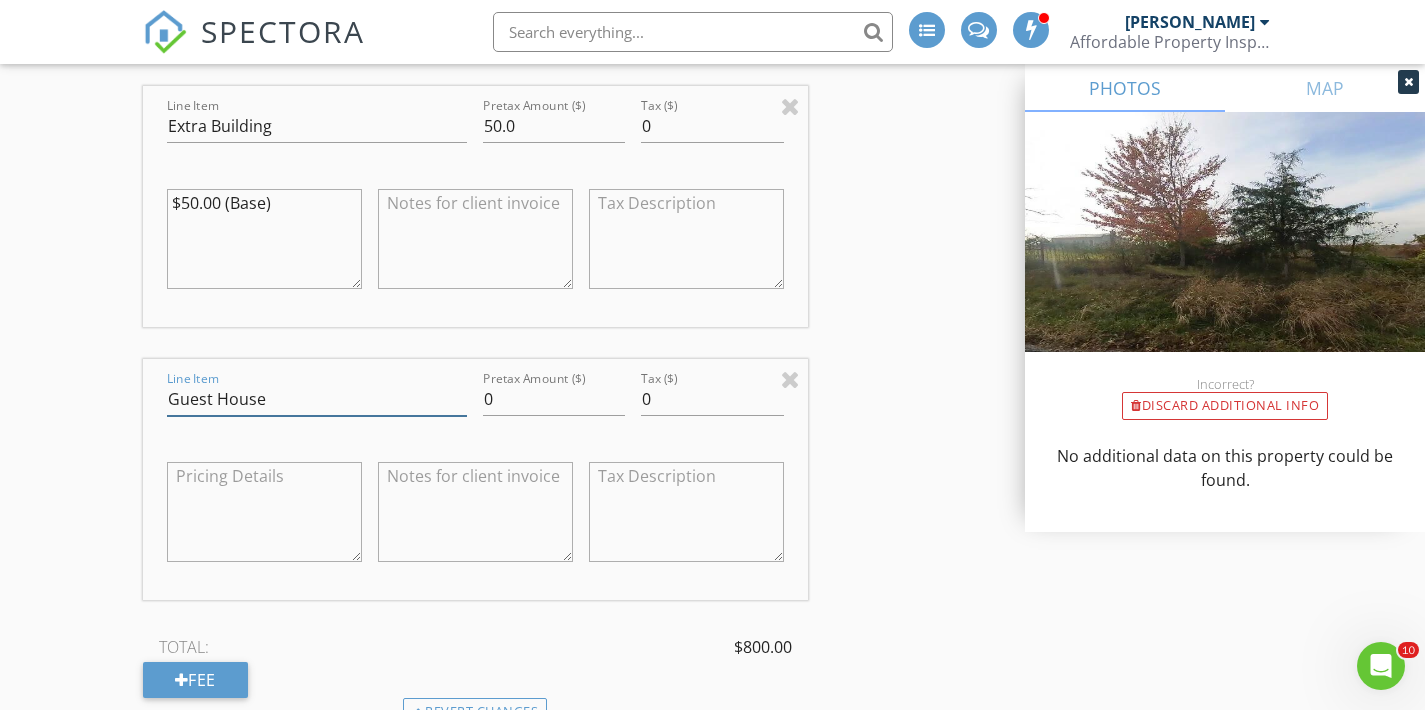 type on "Guest House" 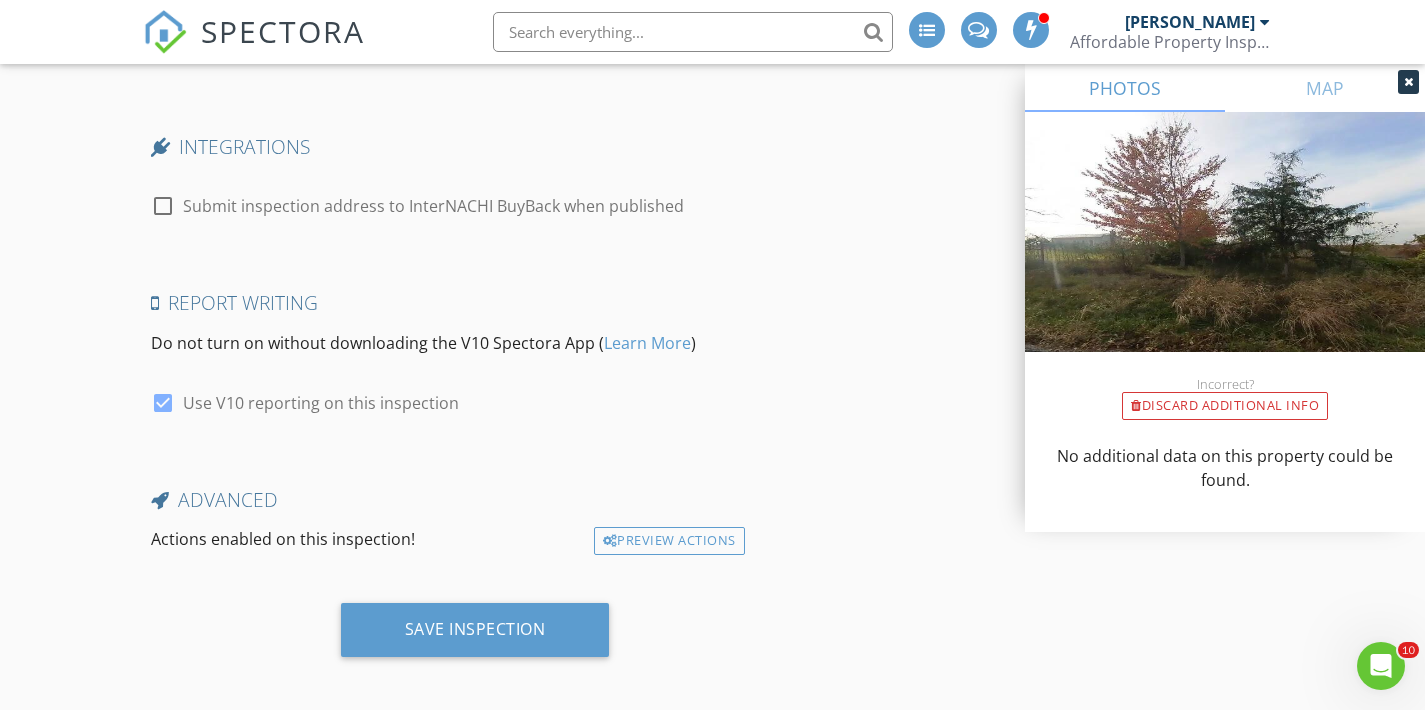 scroll, scrollTop: 4769, scrollLeft: 0, axis: vertical 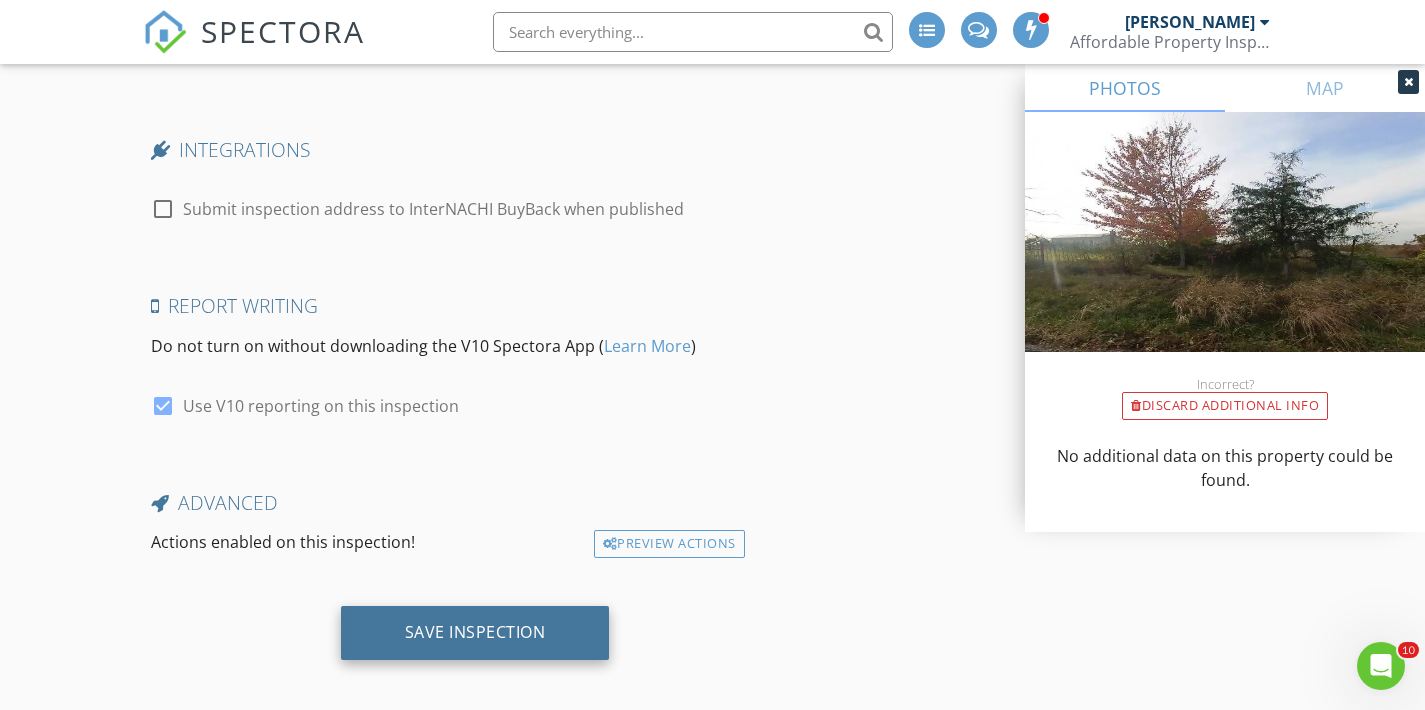 type on "100" 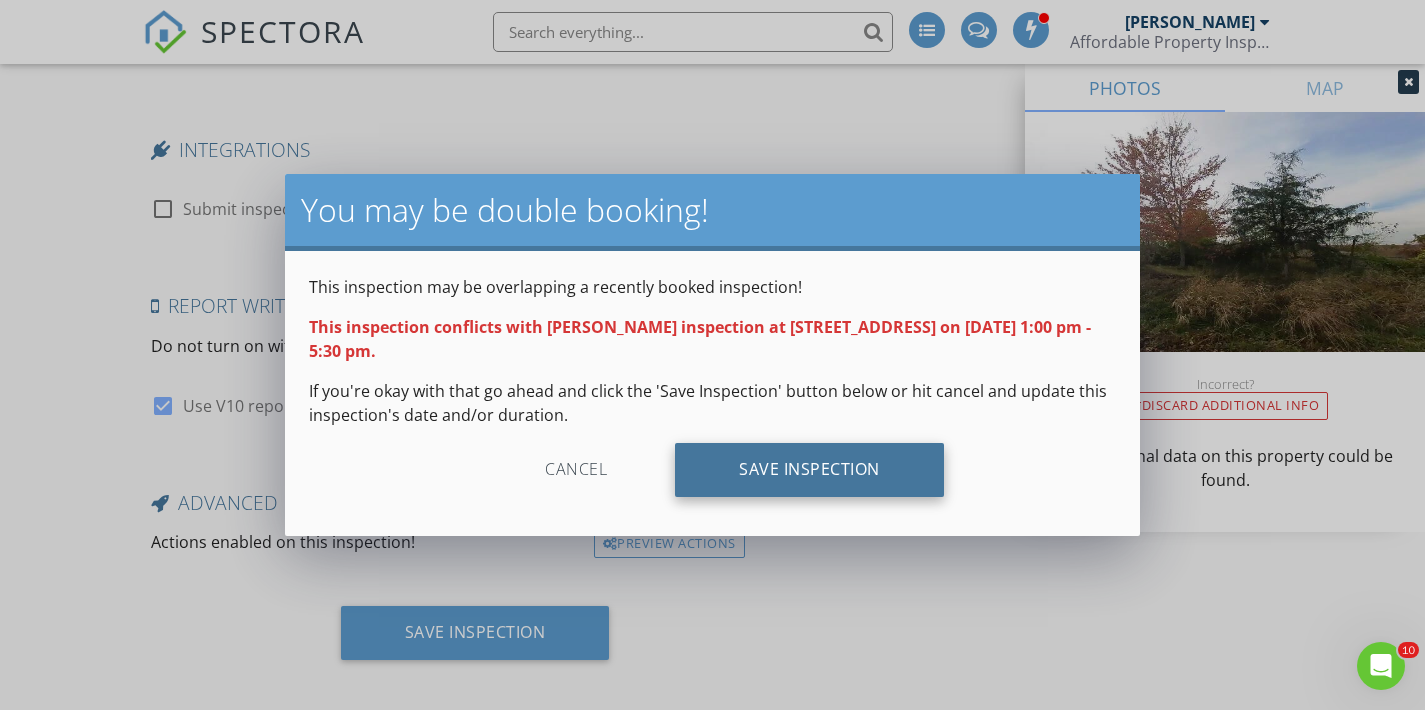 click on "Save Inspection" at bounding box center (809, 470) 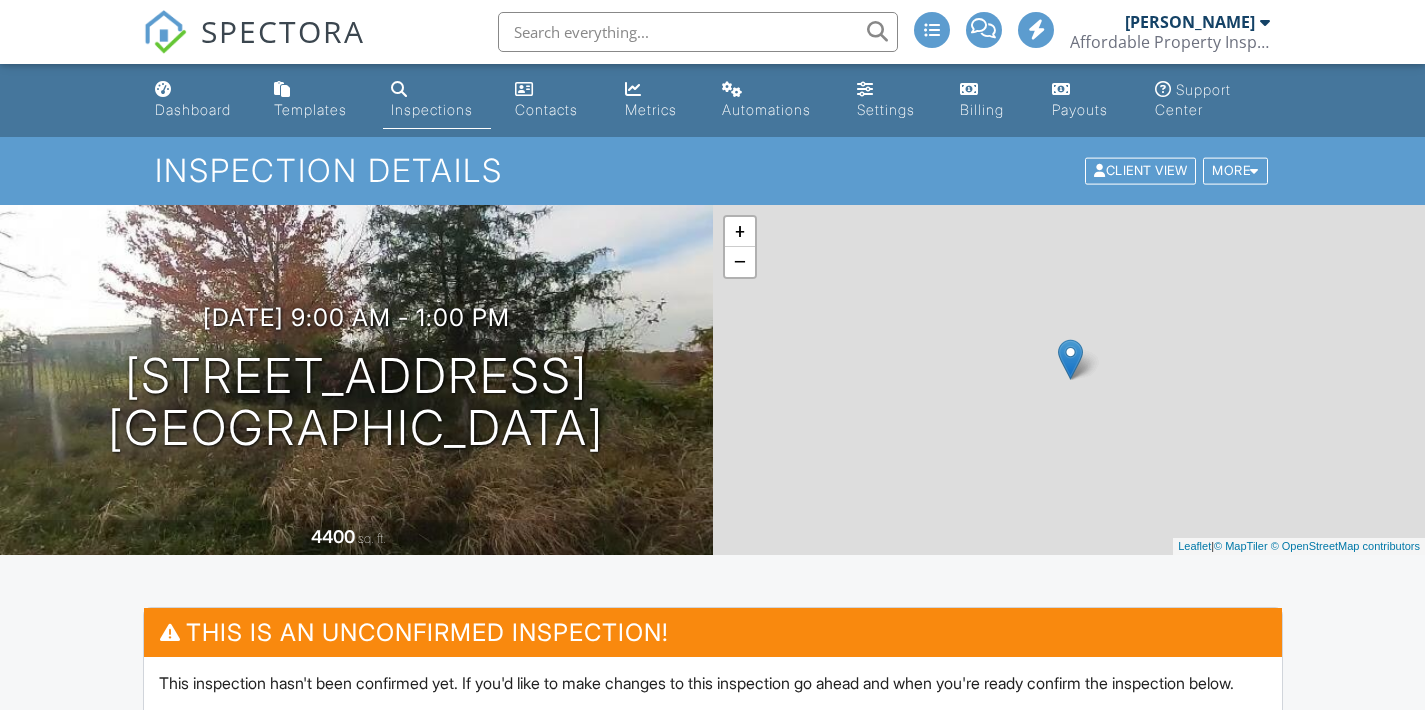scroll, scrollTop: 0, scrollLeft: 0, axis: both 